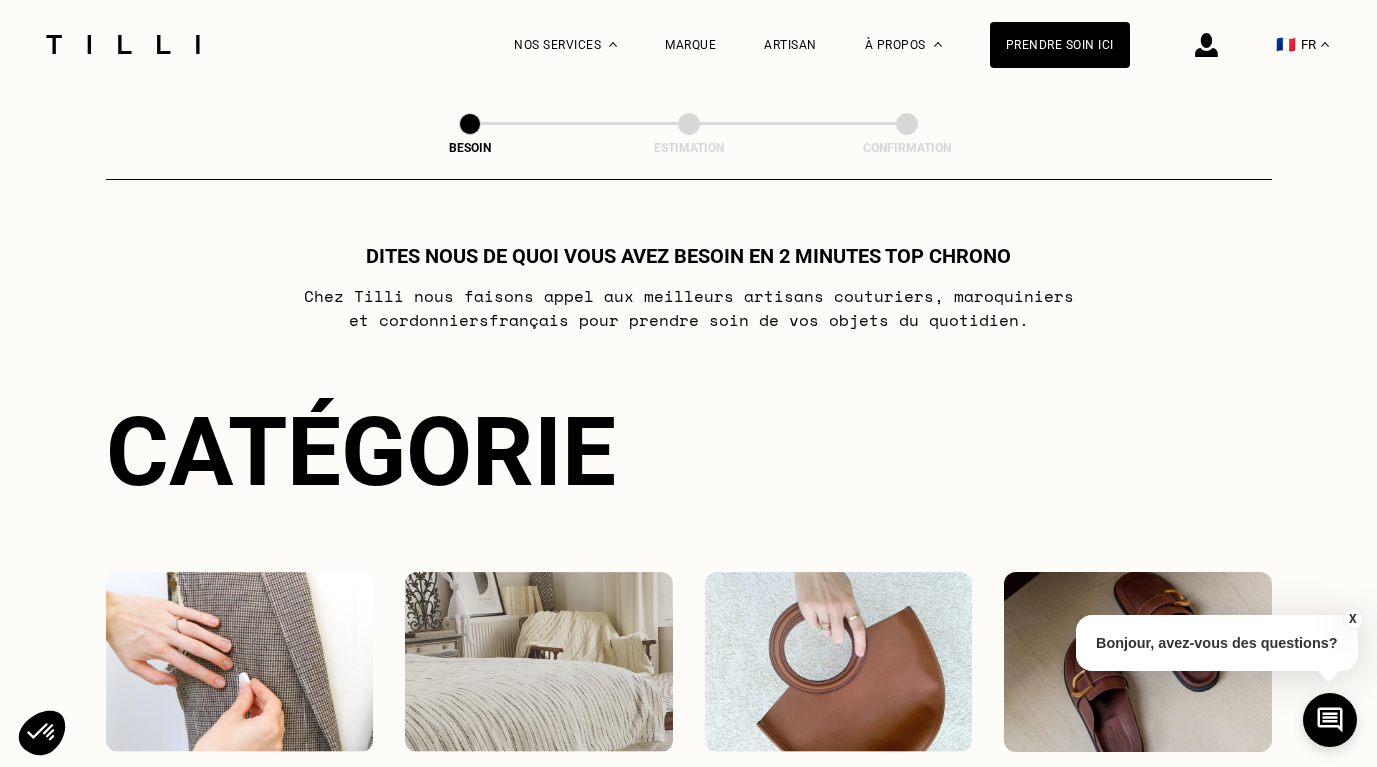 scroll, scrollTop: 0, scrollLeft: 0, axis: both 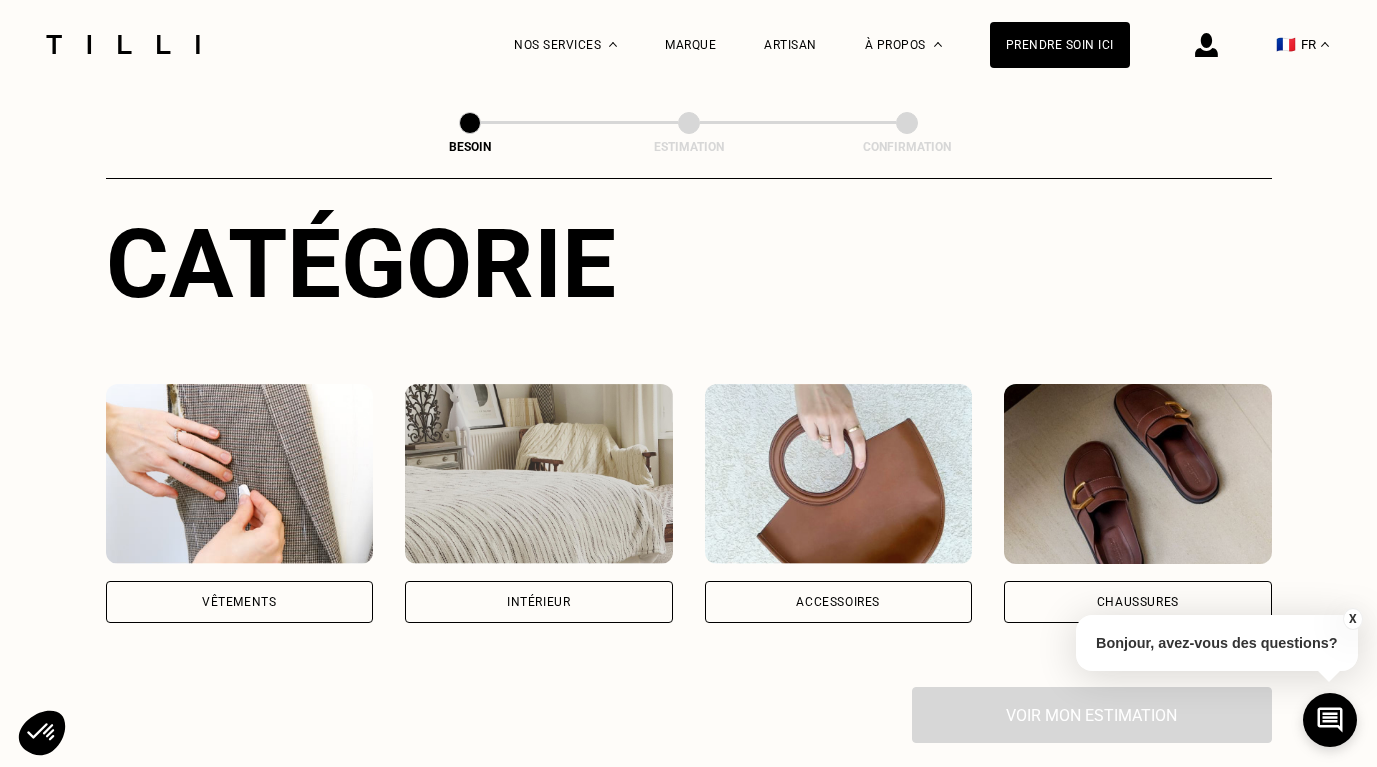 click on "Vêtements" at bounding box center [239, 602] 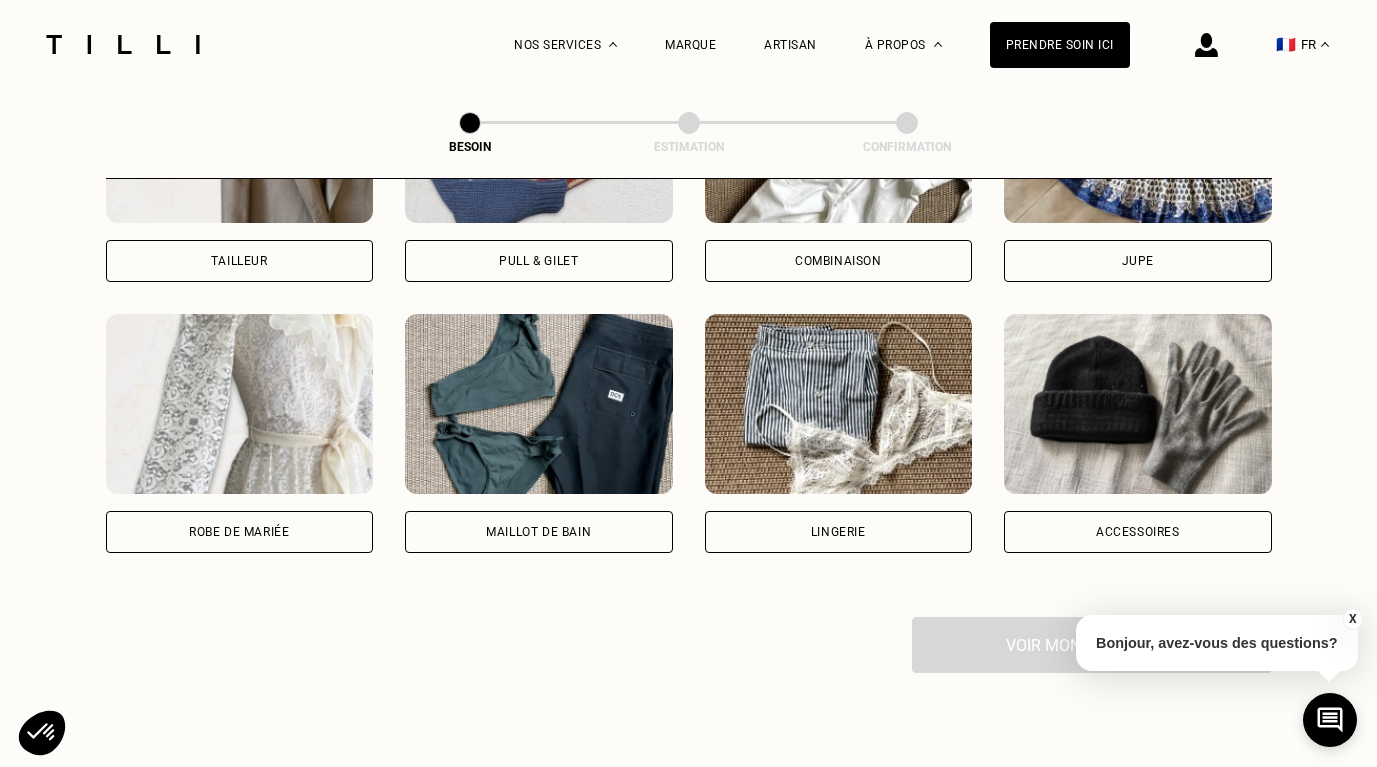 scroll, scrollTop: 1272, scrollLeft: 0, axis: vertical 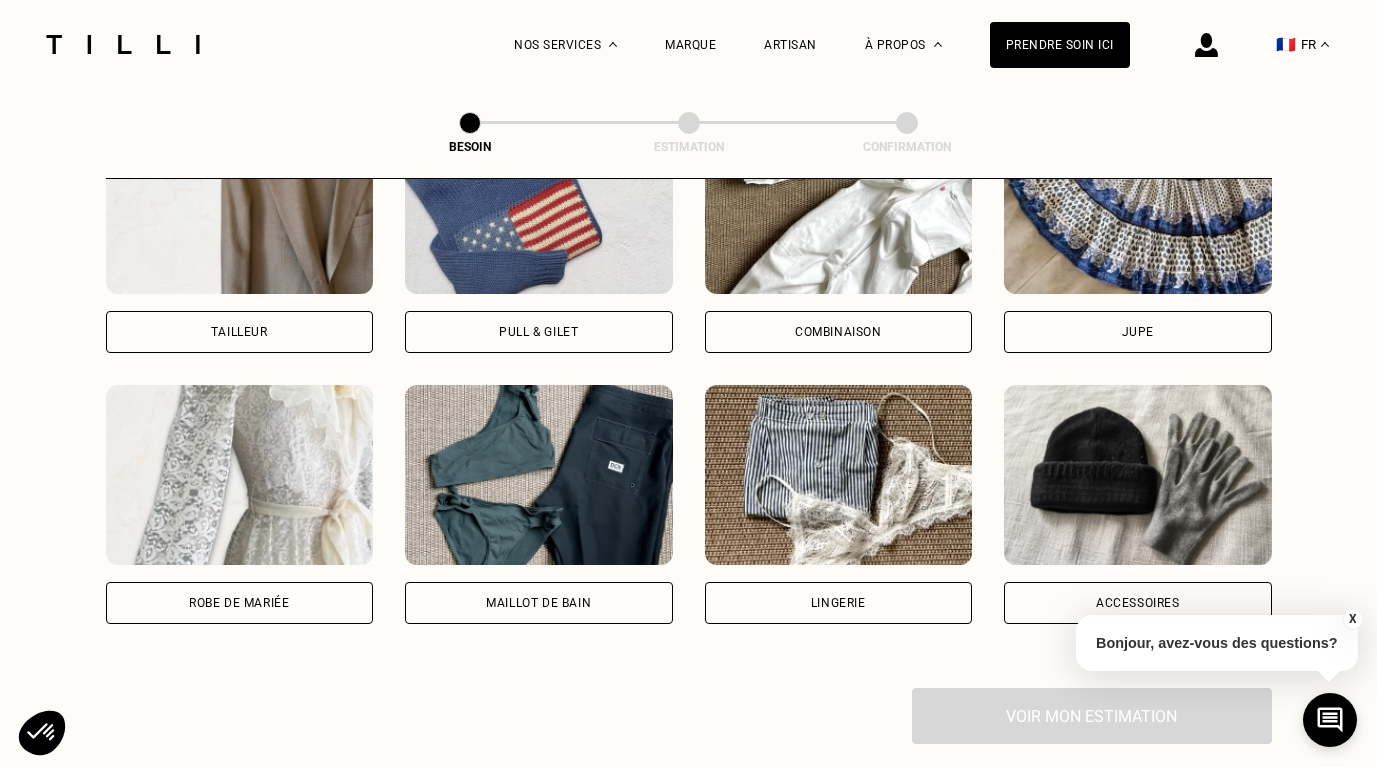 click on "Robe de mariée" at bounding box center [240, 603] 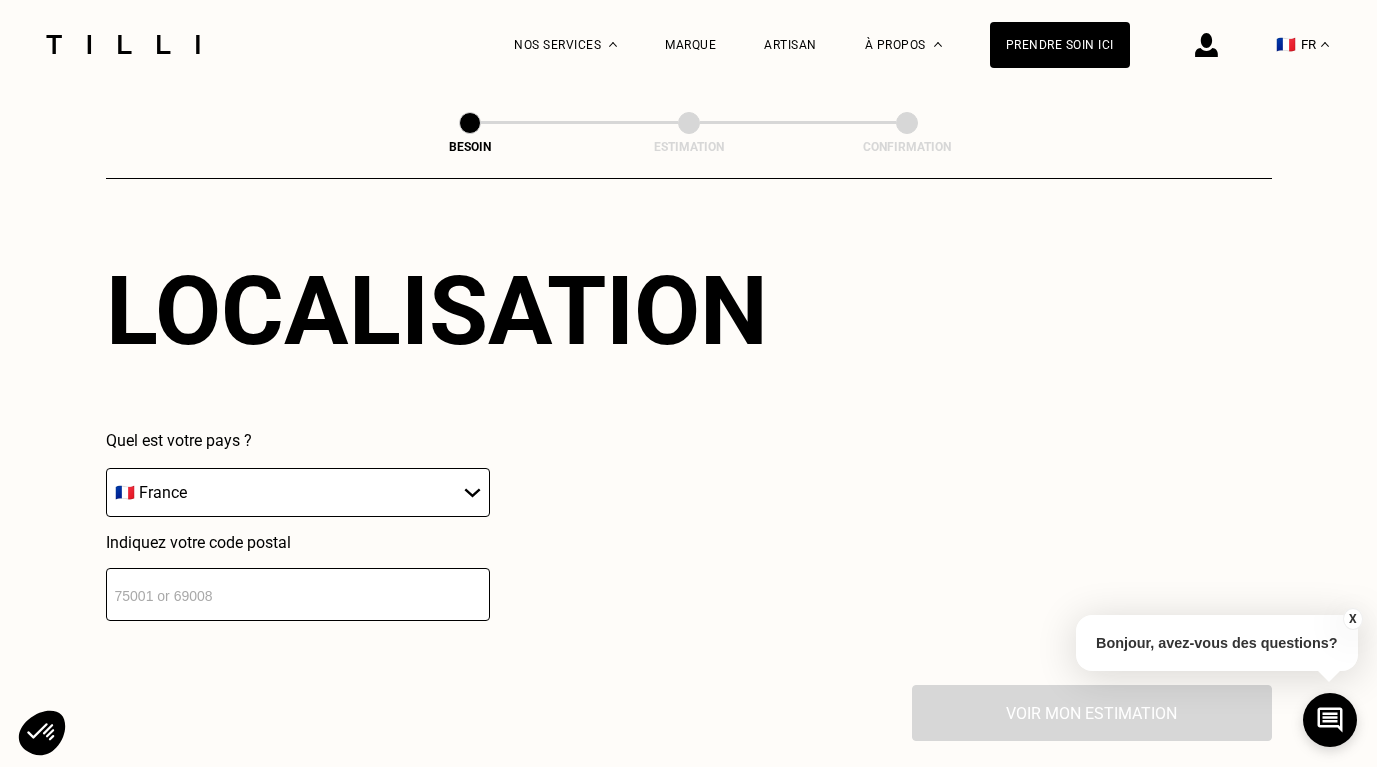 scroll, scrollTop: 1852, scrollLeft: 0, axis: vertical 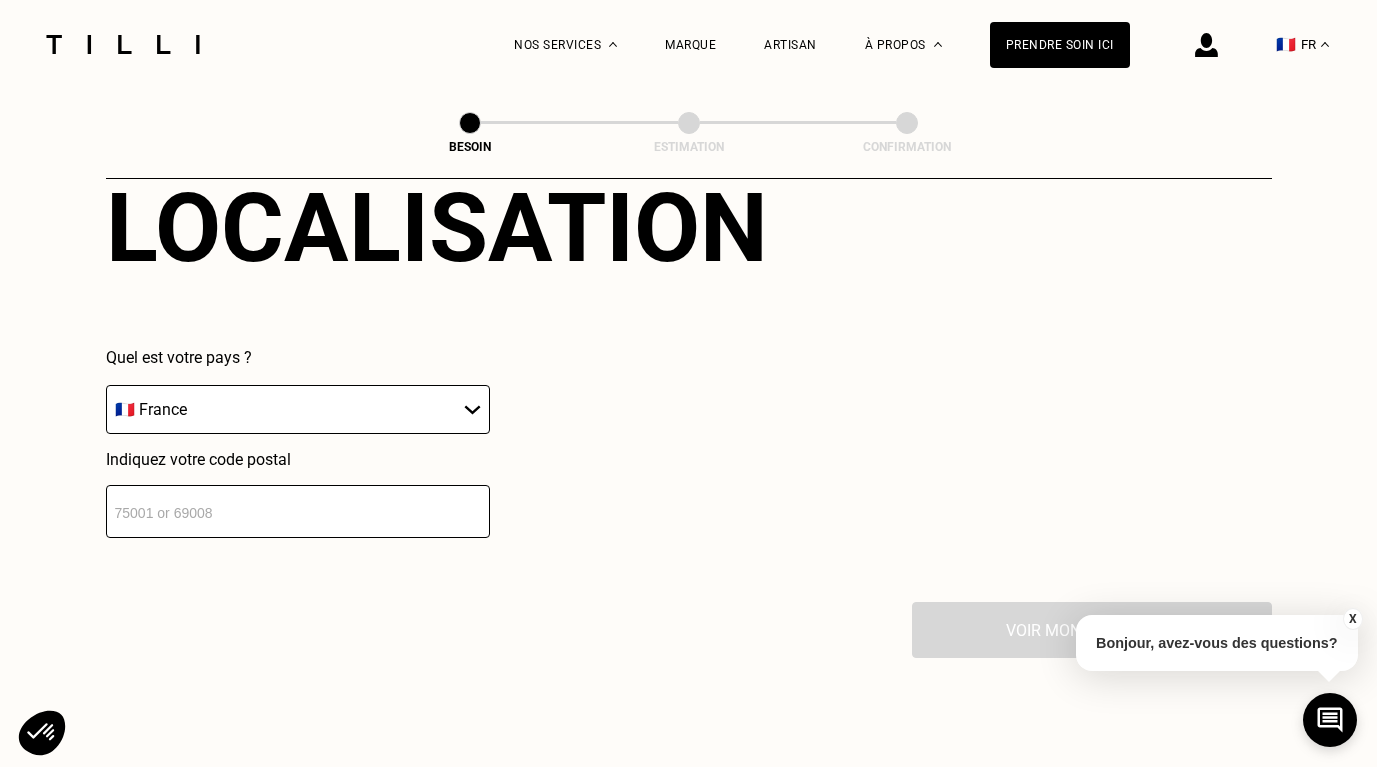 click at bounding box center (298, 511) 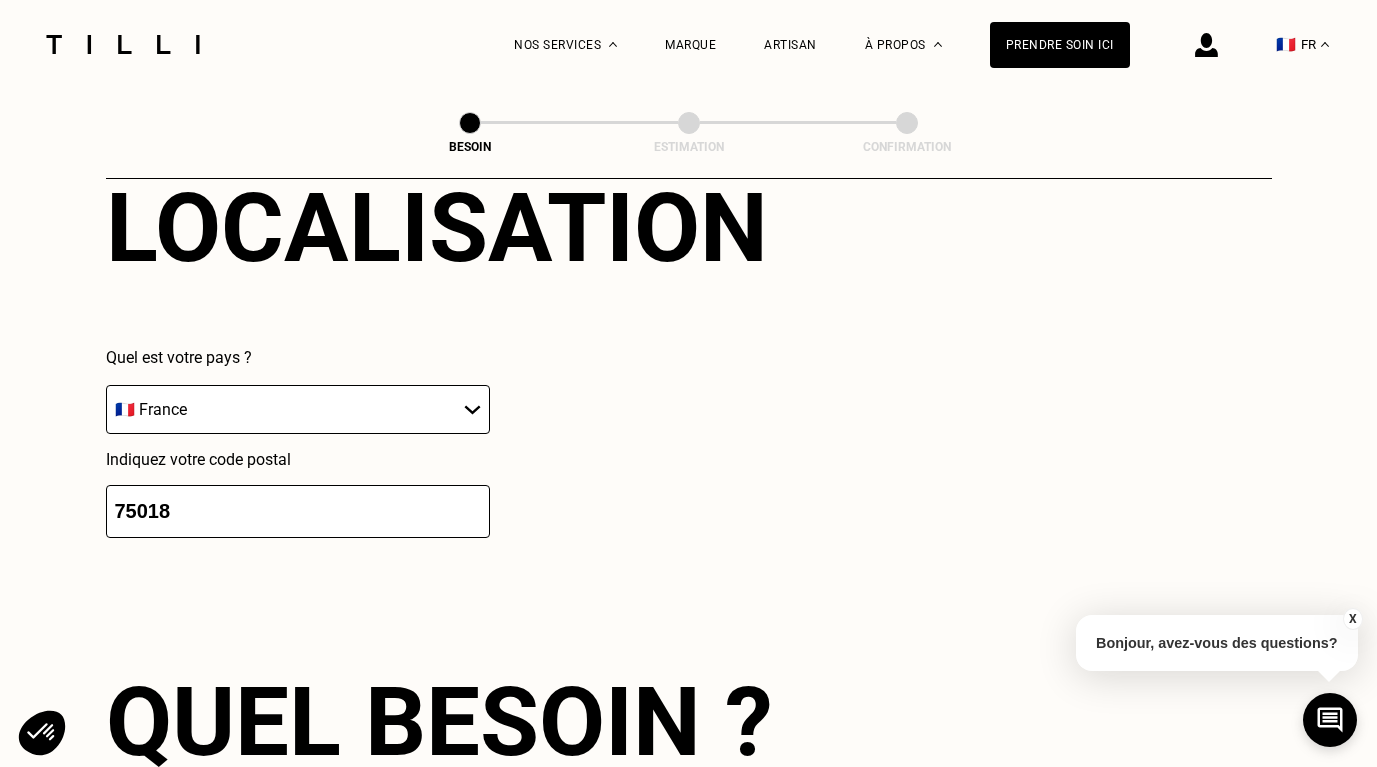 scroll, scrollTop: 2237, scrollLeft: 0, axis: vertical 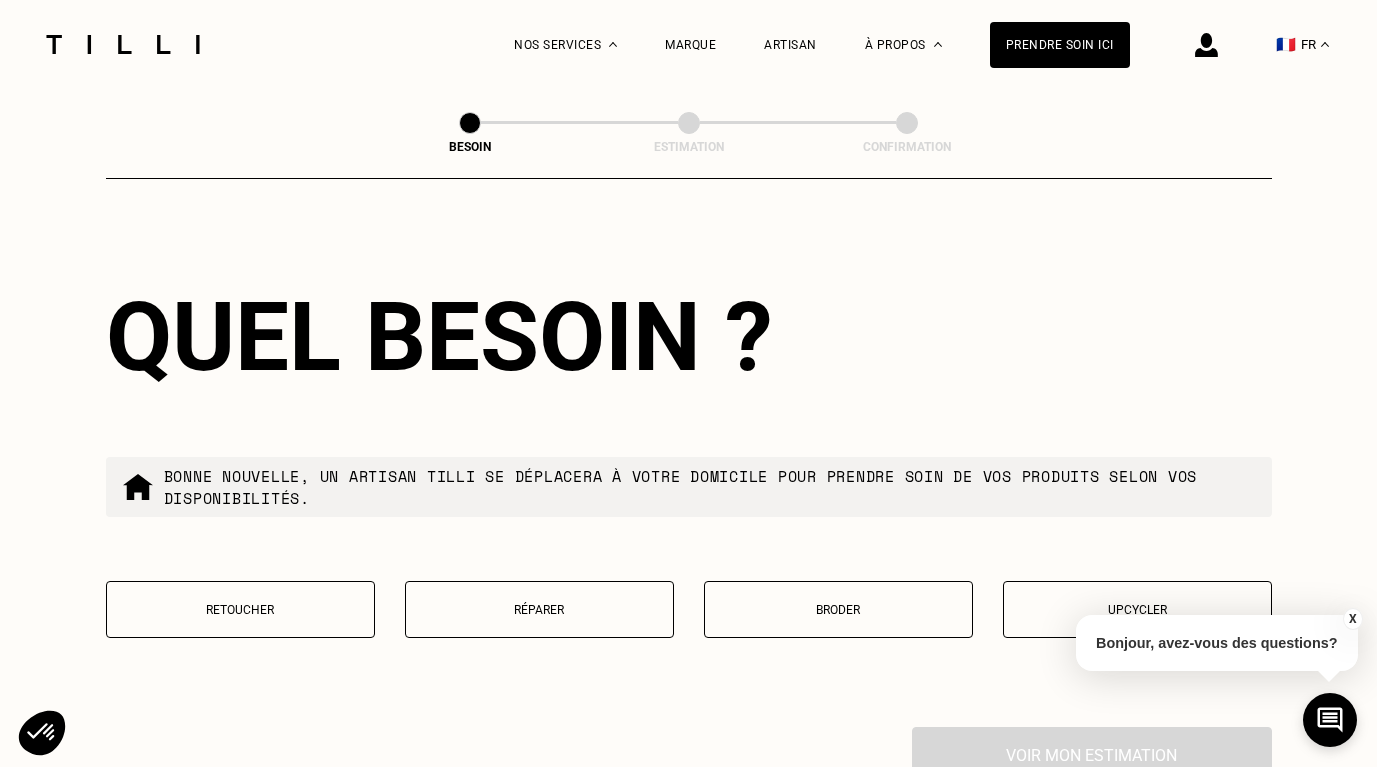 type on "75018" 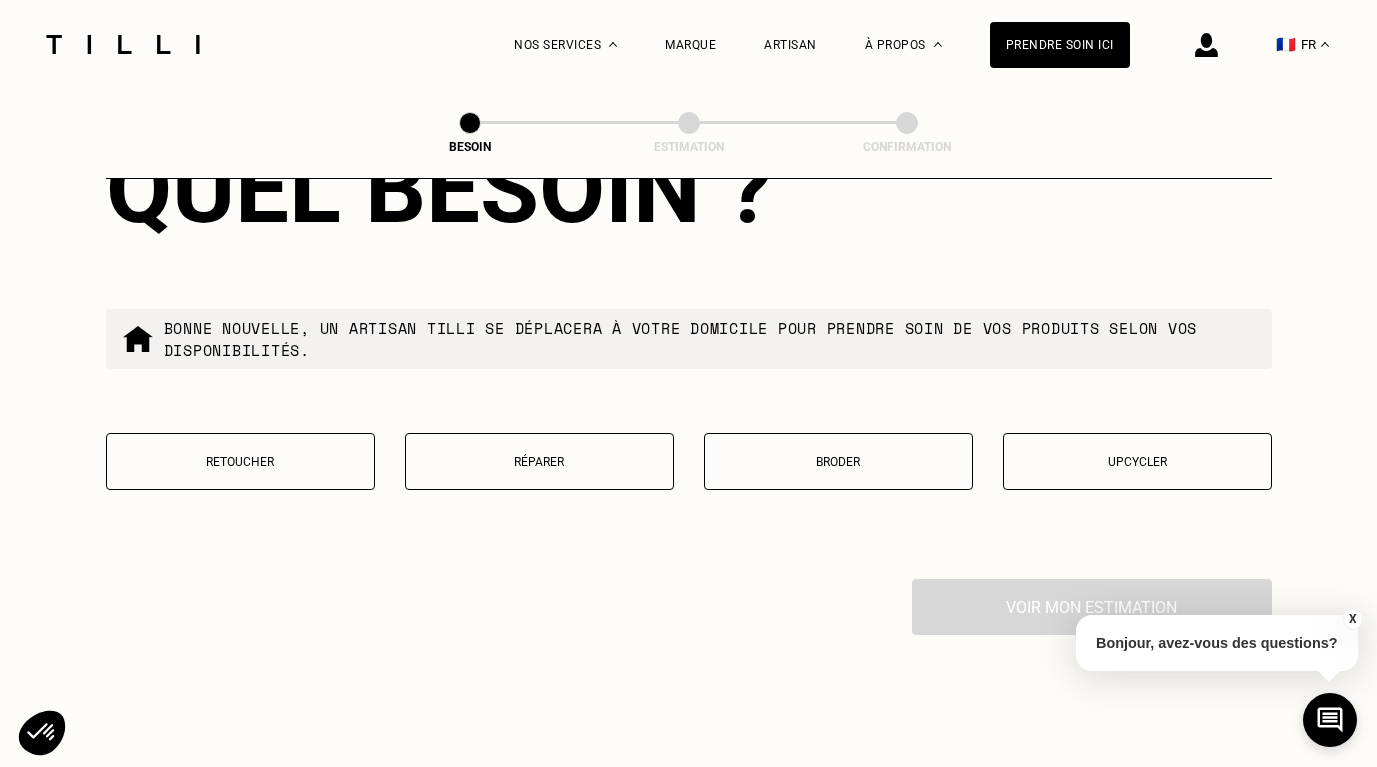 click on "Retoucher" at bounding box center (240, 461) 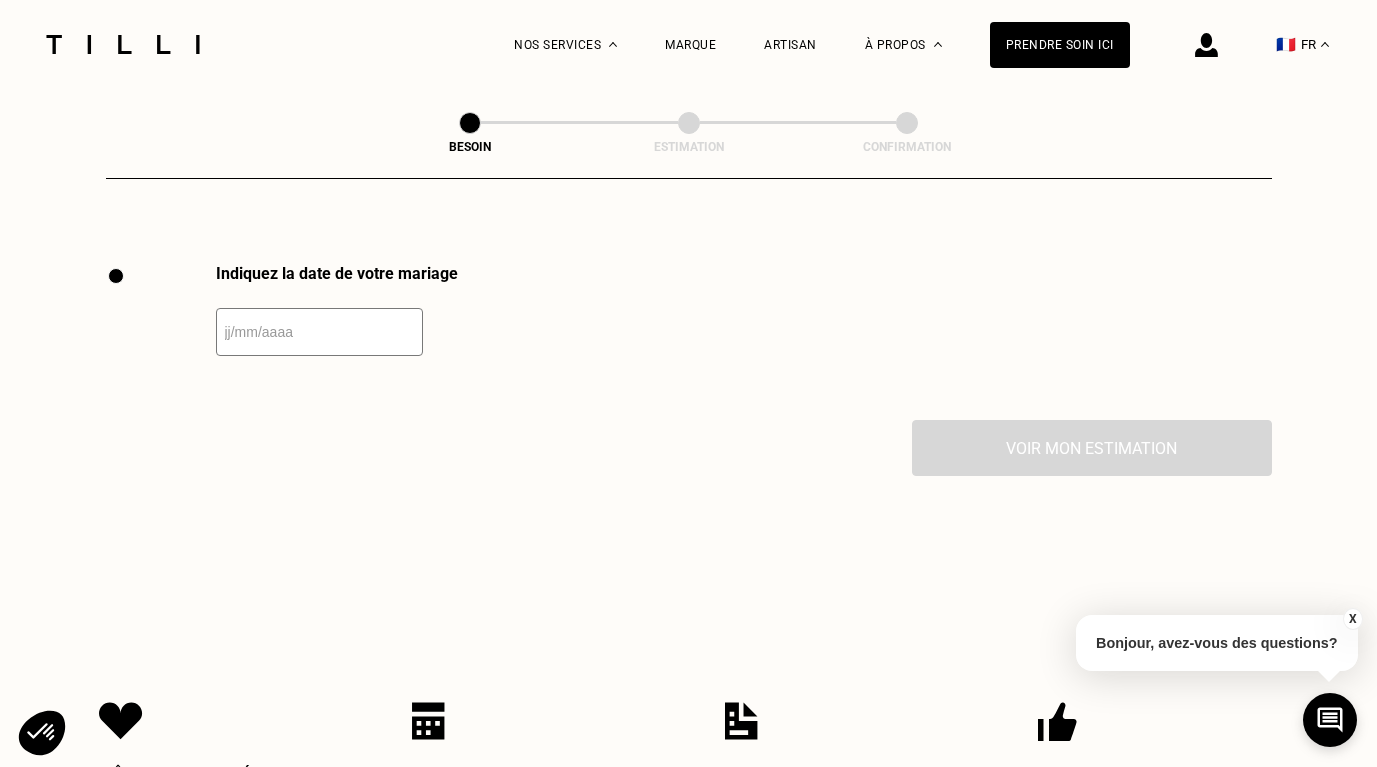 scroll, scrollTop: 2747, scrollLeft: 0, axis: vertical 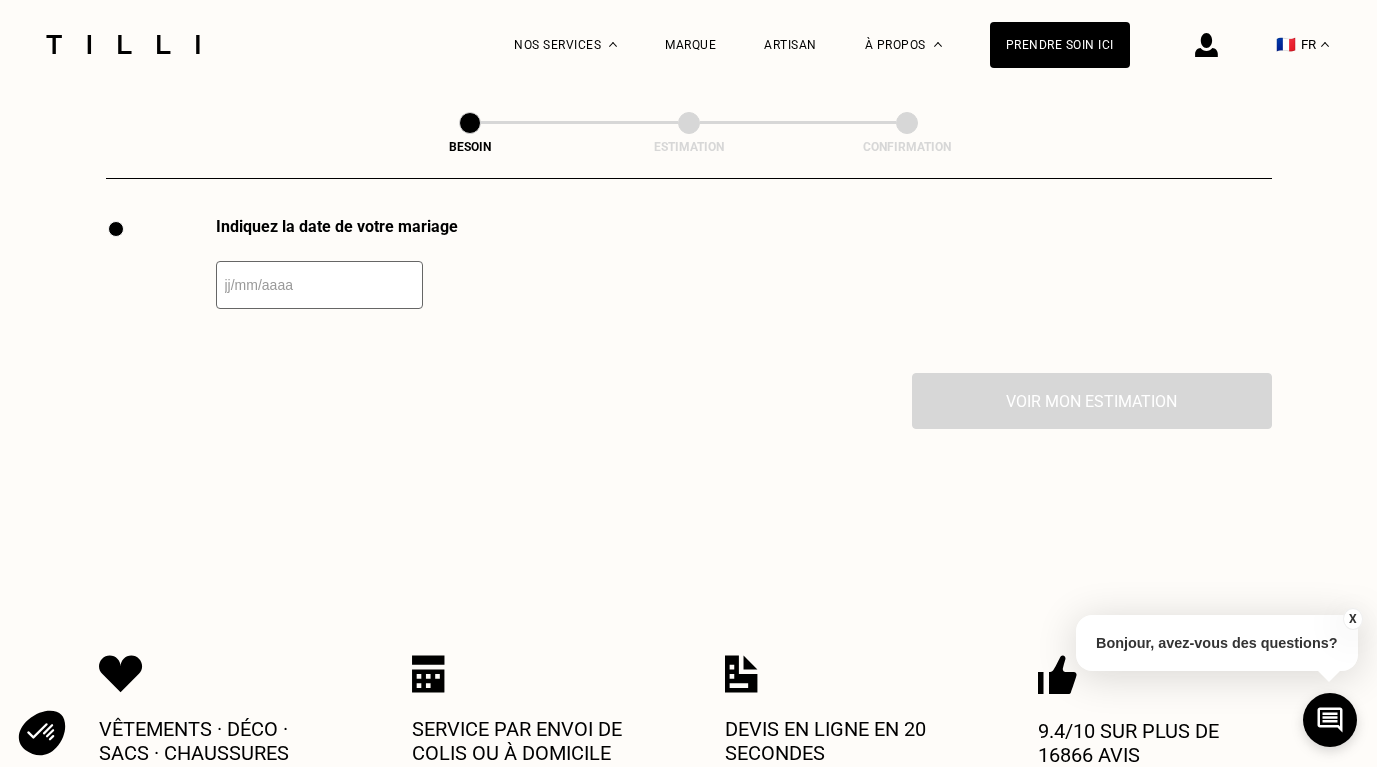 click at bounding box center [319, 285] 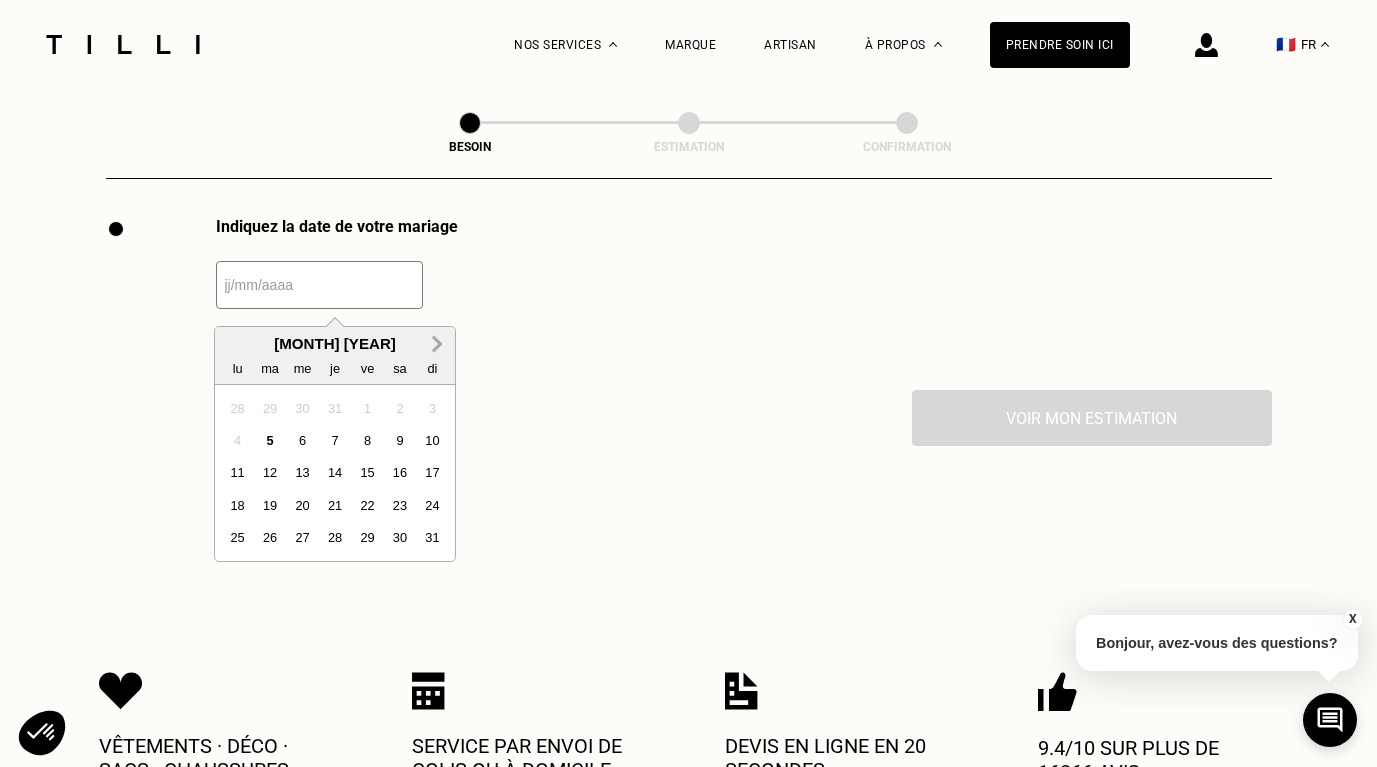 click on "Next Month" at bounding box center (437, 345) 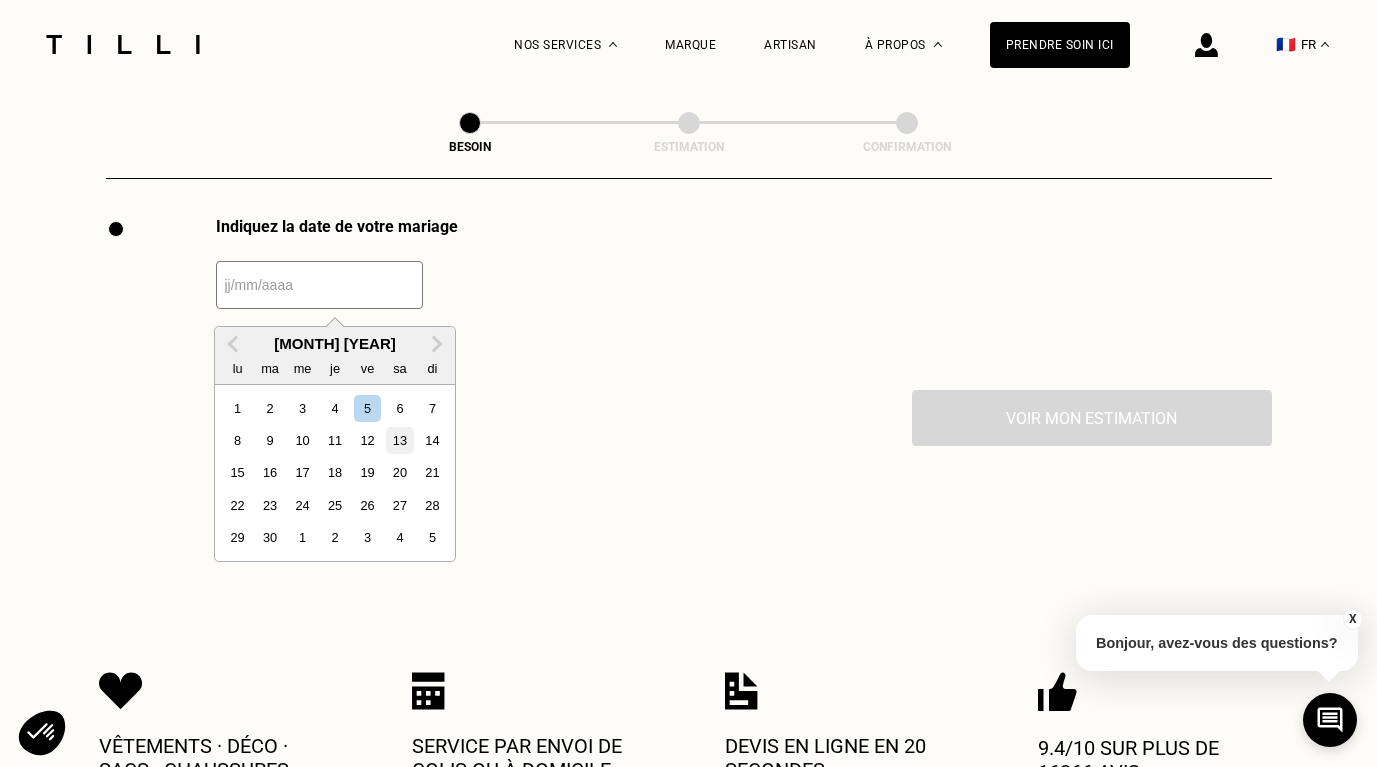click on "13" at bounding box center (399, 440) 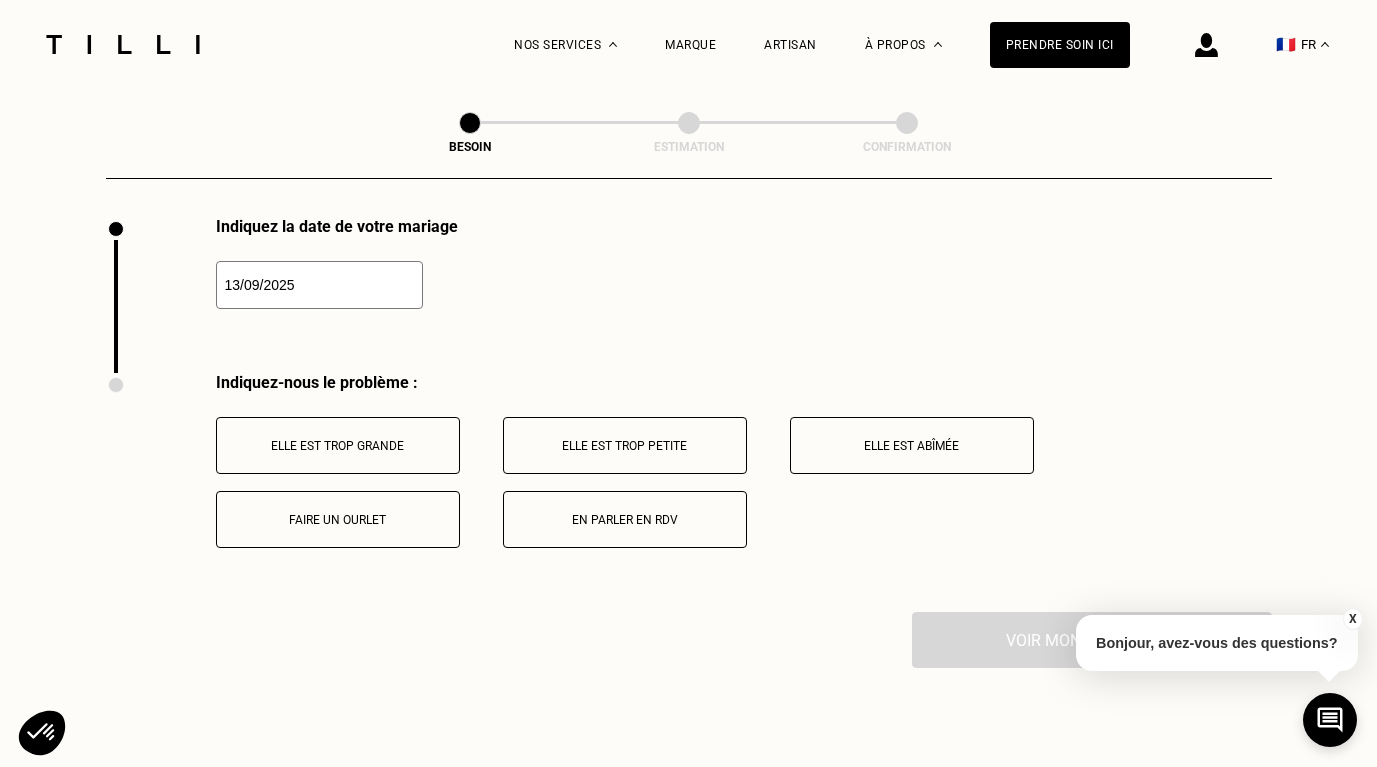 scroll, scrollTop: 2767, scrollLeft: 0, axis: vertical 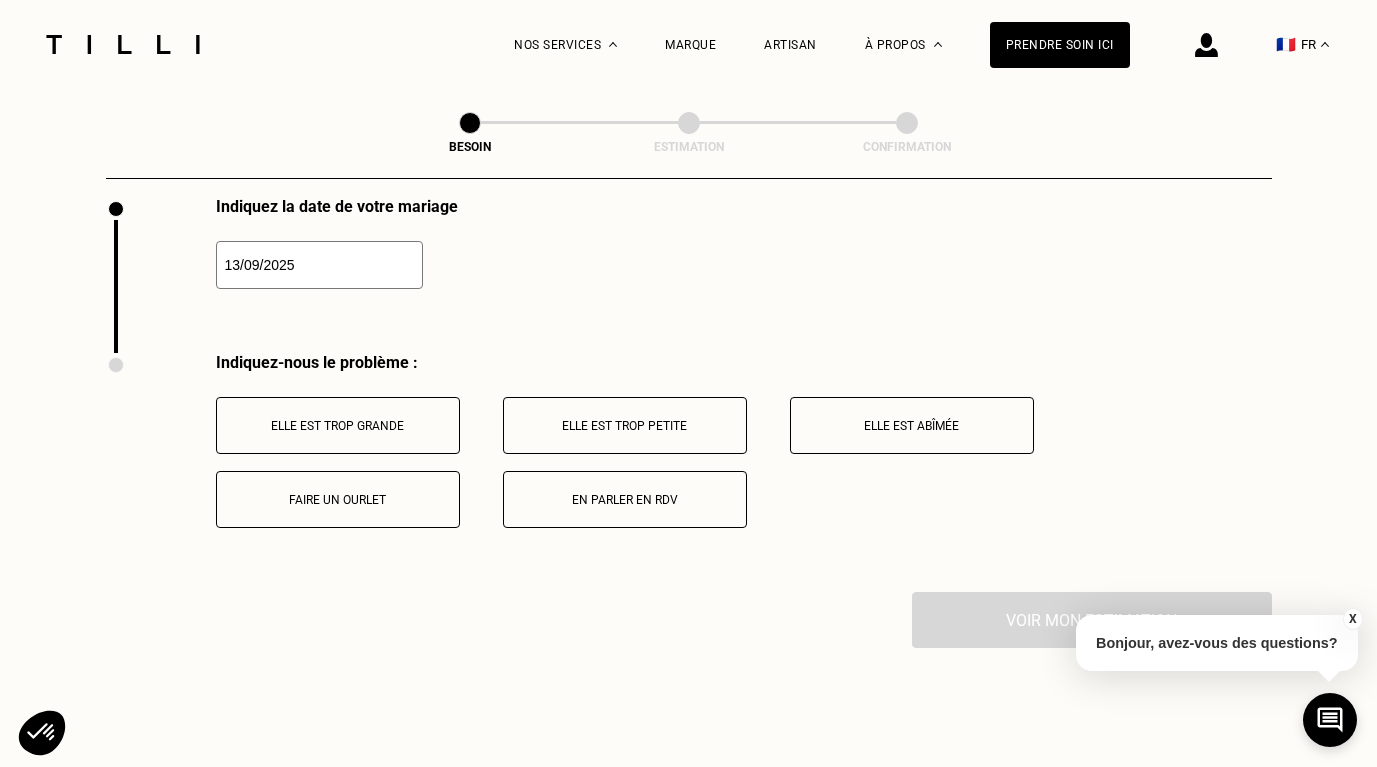 click on "Elle est trop grande" at bounding box center (338, 426) 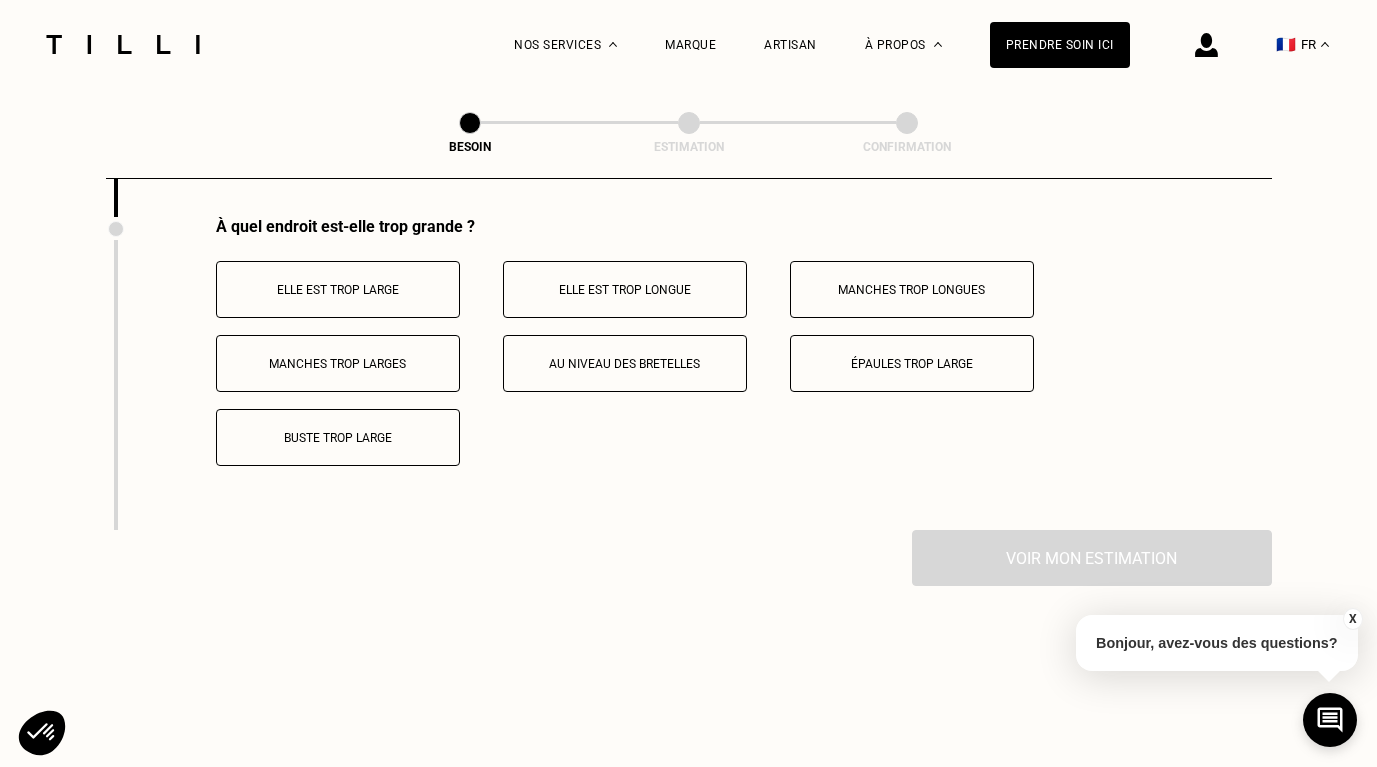 scroll, scrollTop: 3146, scrollLeft: 0, axis: vertical 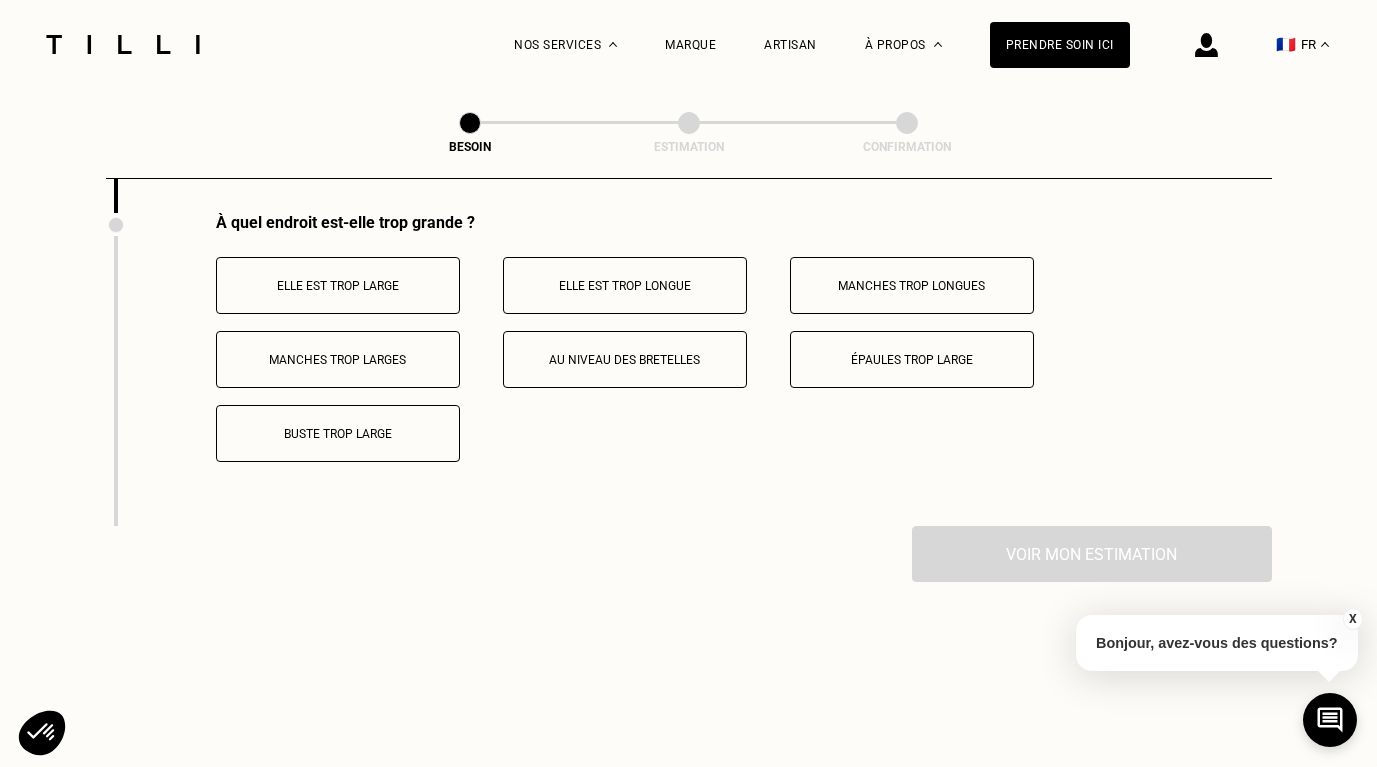 click on "Elle est trop large" at bounding box center (338, 285) 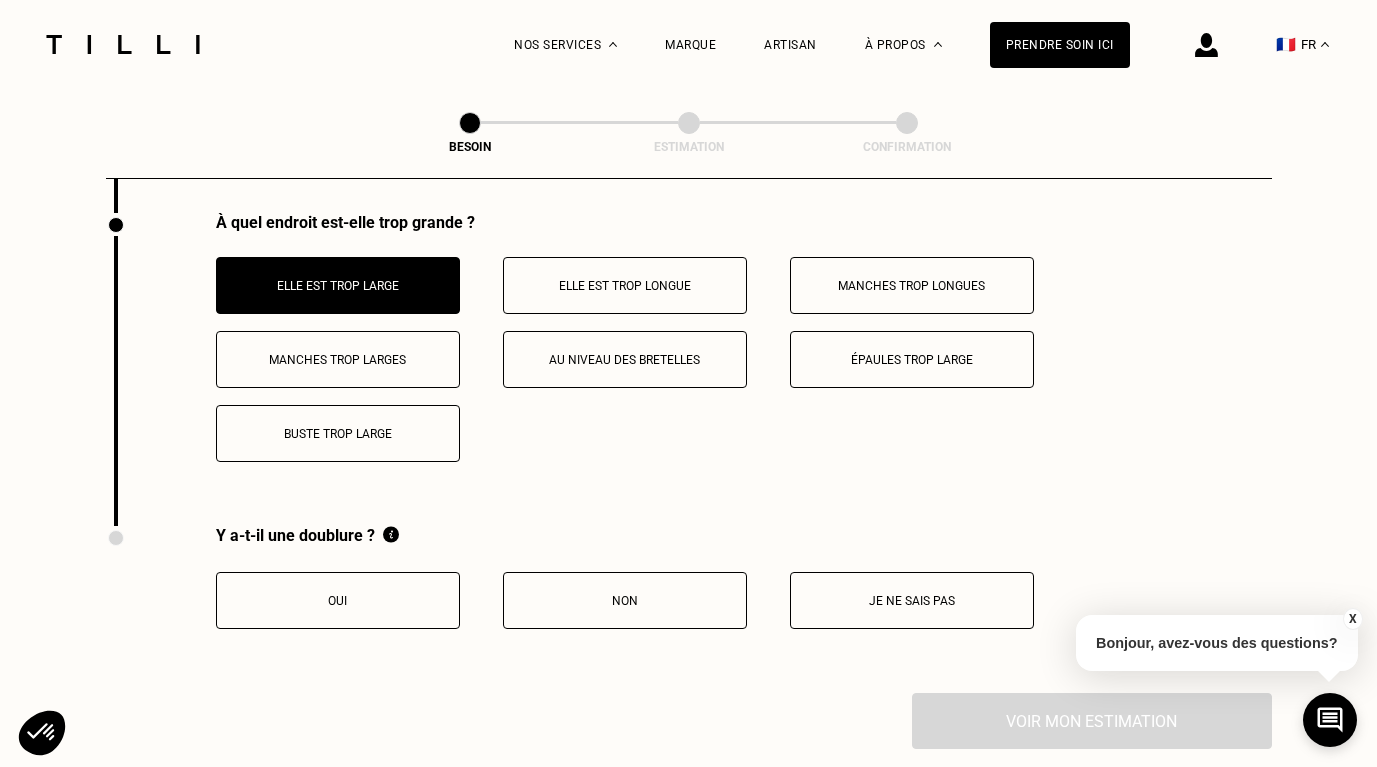 scroll, scrollTop: 3178, scrollLeft: 0, axis: vertical 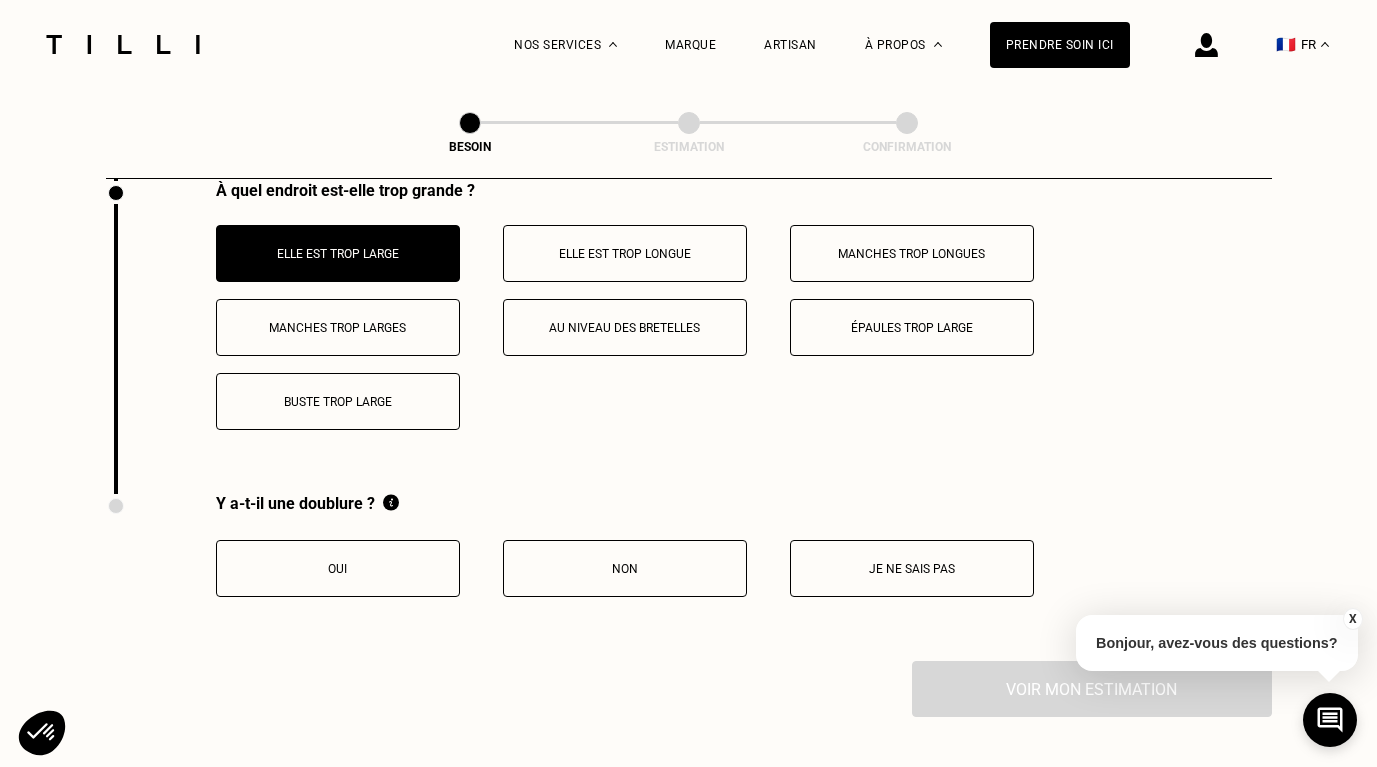 click on "Oui" at bounding box center (338, 568) 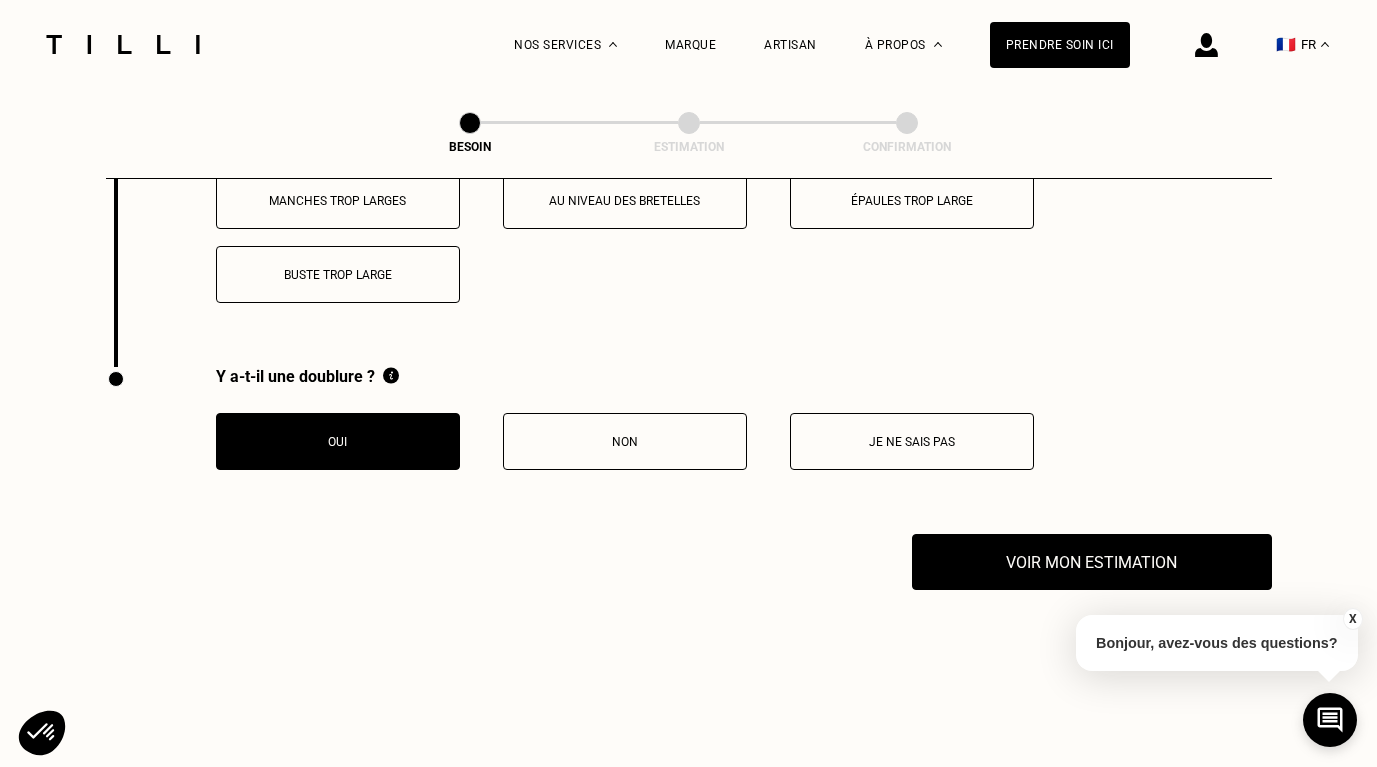 scroll, scrollTop: 3431, scrollLeft: 0, axis: vertical 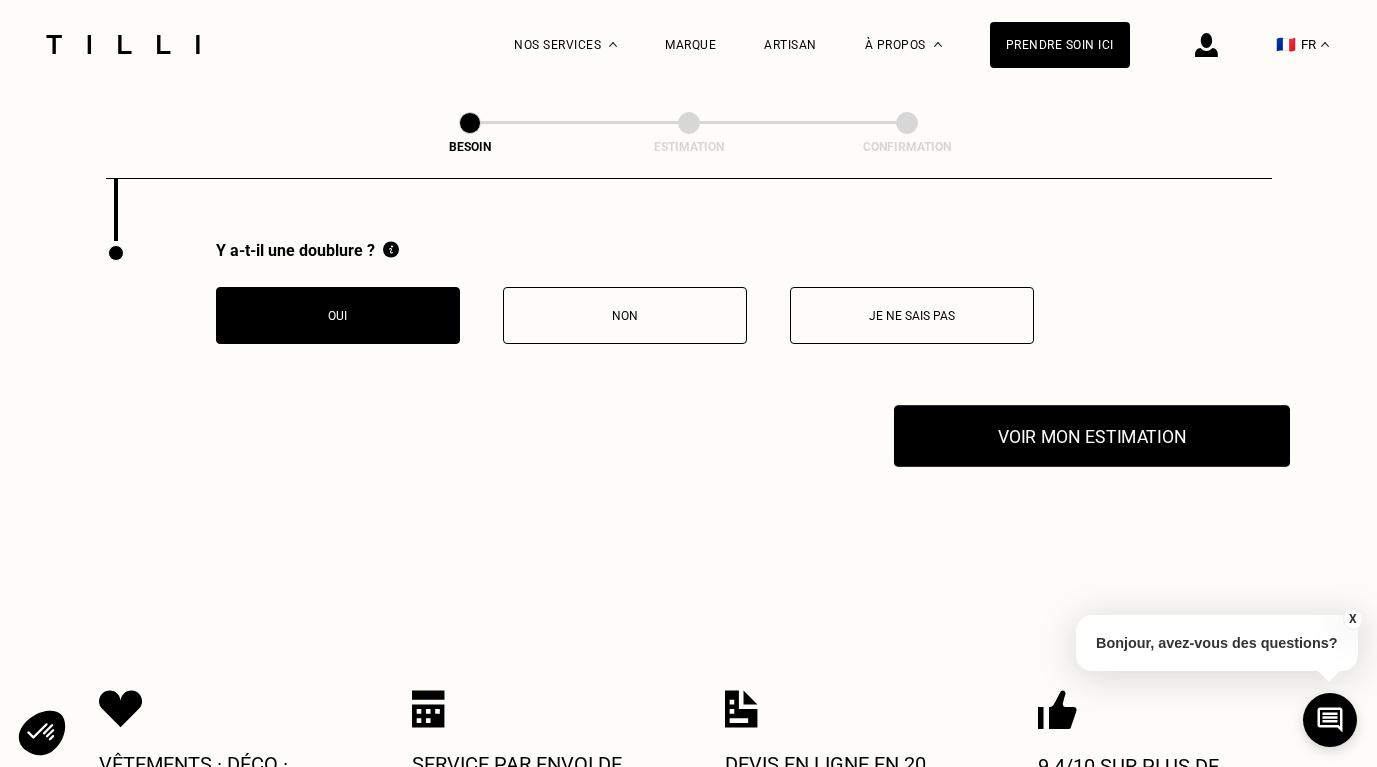 click on "Voir mon estimation" at bounding box center [1092, 436] 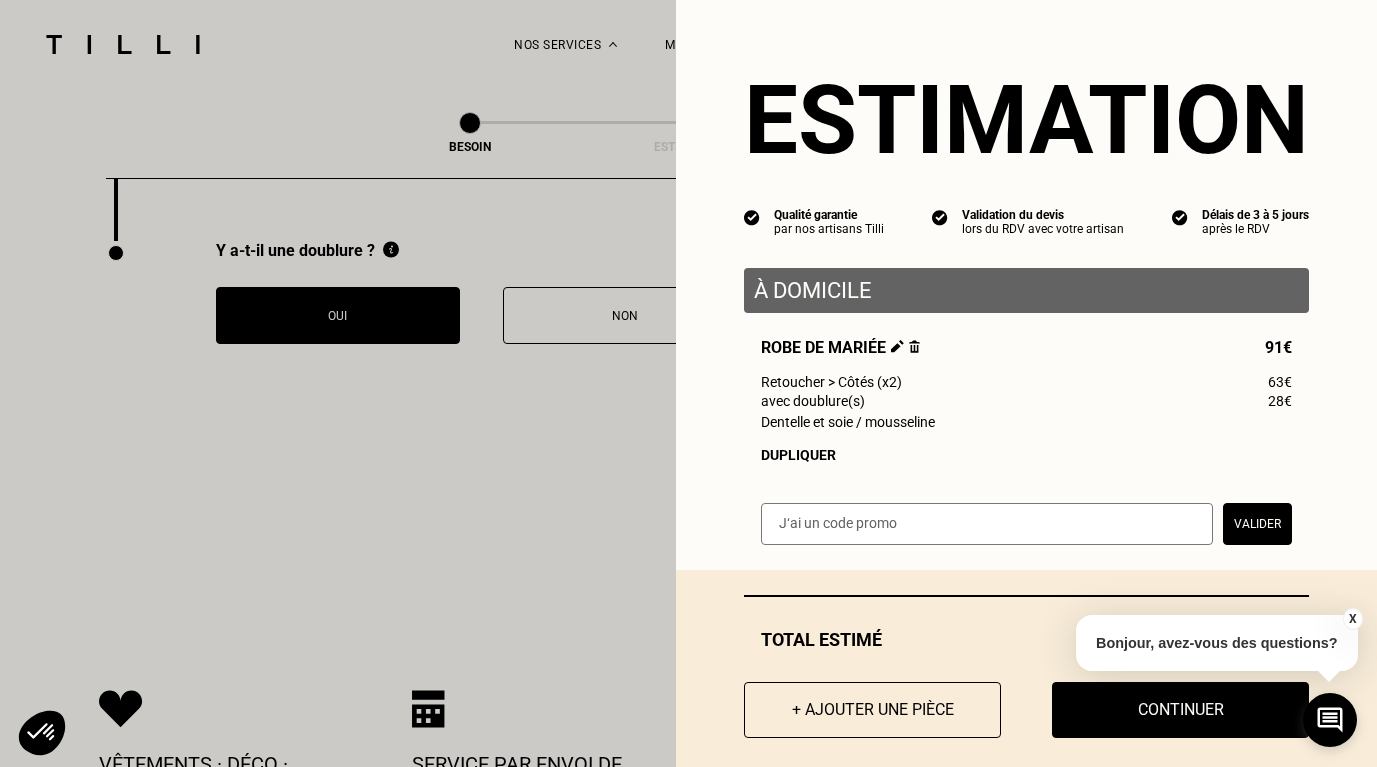 scroll, scrollTop: 20, scrollLeft: 0, axis: vertical 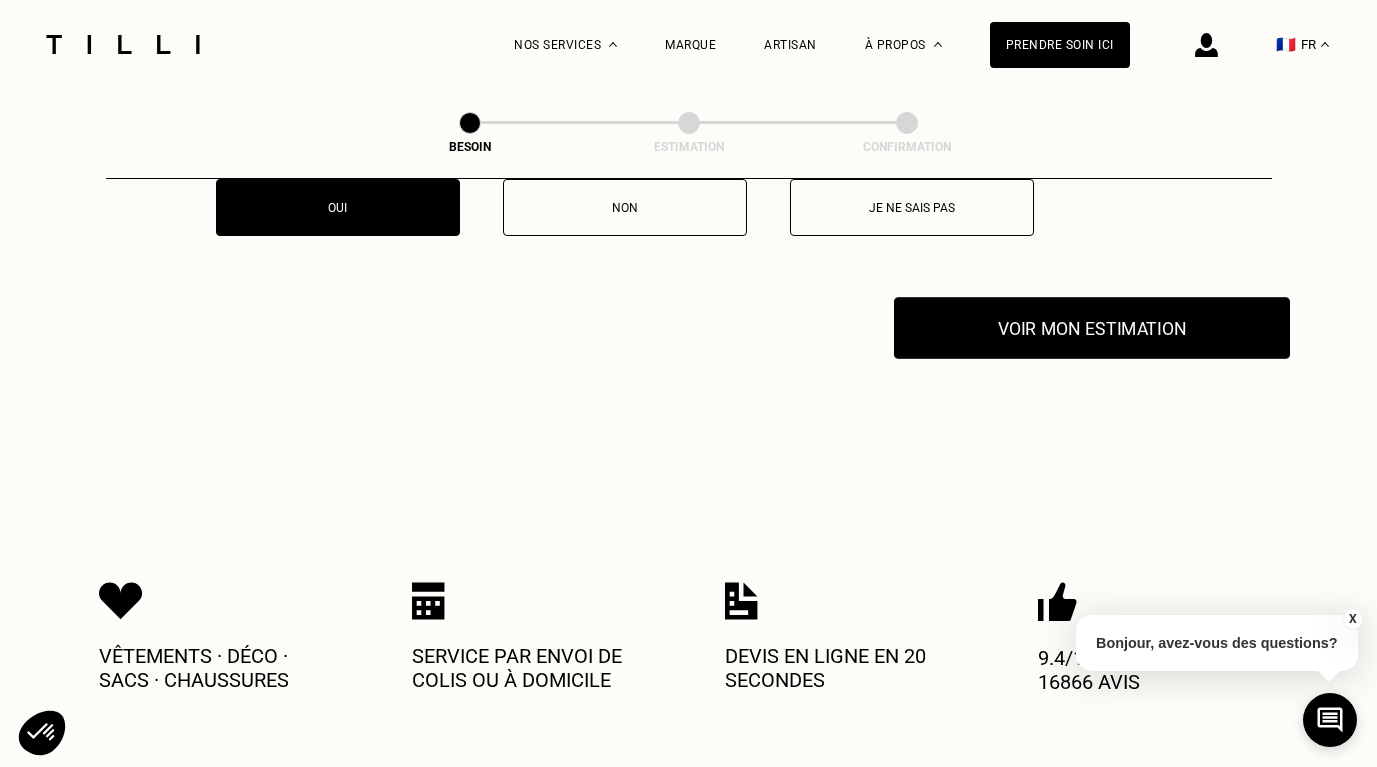 click on "Voir mon estimation" at bounding box center [1092, 328] 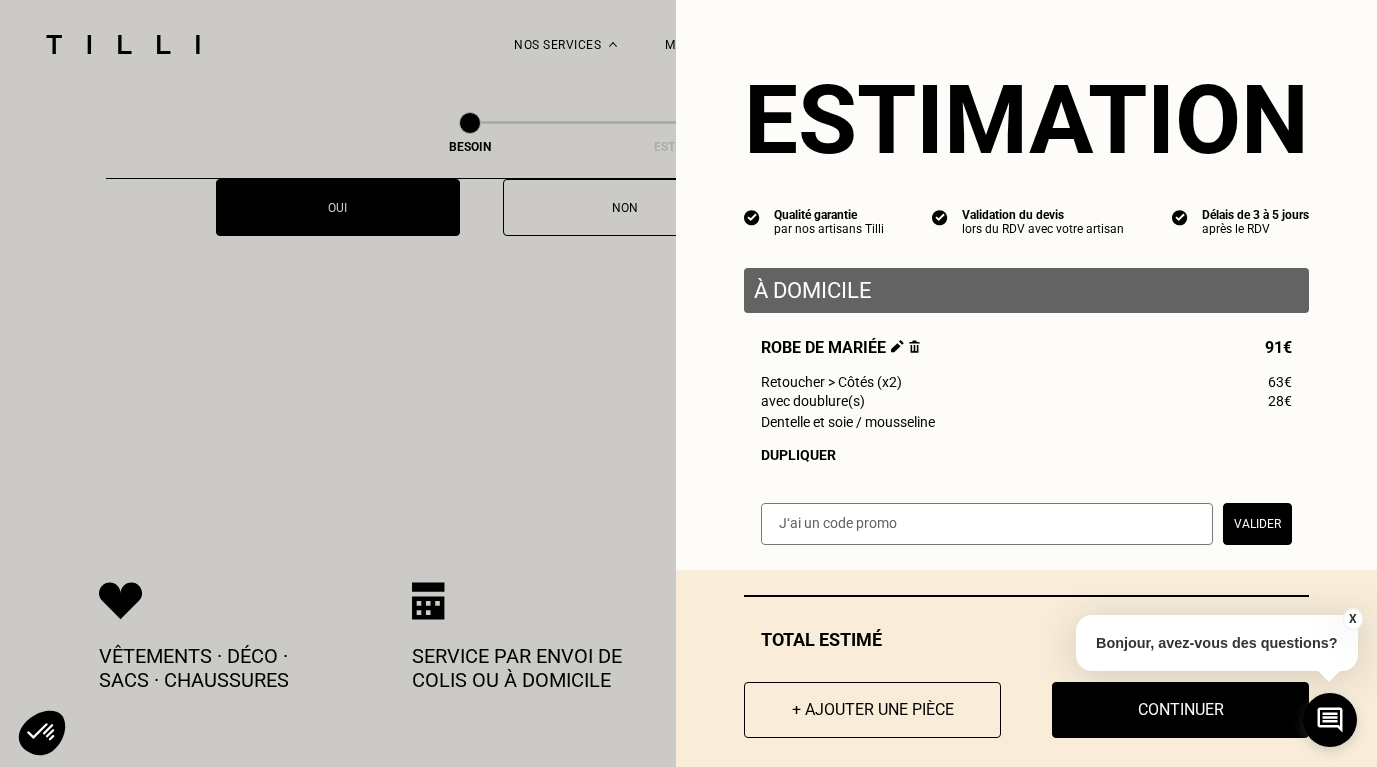 scroll, scrollTop: 20, scrollLeft: 0, axis: vertical 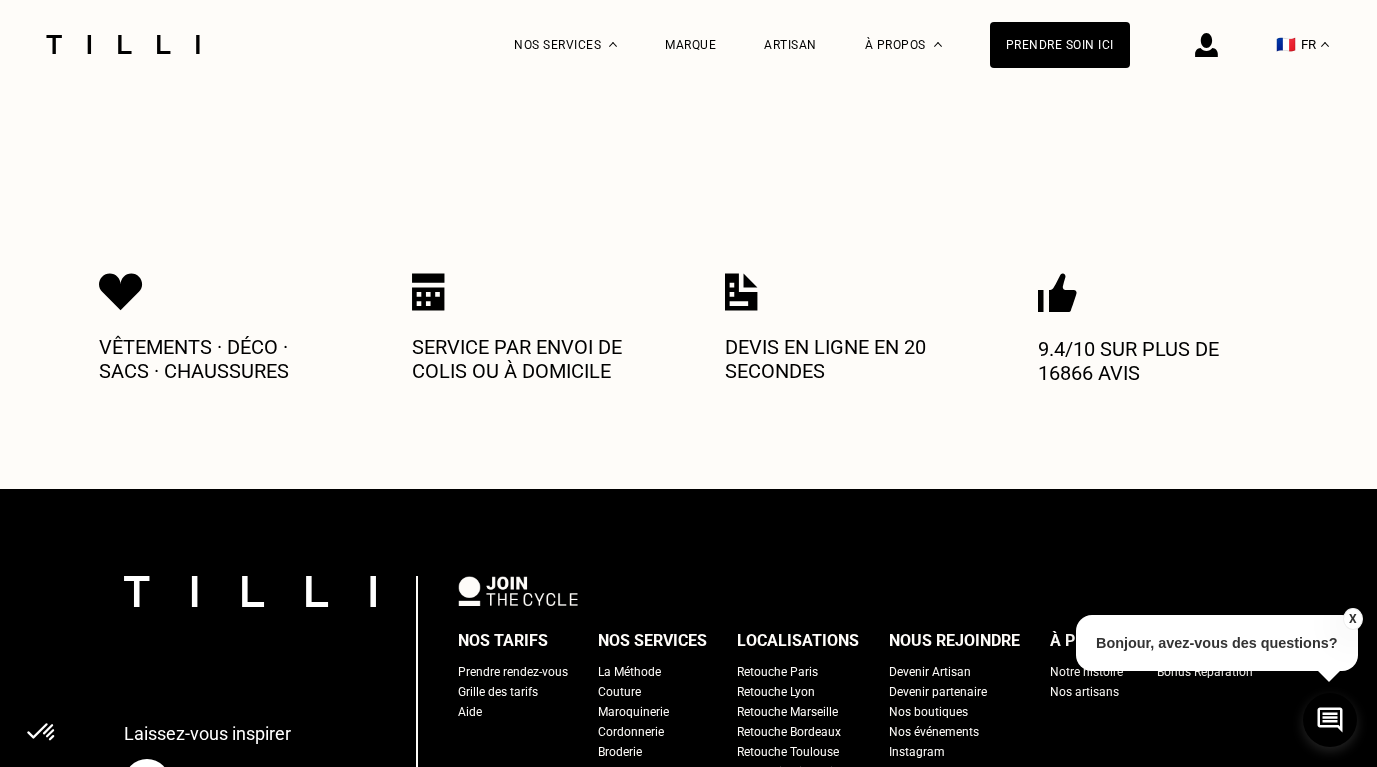click on "X" at bounding box center [1352, 619] 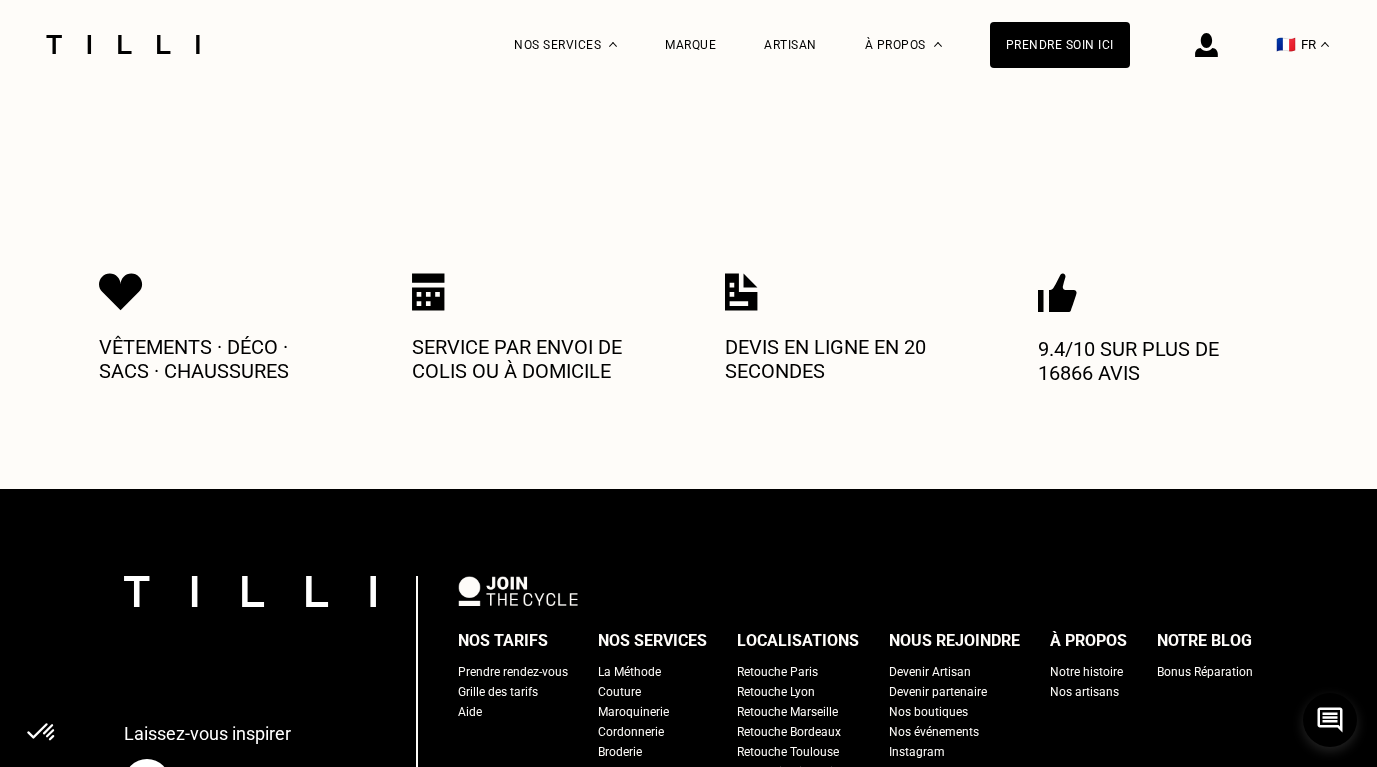 scroll, scrollTop: 3192, scrollLeft: 0, axis: vertical 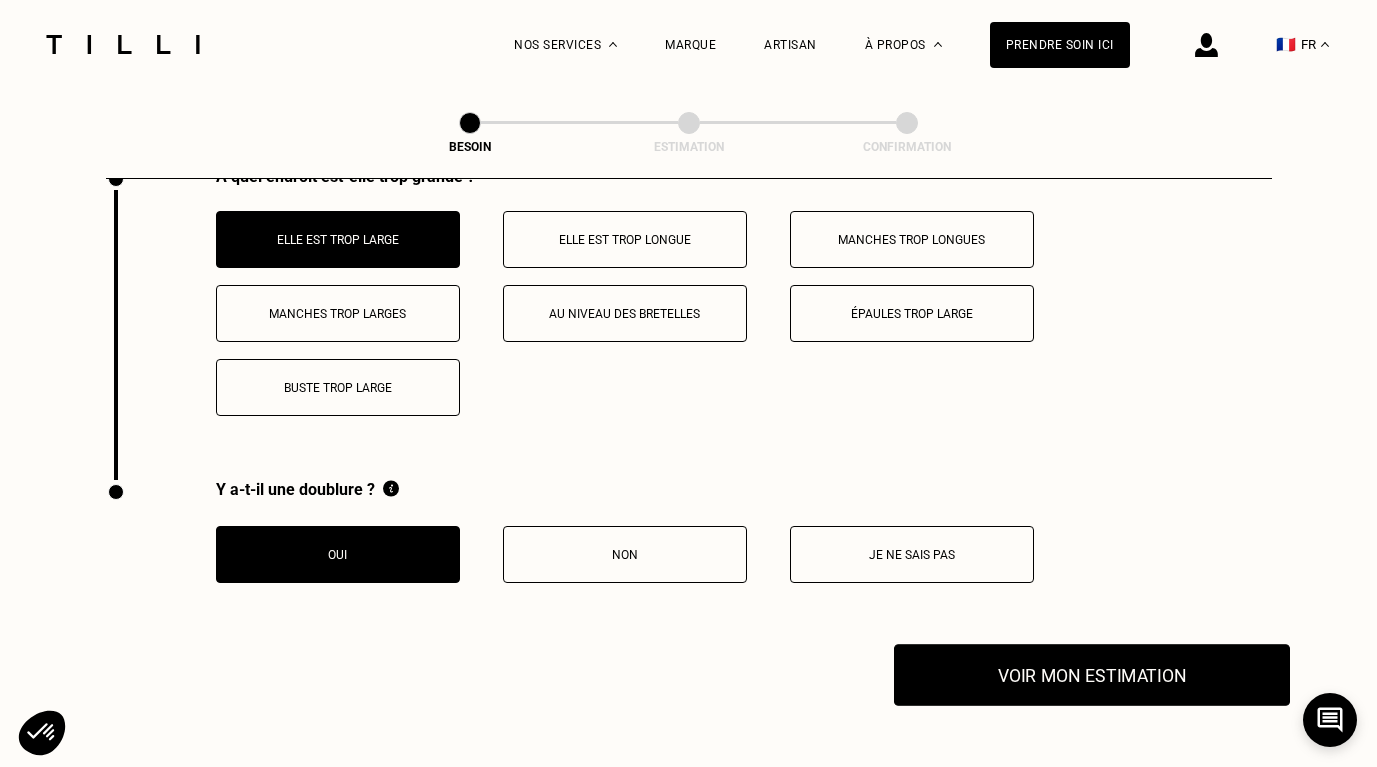 click on "Voir mon estimation" at bounding box center (1092, 675) 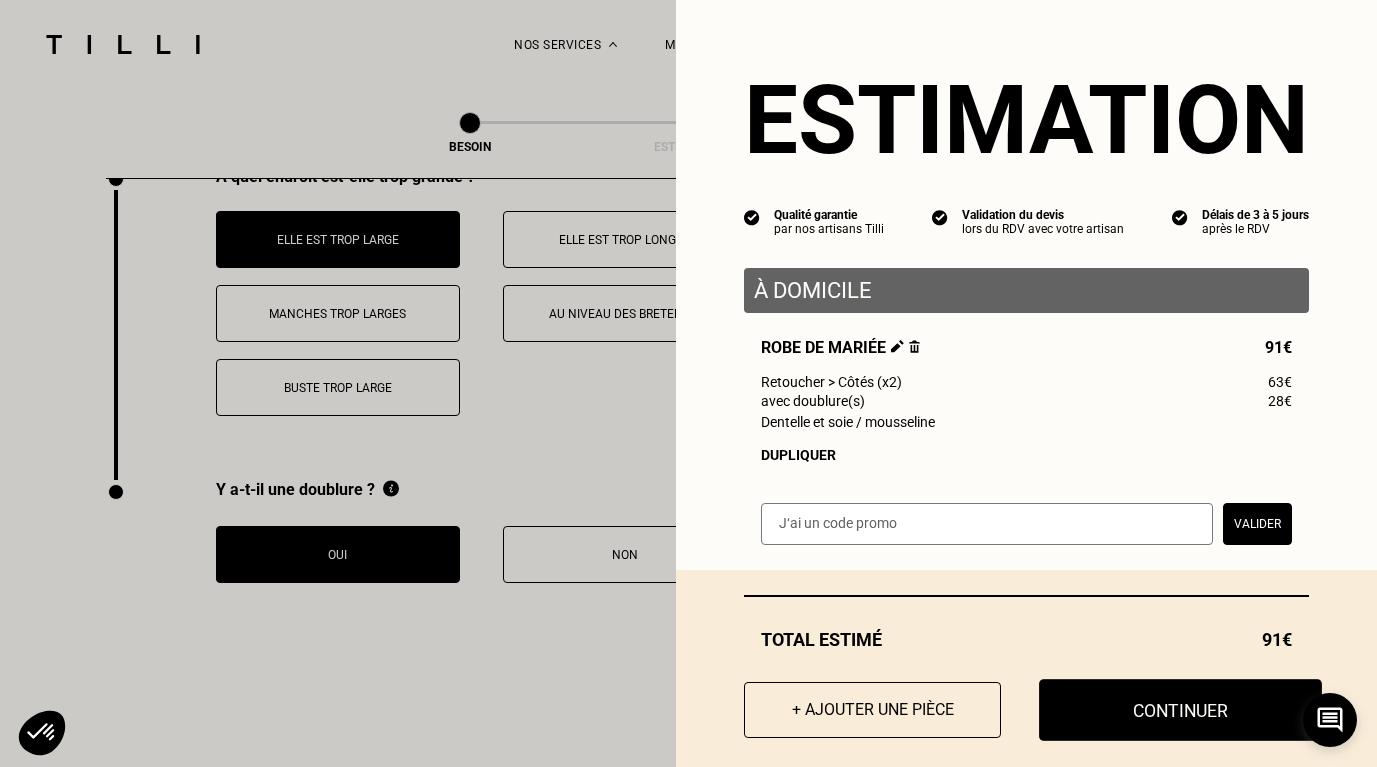 click on "Continuer" at bounding box center [1180, 710] 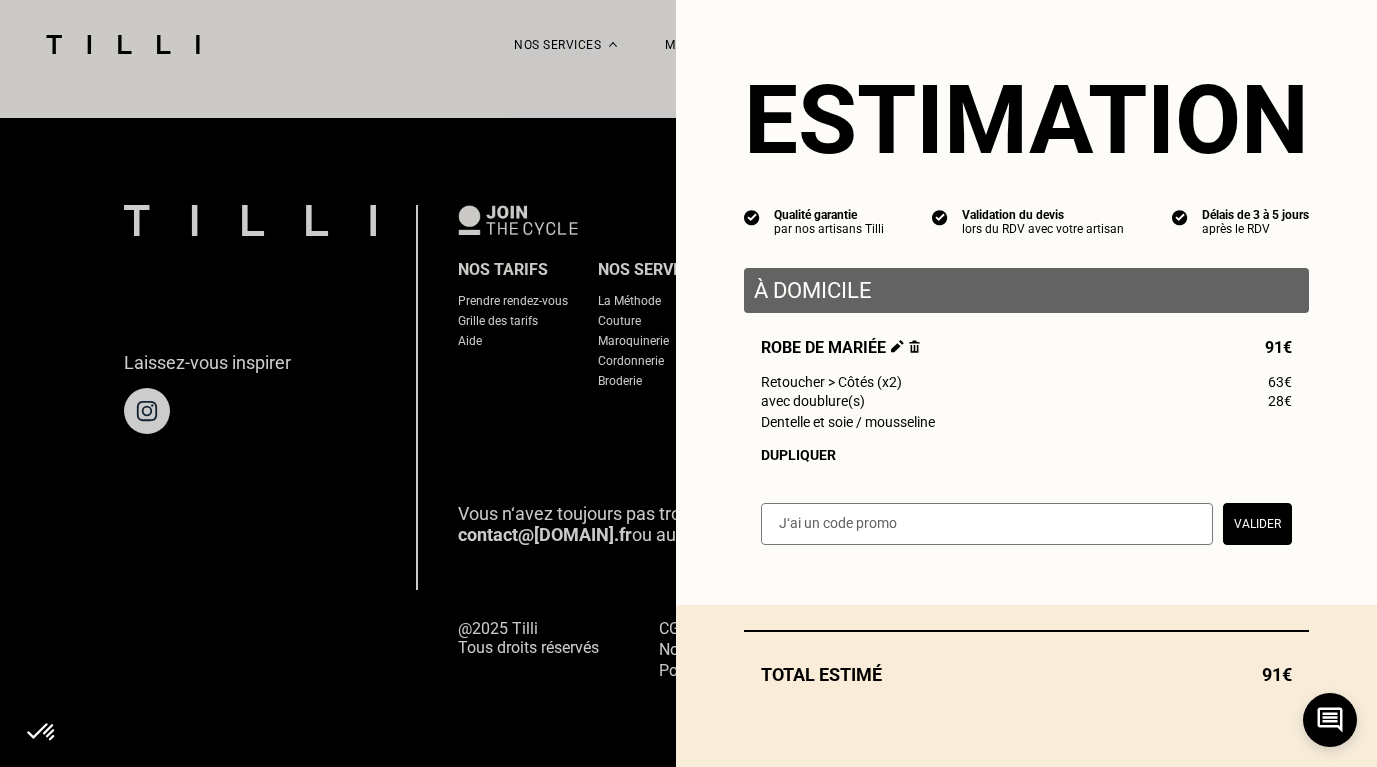 scroll, scrollTop: 1255, scrollLeft: 0, axis: vertical 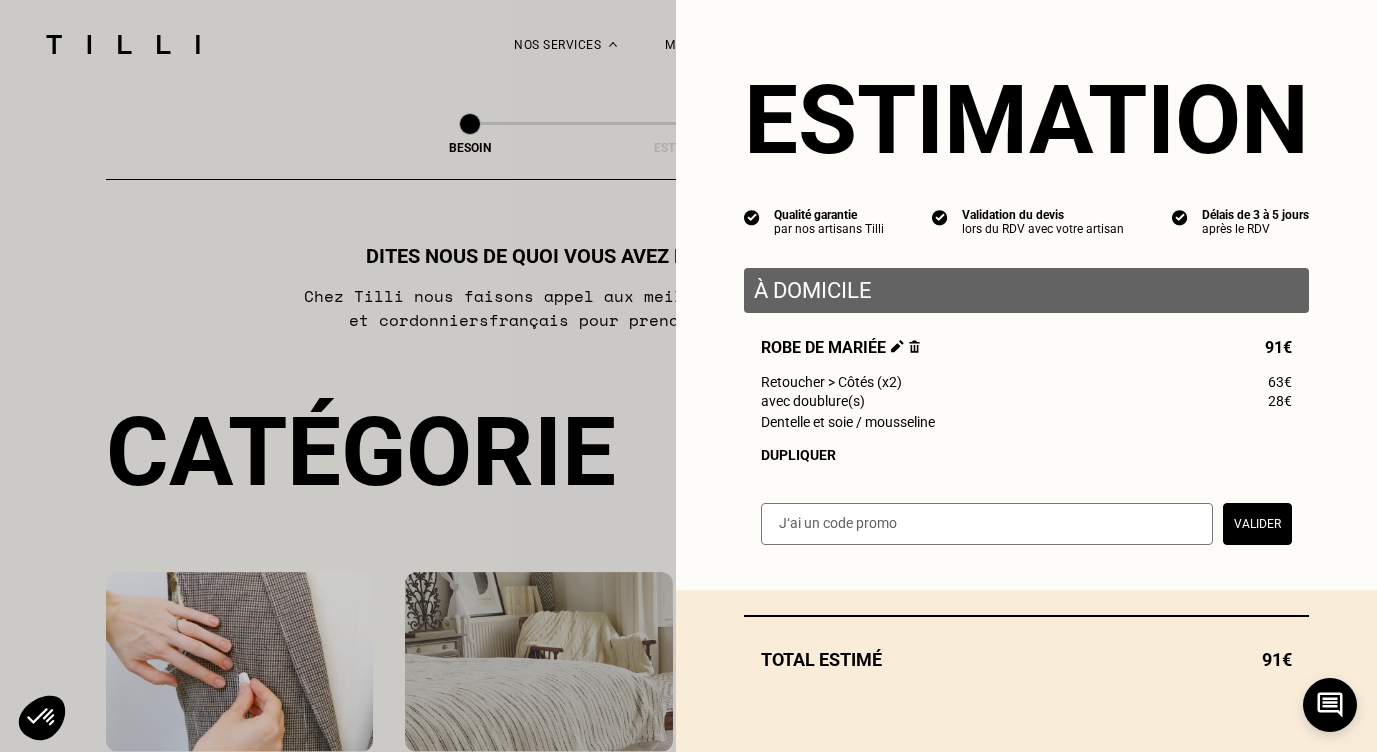 select on "FR" 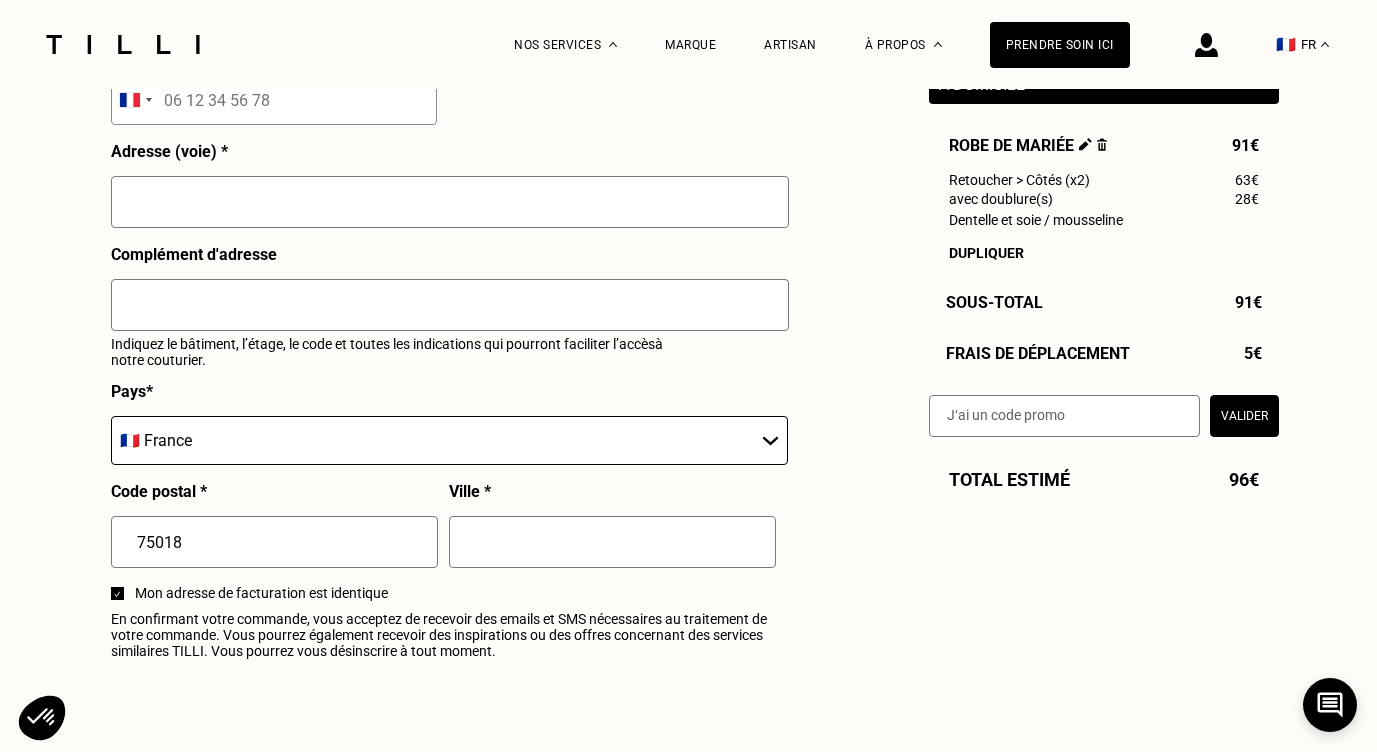 scroll, scrollTop: 2114, scrollLeft: 0, axis: vertical 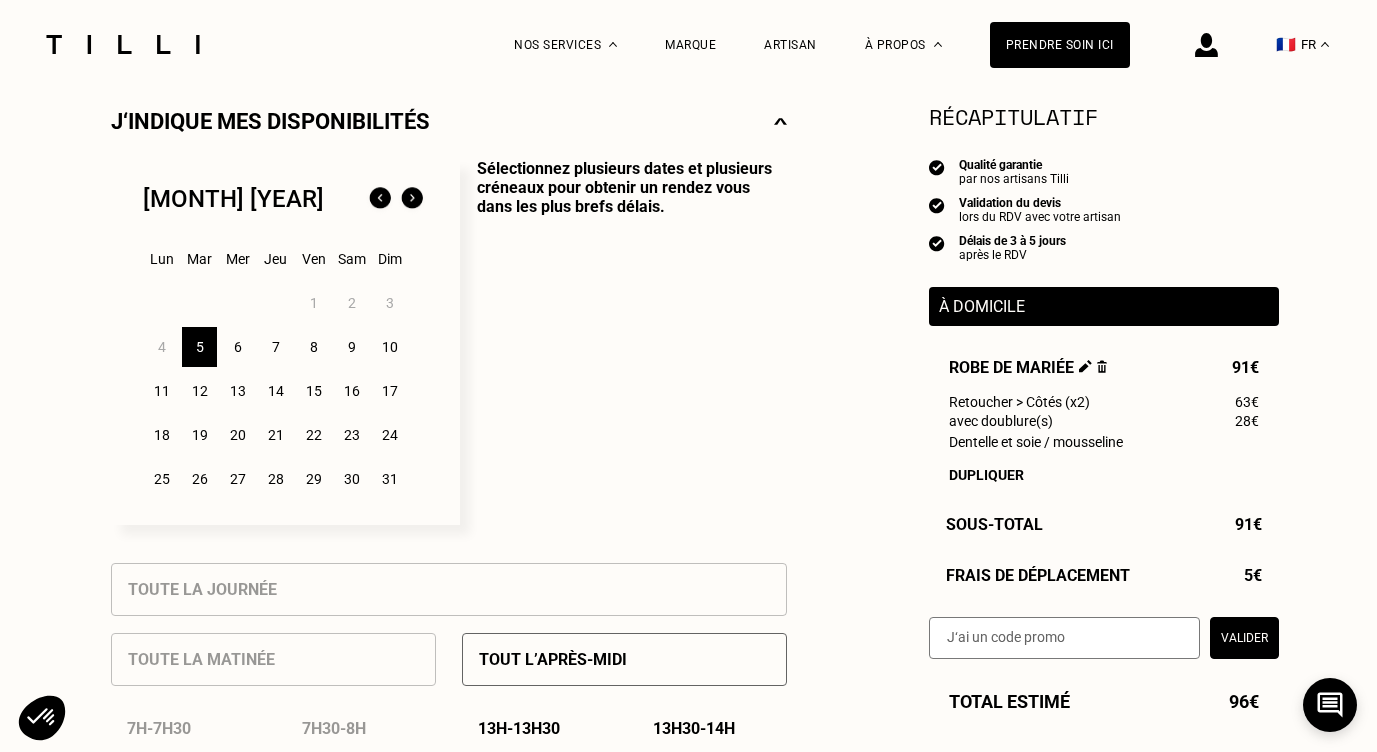 click on "6" at bounding box center [237, 347] 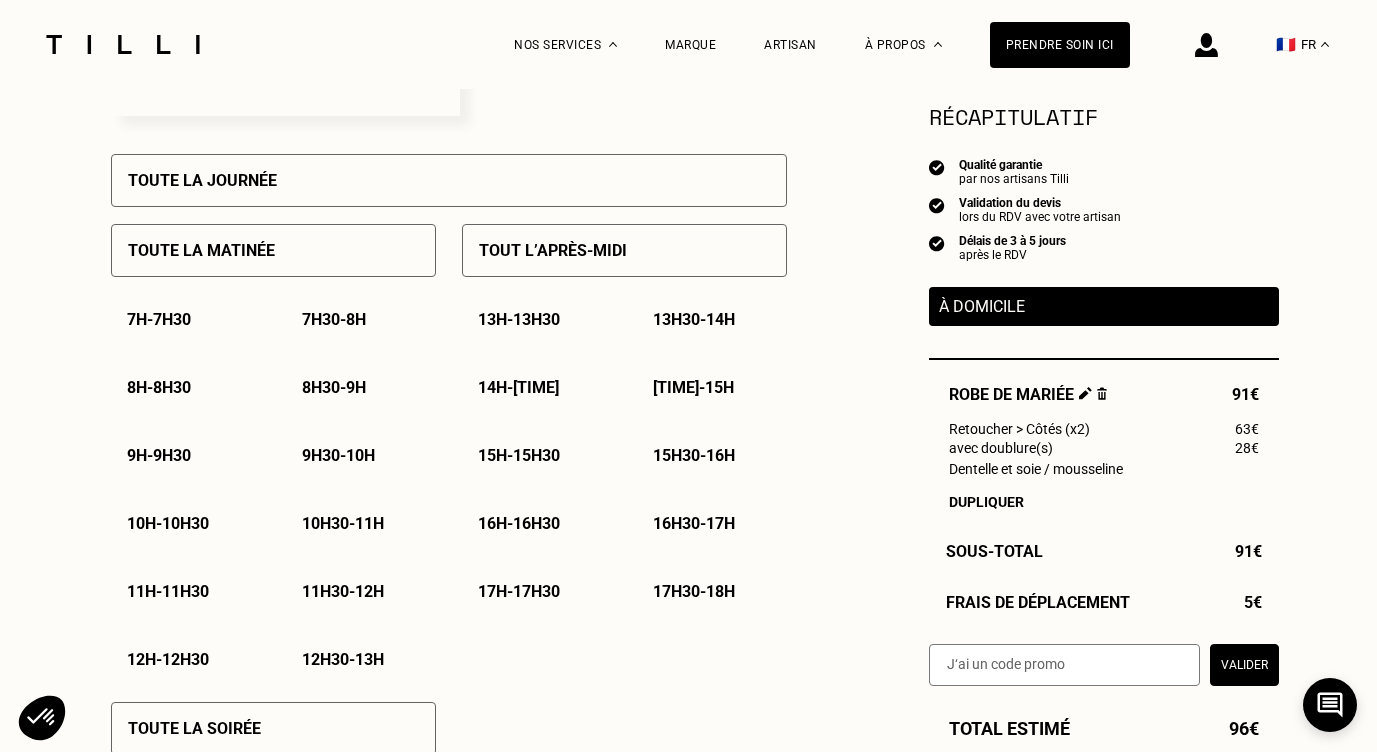 scroll, scrollTop: 910, scrollLeft: 0, axis: vertical 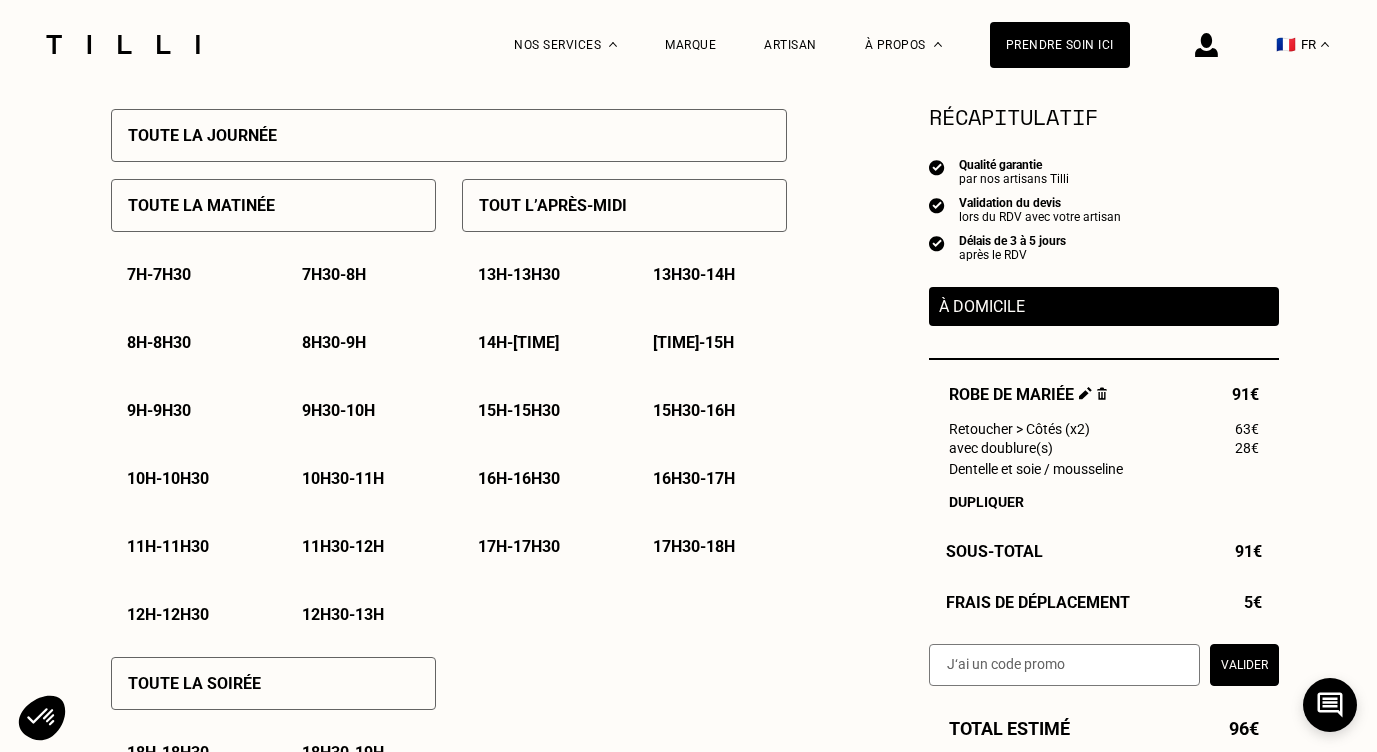 click on "Tout l’après-midi" at bounding box center (624, 205) 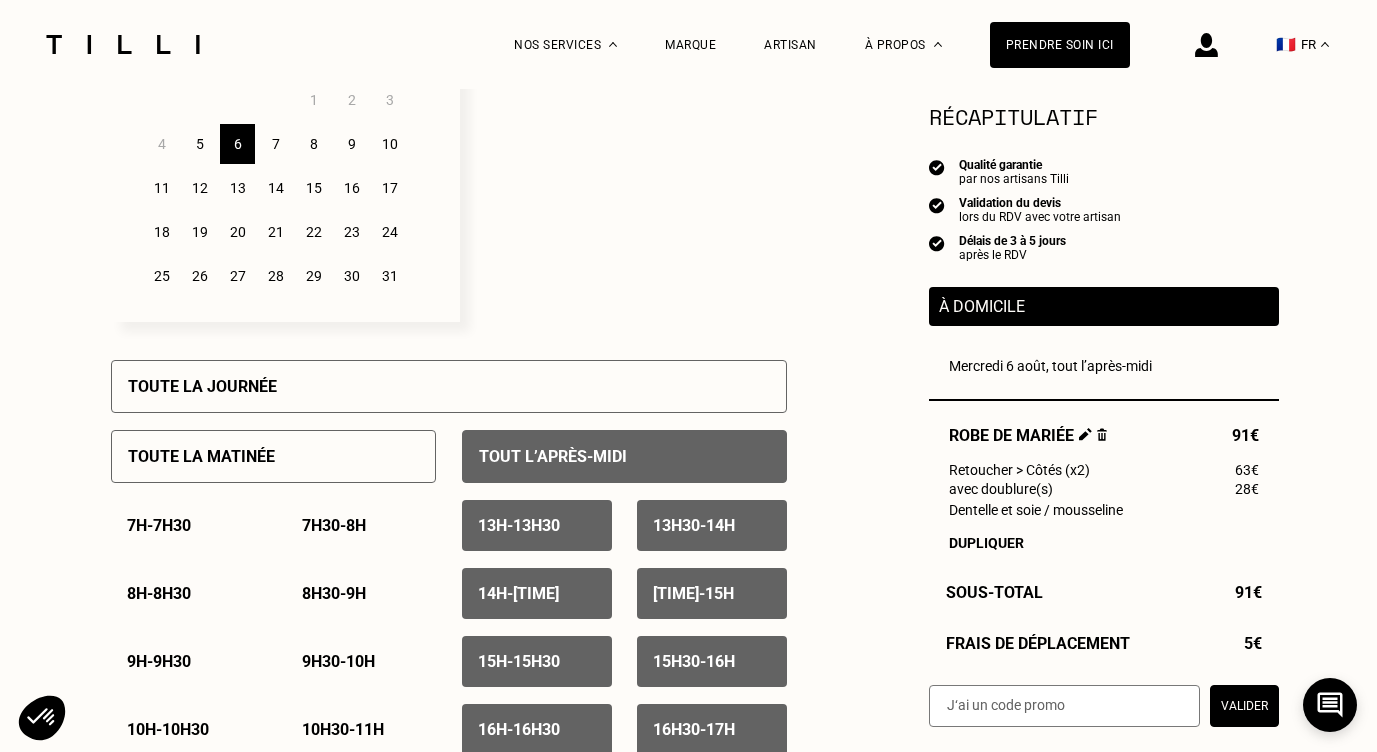 scroll, scrollTop: 624, scrollLeft: 0, axis: vertical 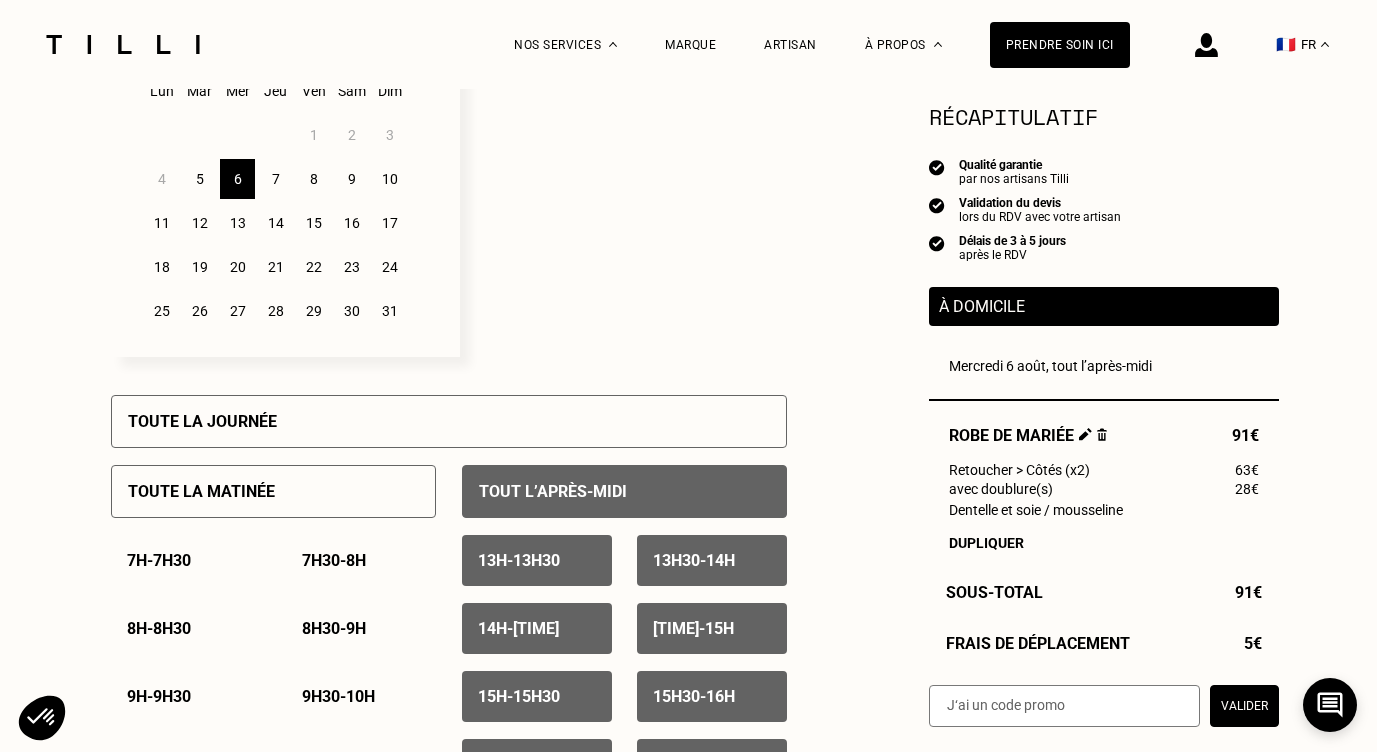 click on "7" at bounding box center (275, 179) 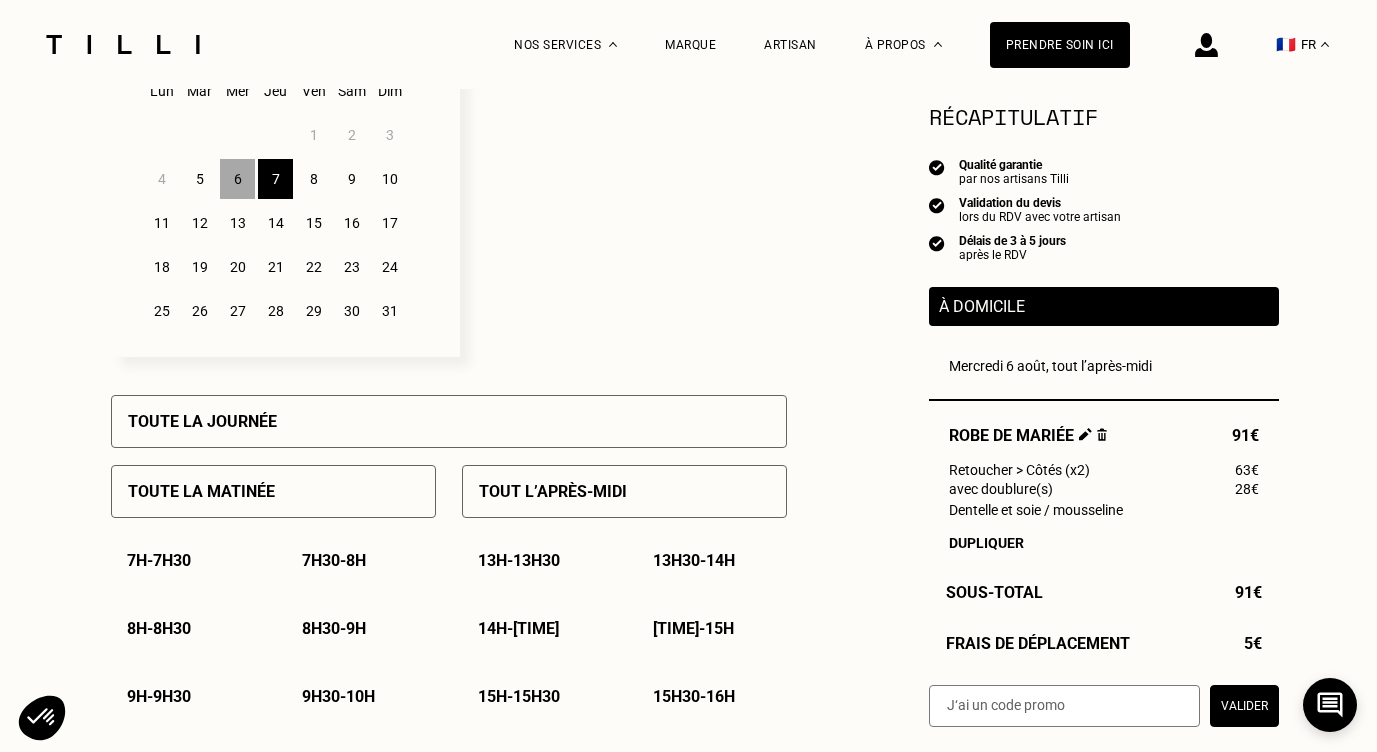 scroll, scrollTop: 660, scrollLeft: 0, axis: vertical 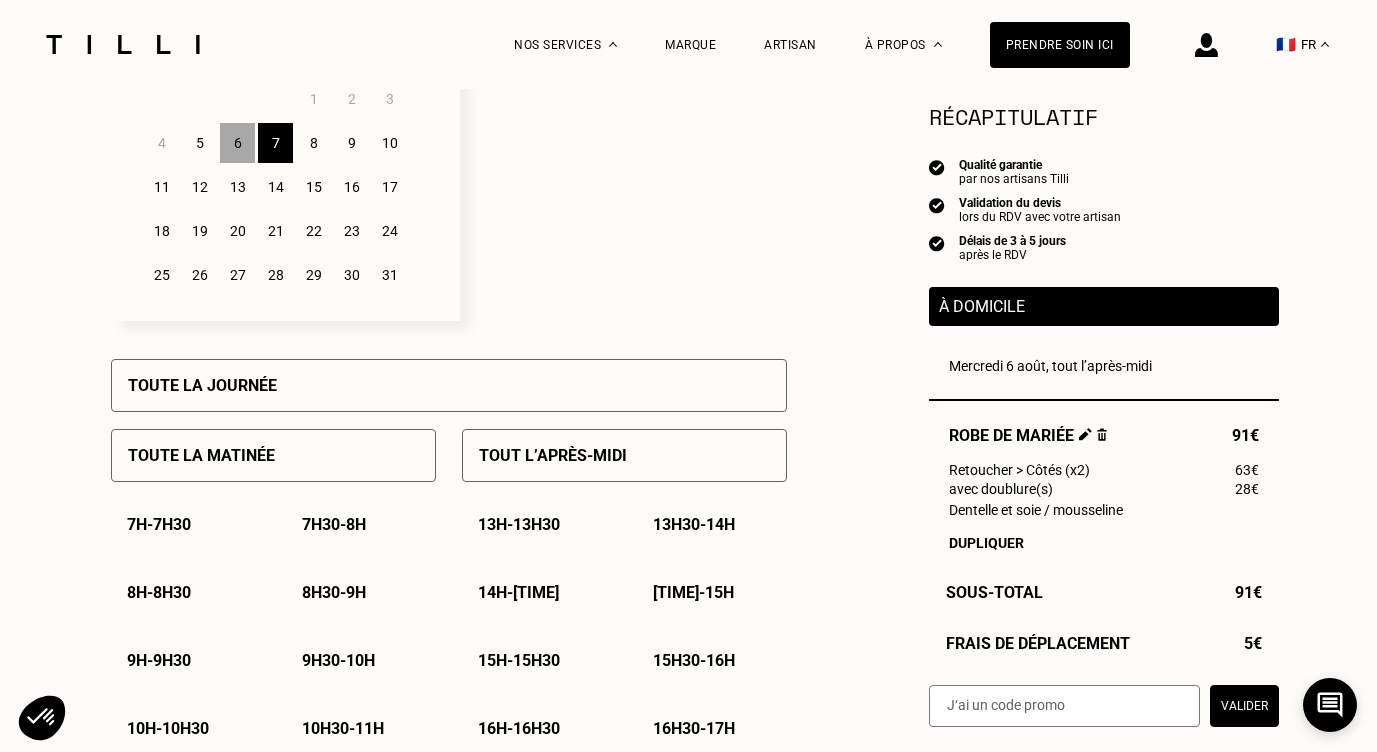 click on "Tout l’après-midi" at bounding box center (553, 455) 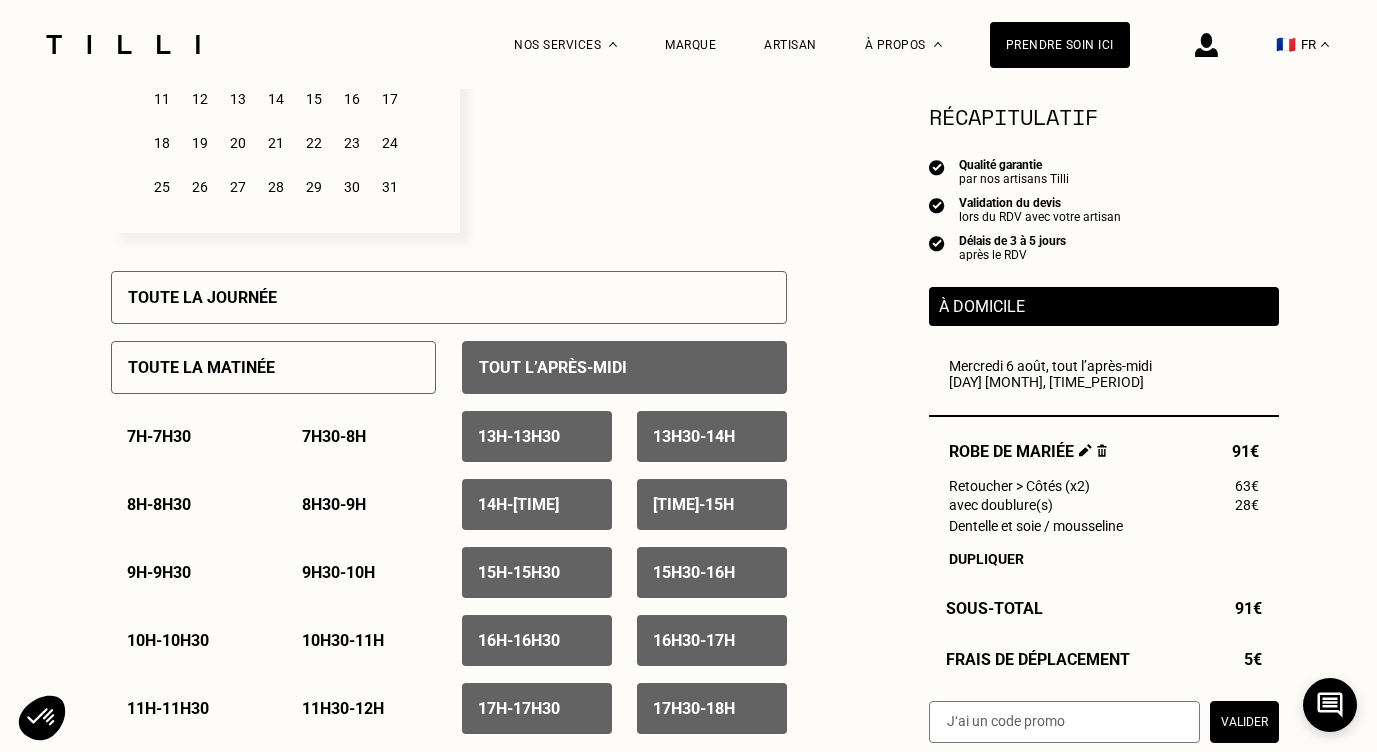 scroll, scrollTop: 588, scrollLeft: 0, axis: vertical 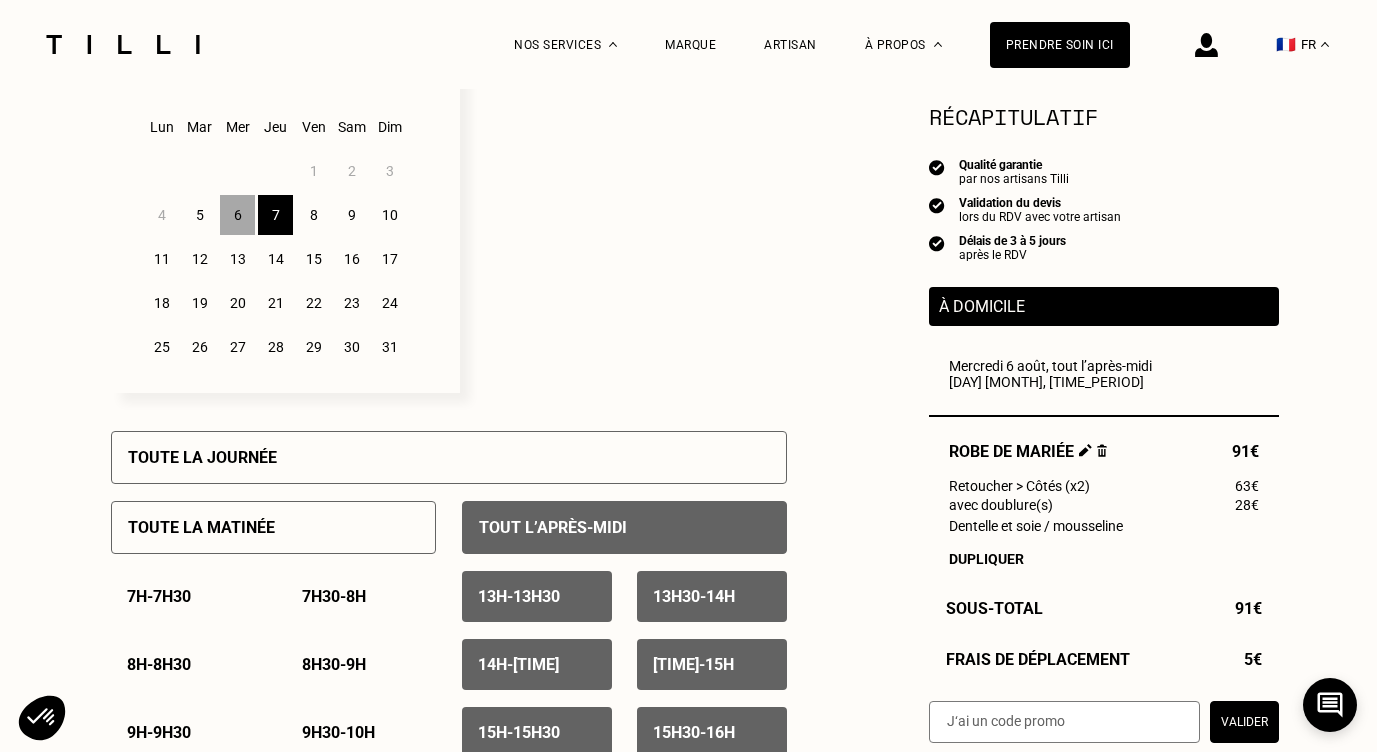 click on "8" at bounding box center (313, 215) 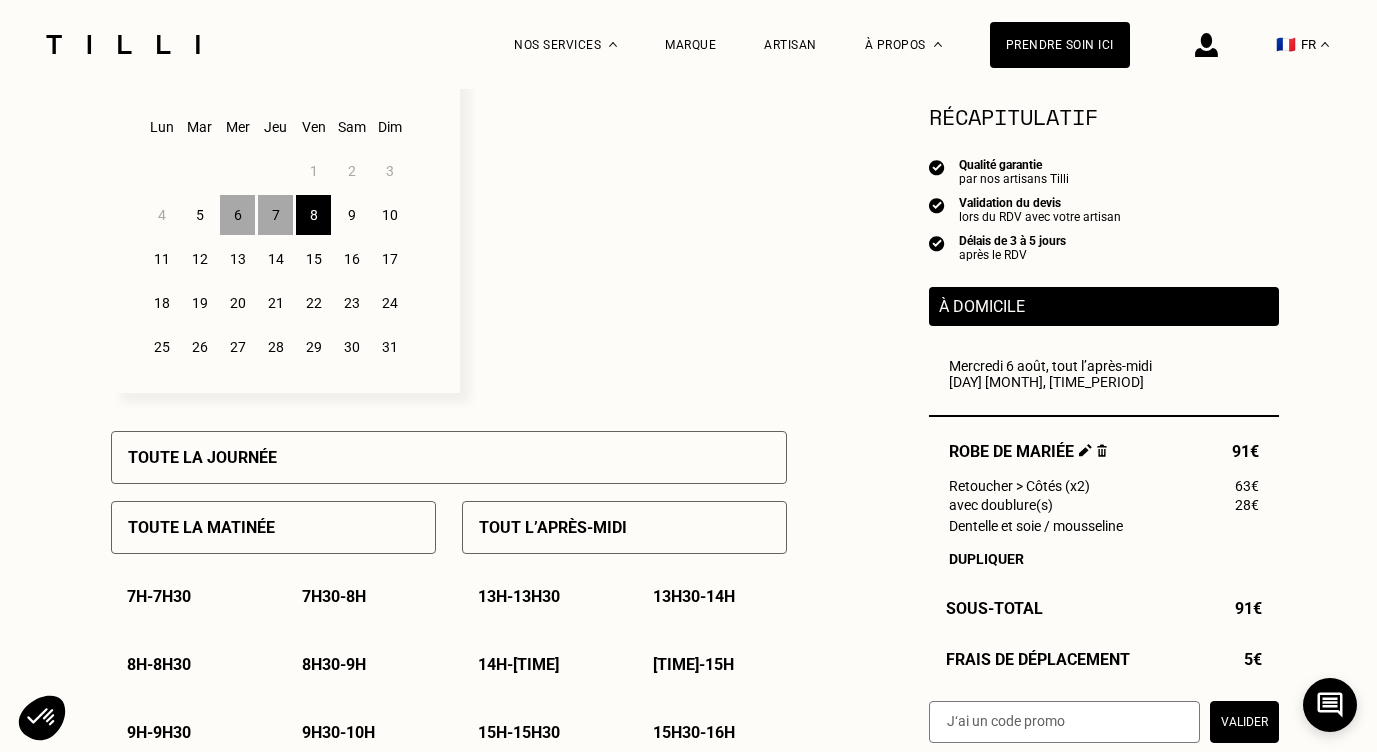 click on "Tout l’après-midi" at bounding box center [553, 527] 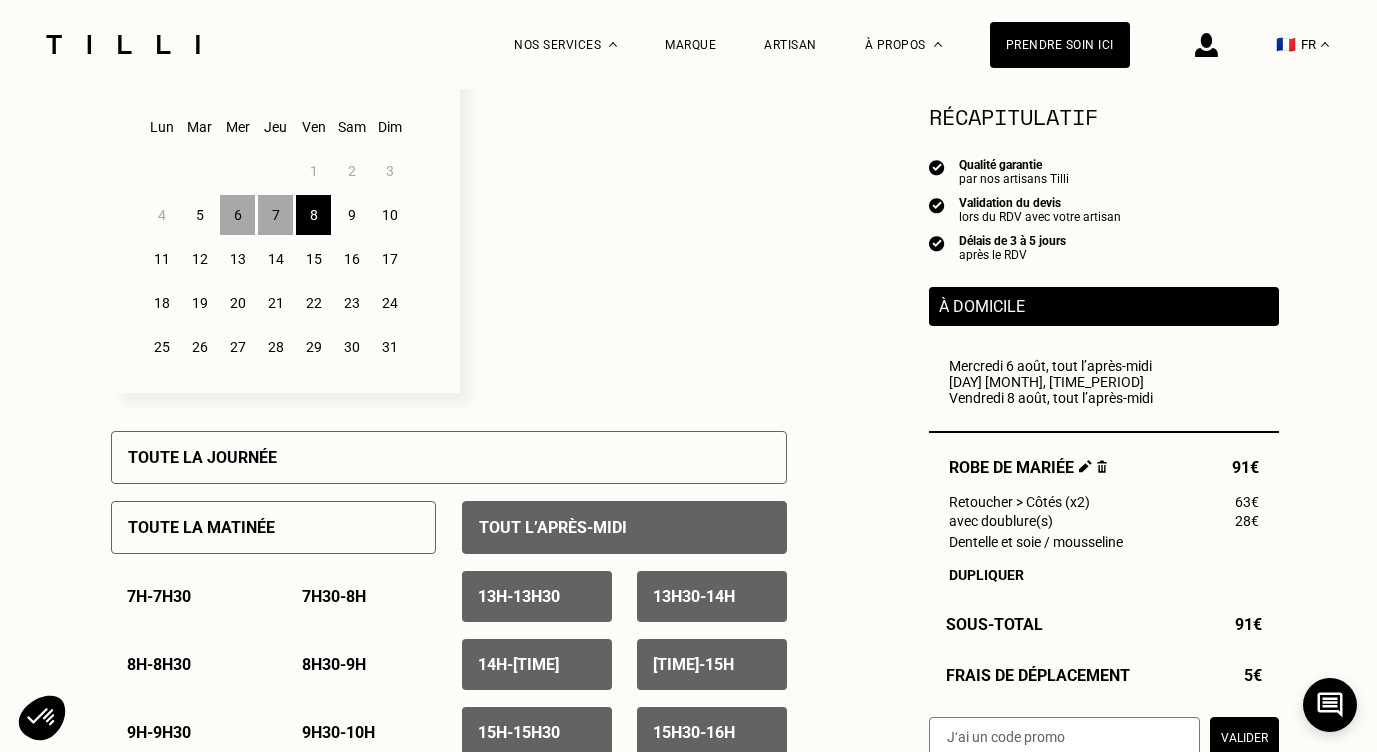 click on "11" at bounding box center (161, 259) 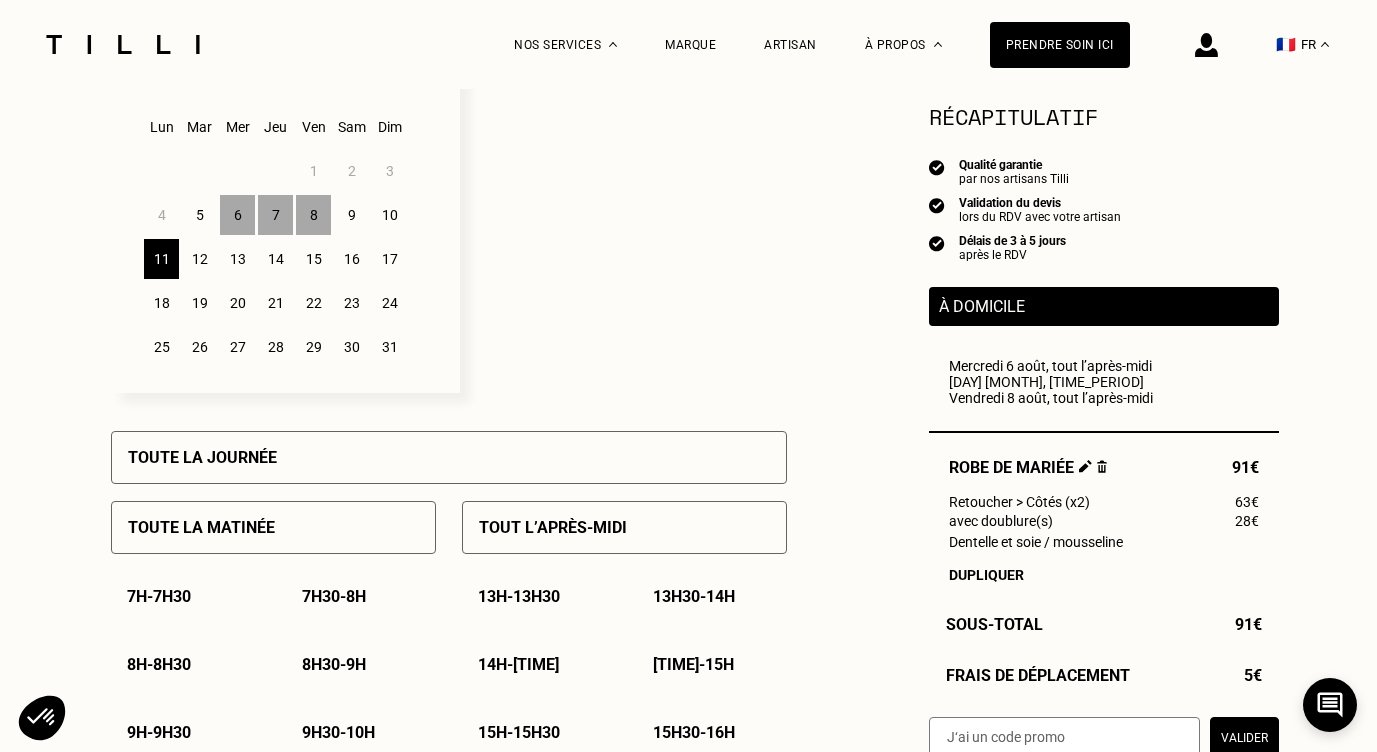 click on "Tout l’après-midi" at bounding box center [553, 527] 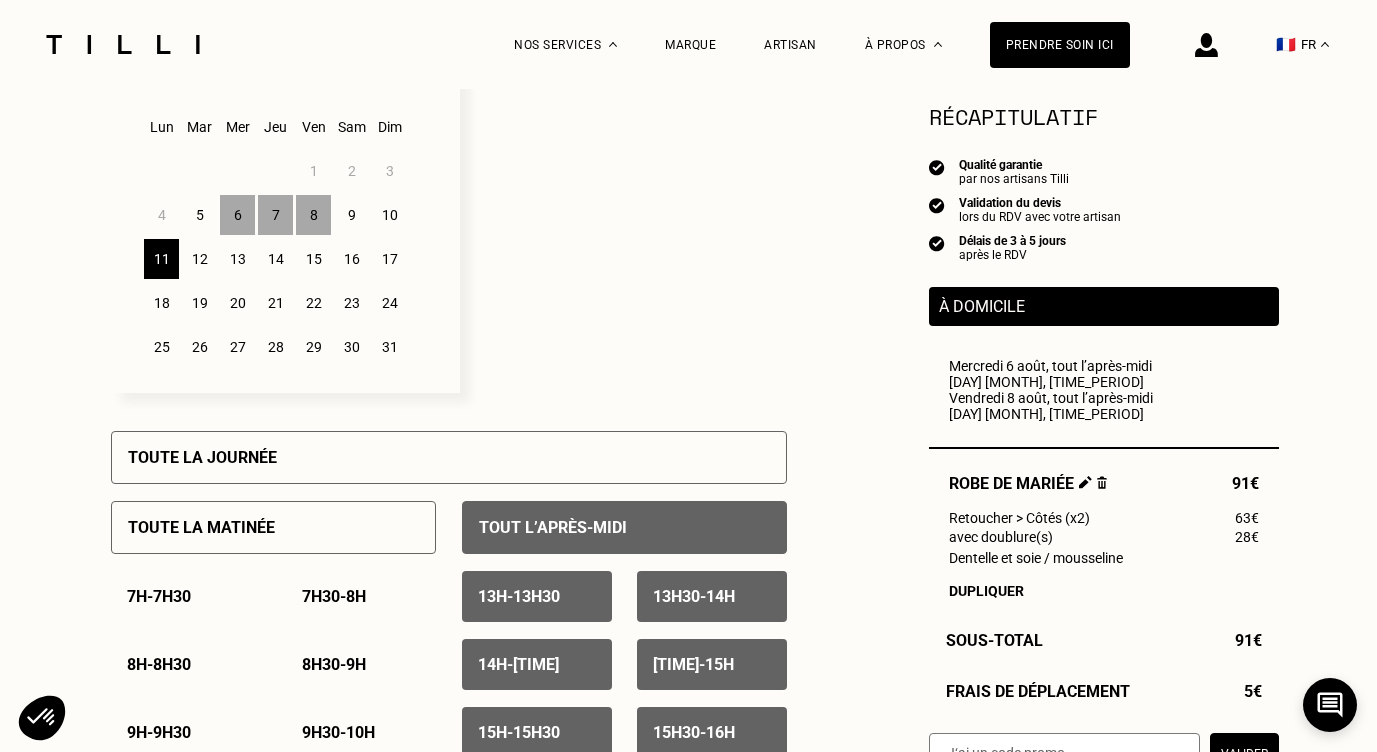 click on "12" at bounding box center (199, 259) 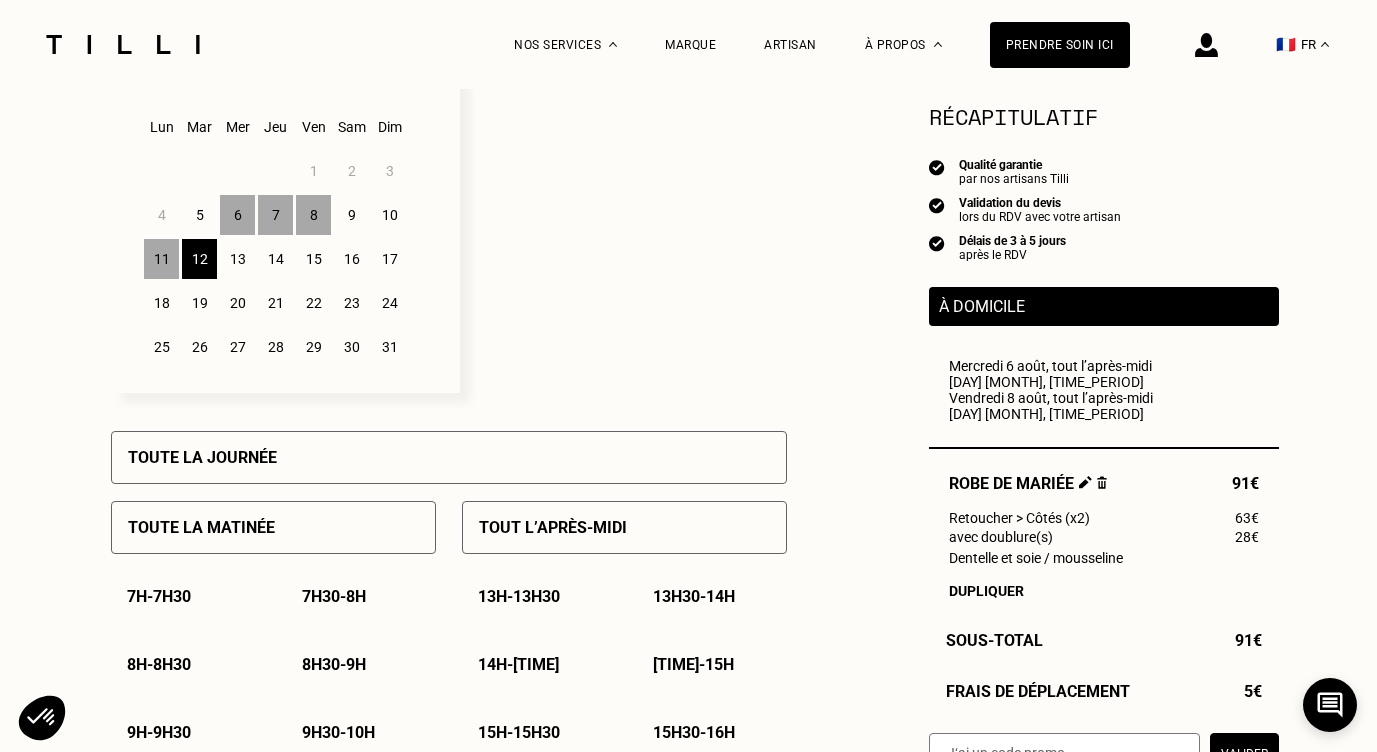 click on "Tout l’après-midi" at bounding box center [624, 527] 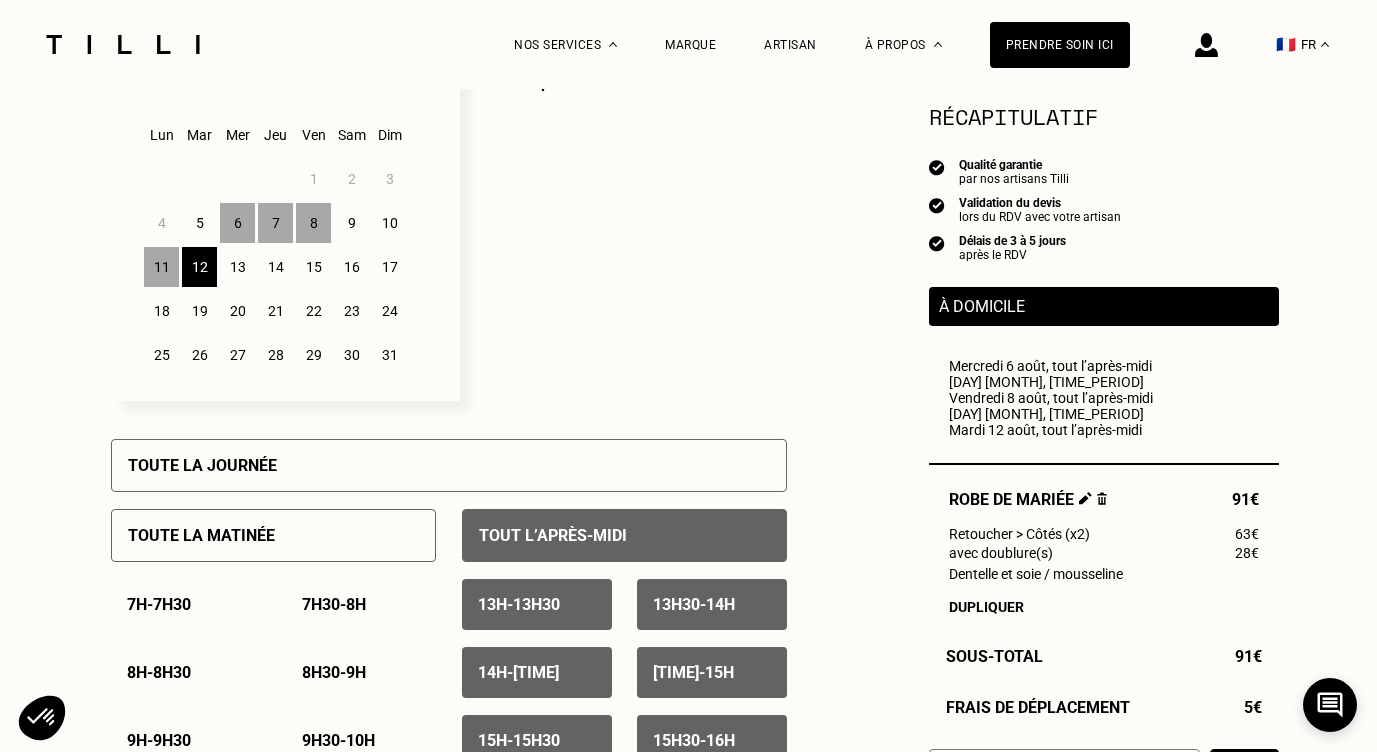 scroll, scrollTop: 197, scrollLeft: 0, axis: vertical 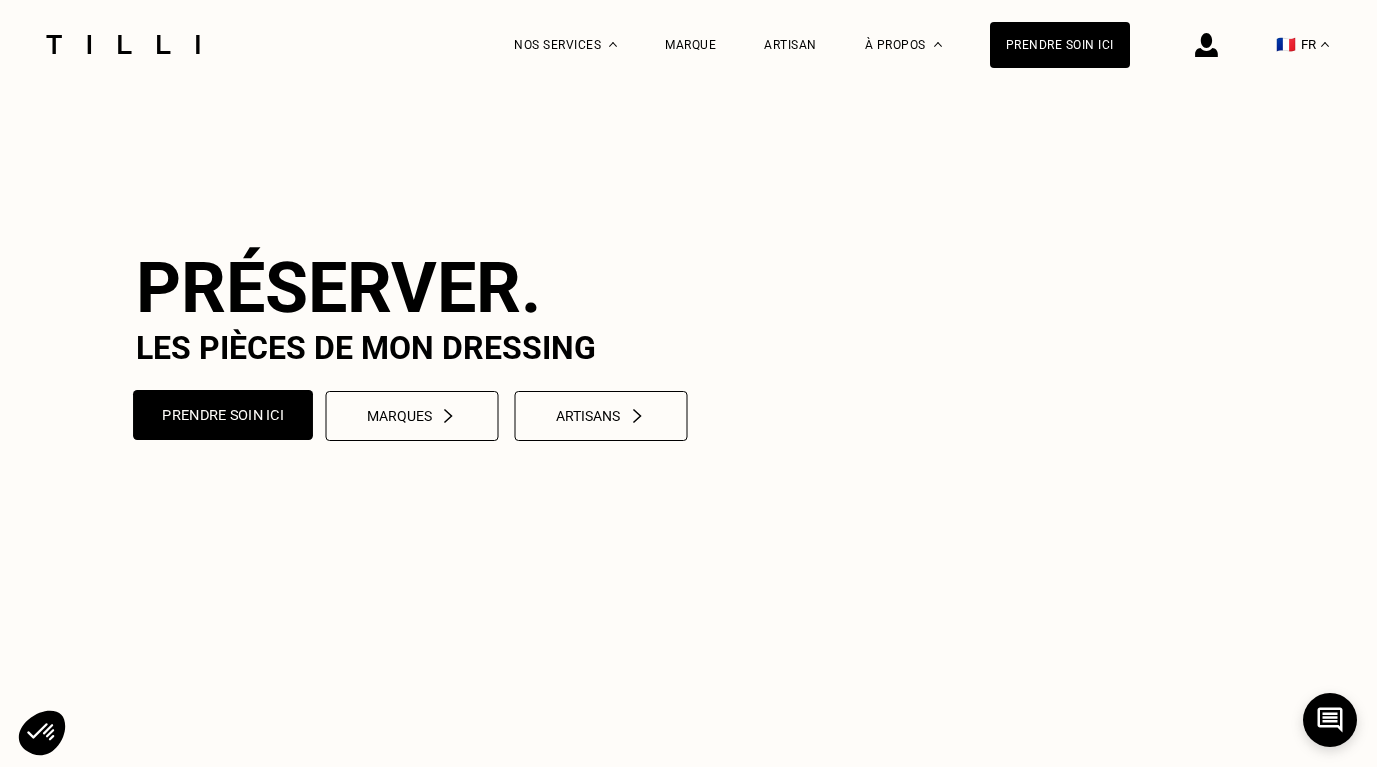 click on "Prendre soin ici" at bounding box center [223, 415] 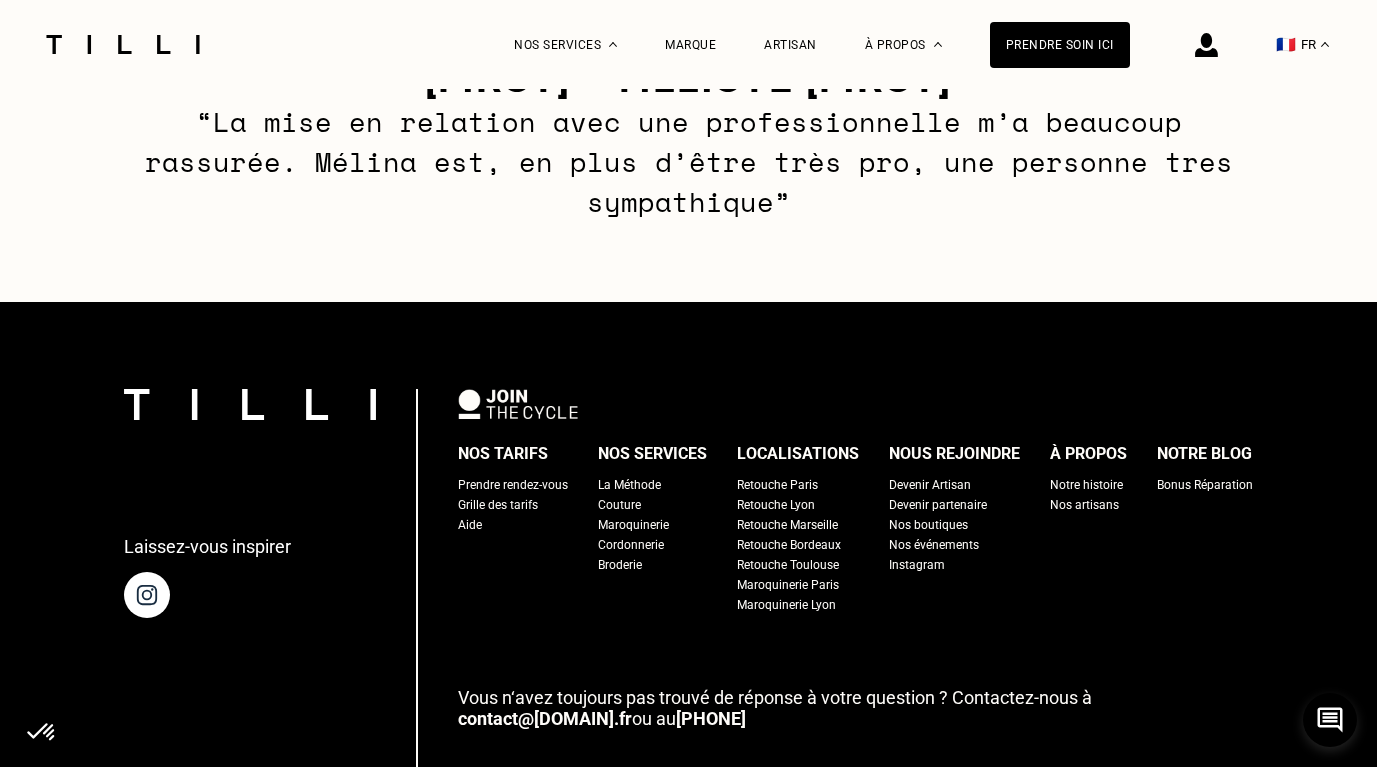 scroll, scrollTop: 664, scrollLeft: 0, axis: vertical 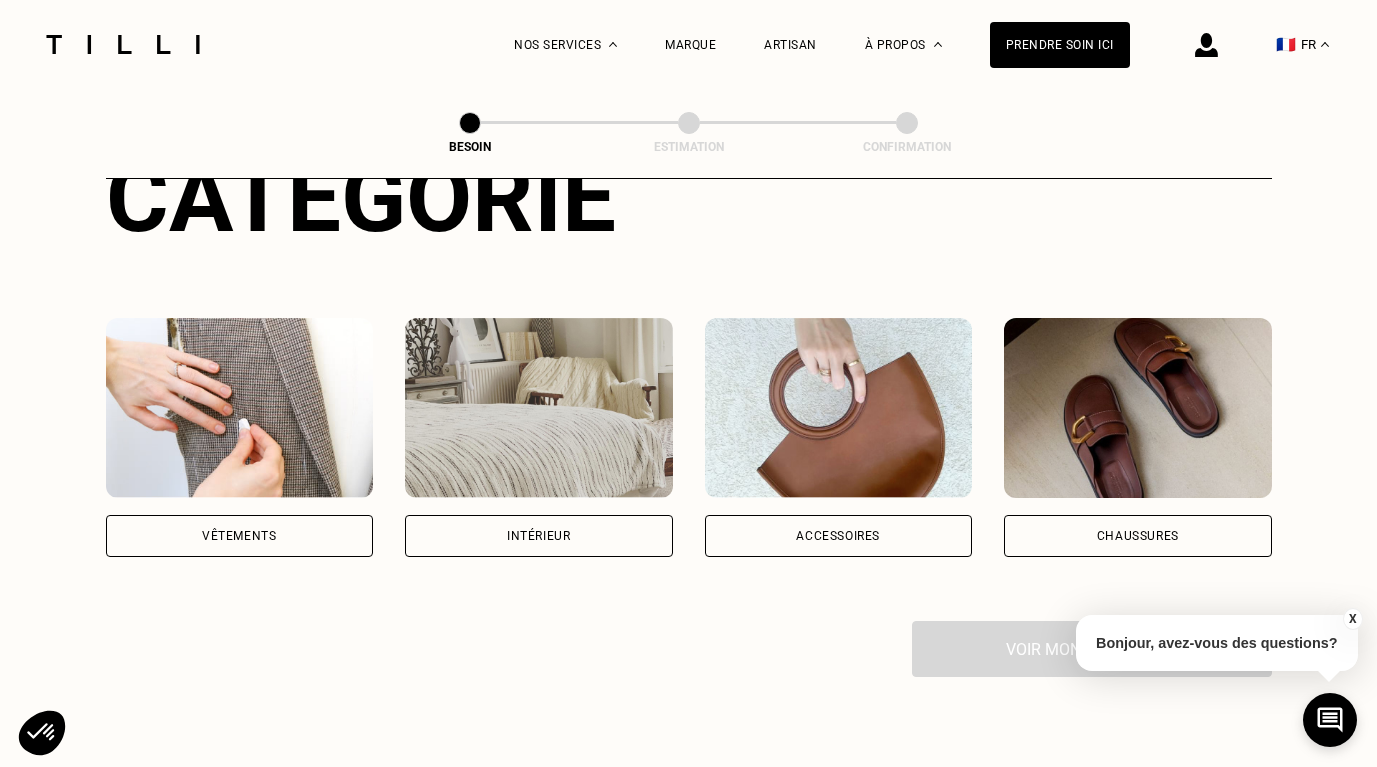 click at bounding box center (240, 408) 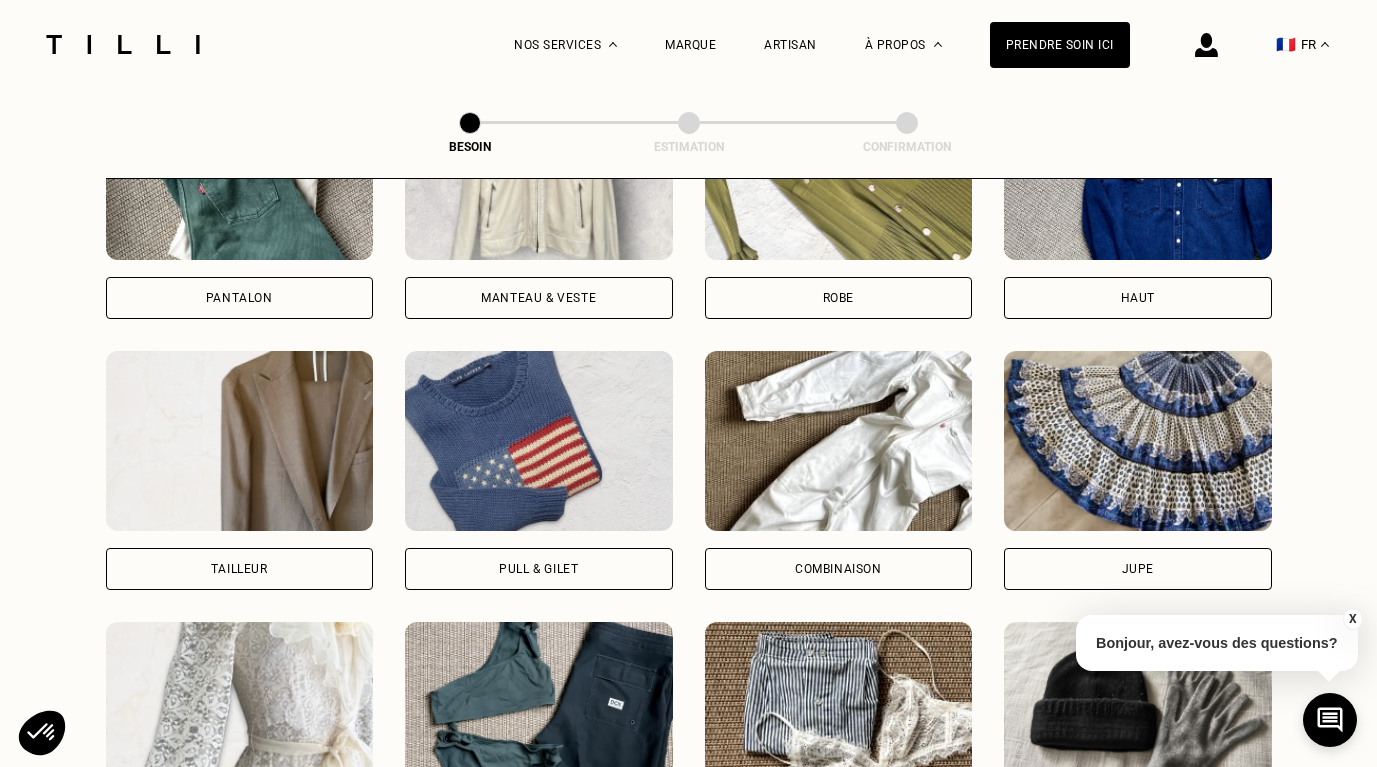 scroll, scrollTop: 1184, scrollLeft: 0, axis: vertical 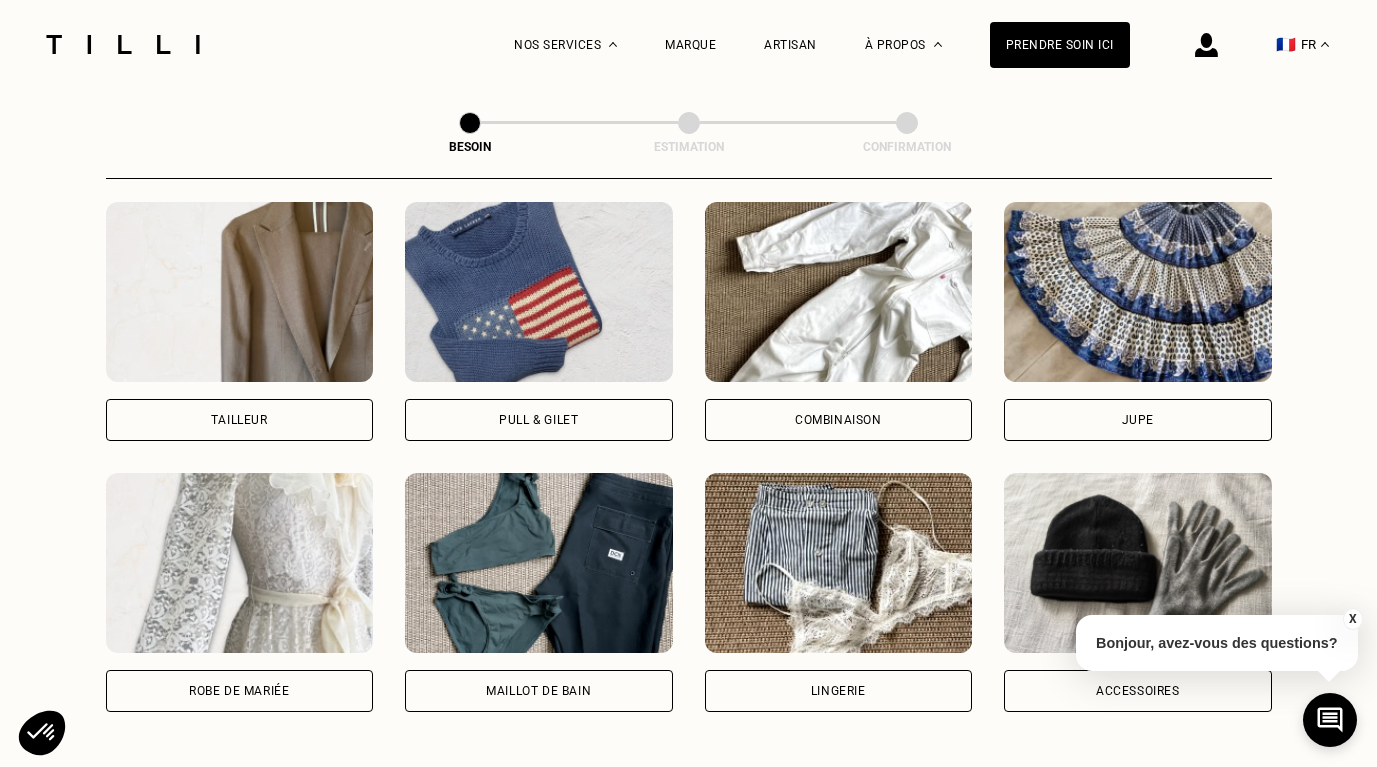 click at bounding box center (240, 563) 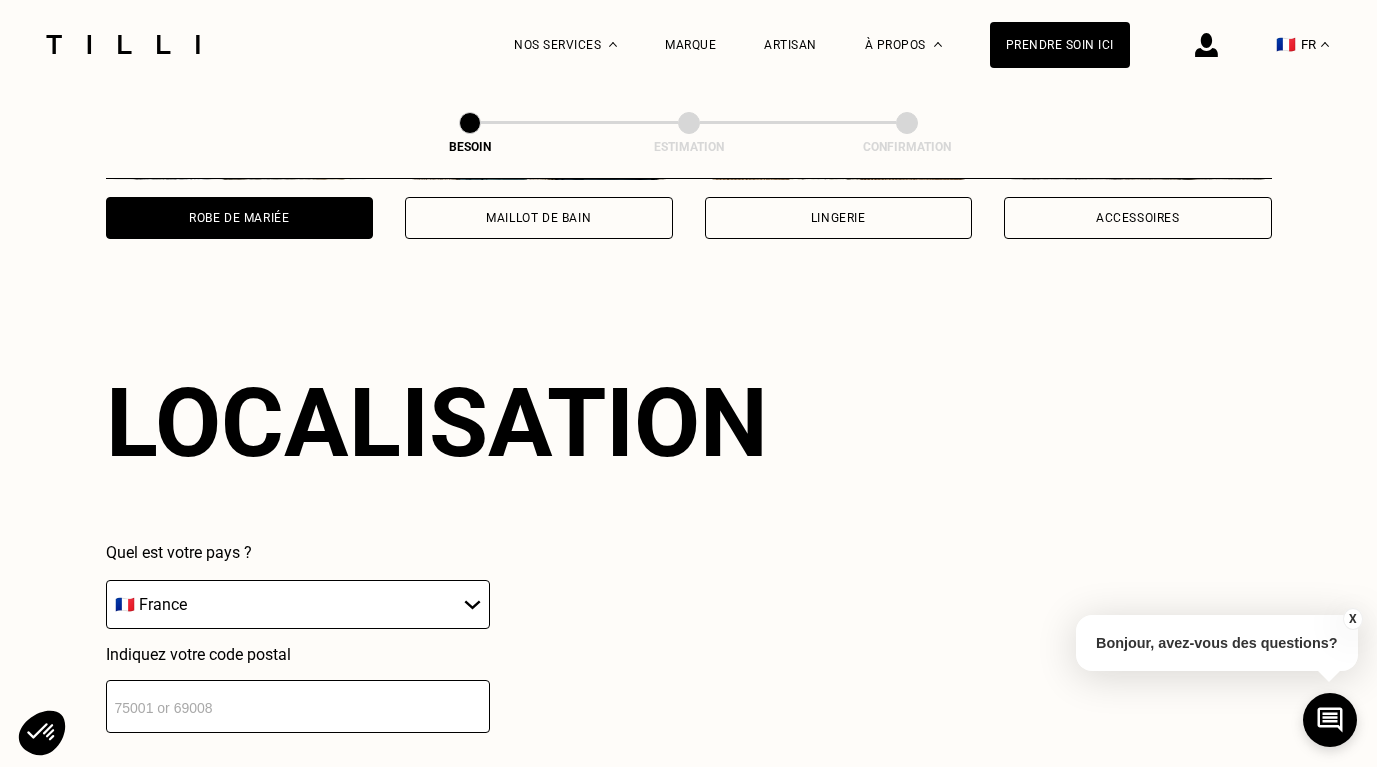 scroll, scrollTop: 1768, scrollLeft: 0, axis: vertical 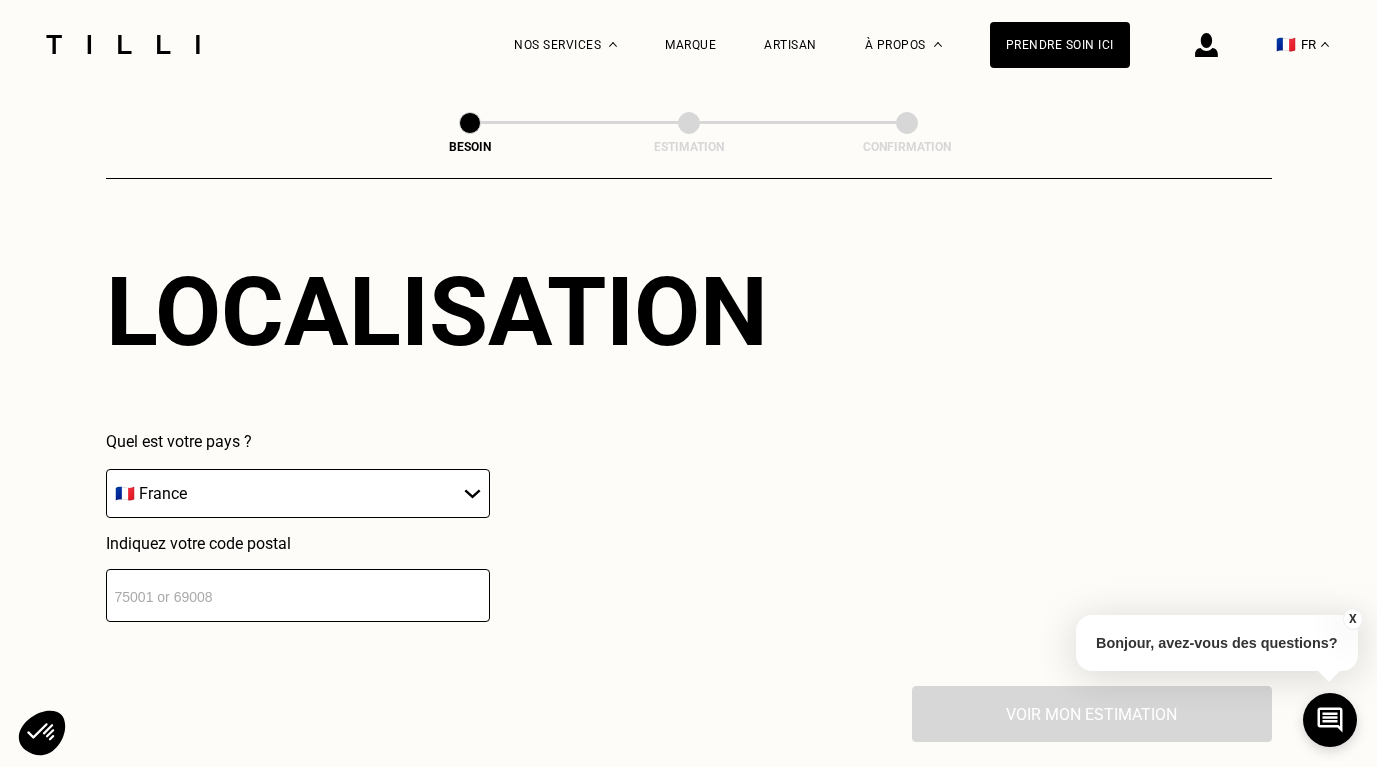 click at bounding box center [298, 595] 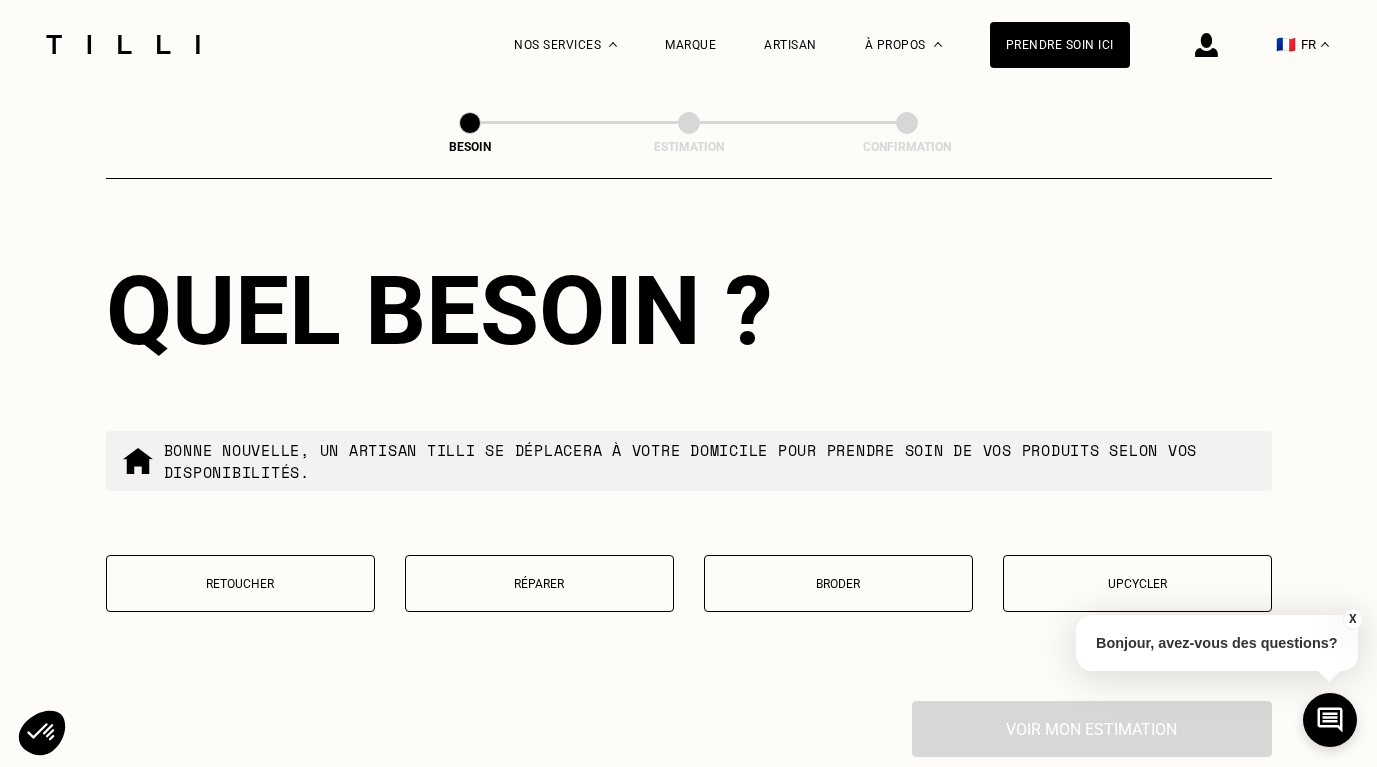 scroll, scrollTop: 2312, scrollLeft: 0, axis: vertical 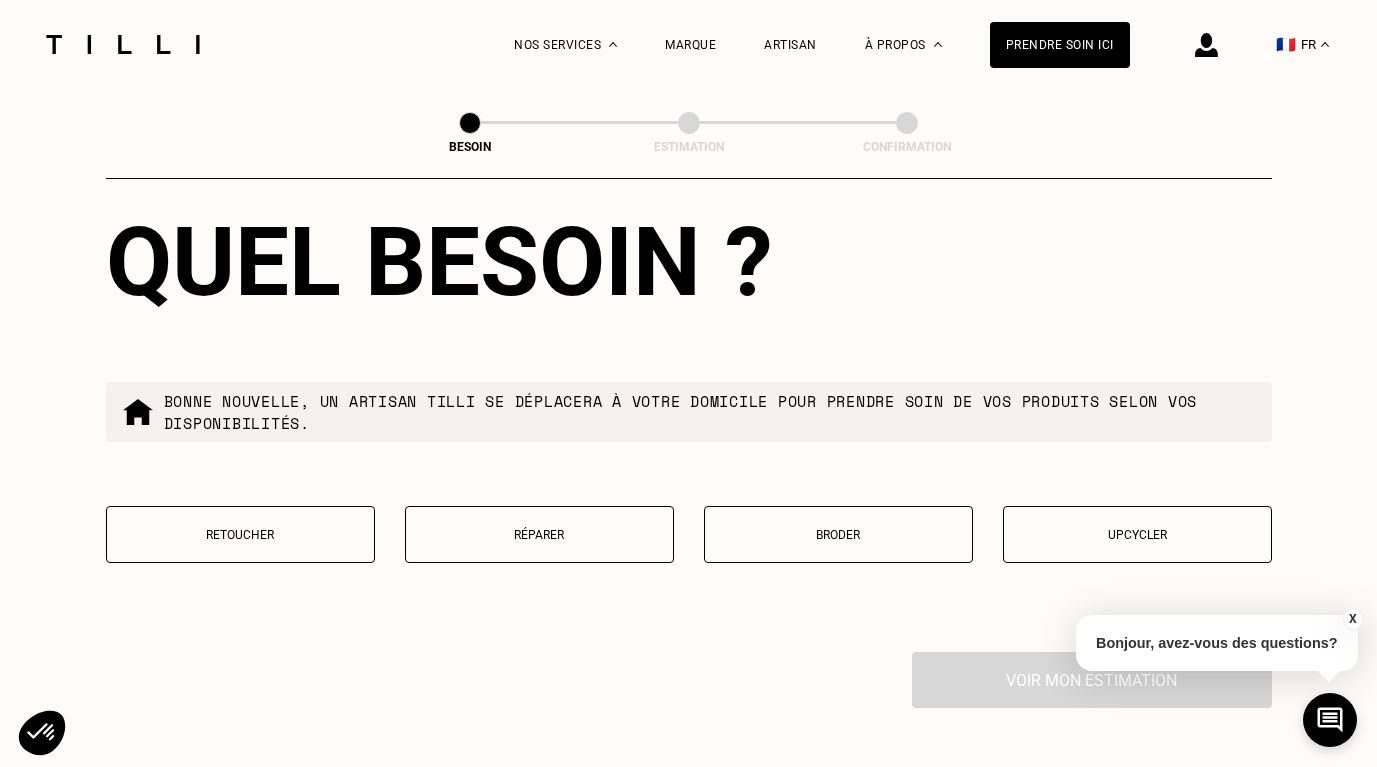 type on "75018" 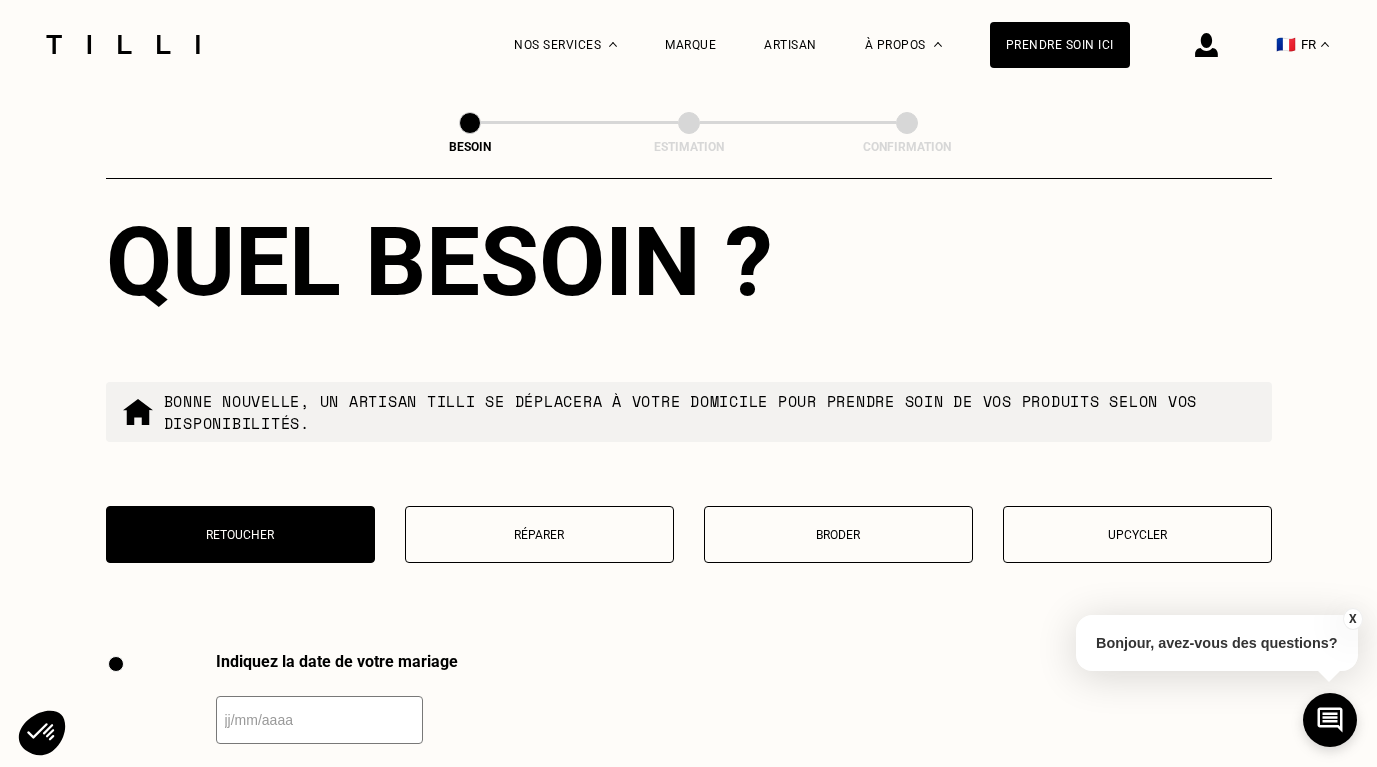 scroll, scrollTop: 2747, scrollLeft: 0, axis: vertical 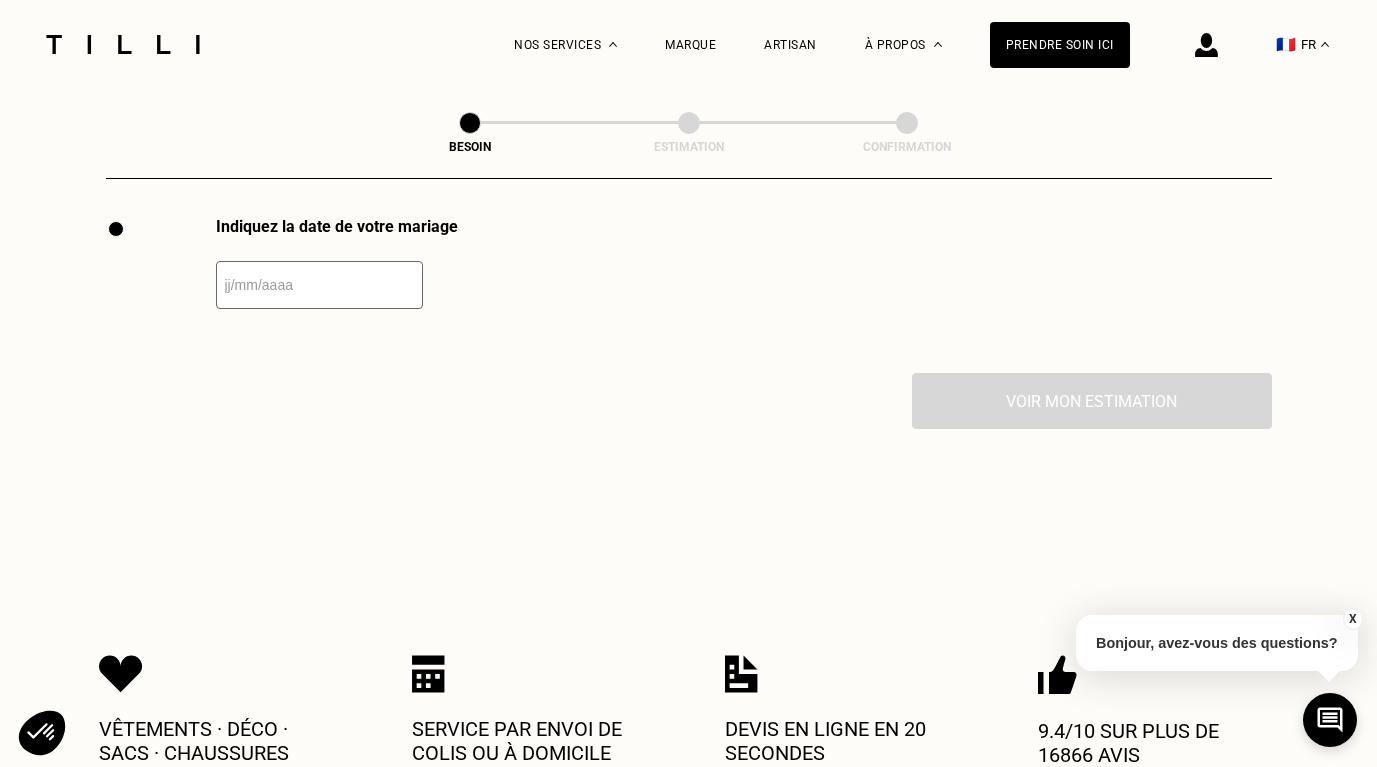 click at bounding box center (319, 285) 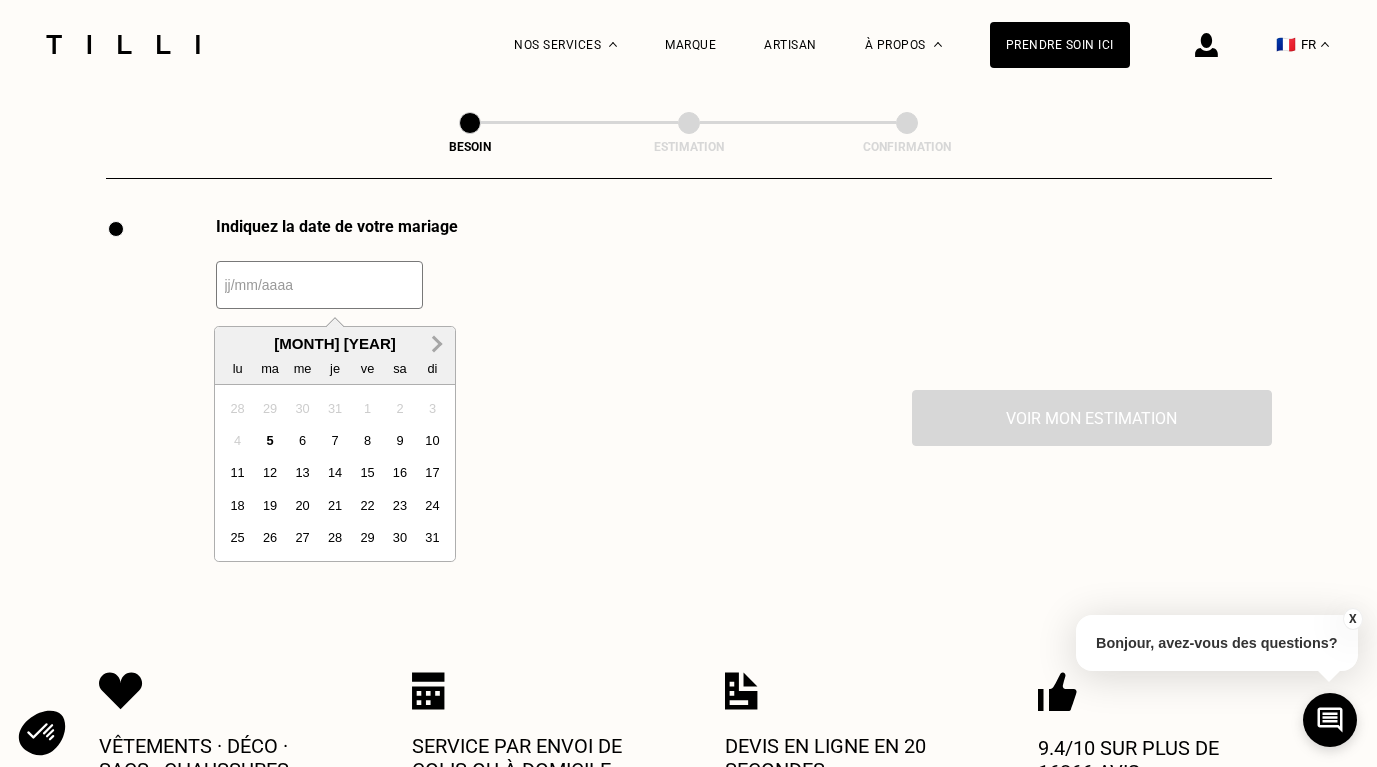 click on "Next Month" at bounding box center [435, 344] 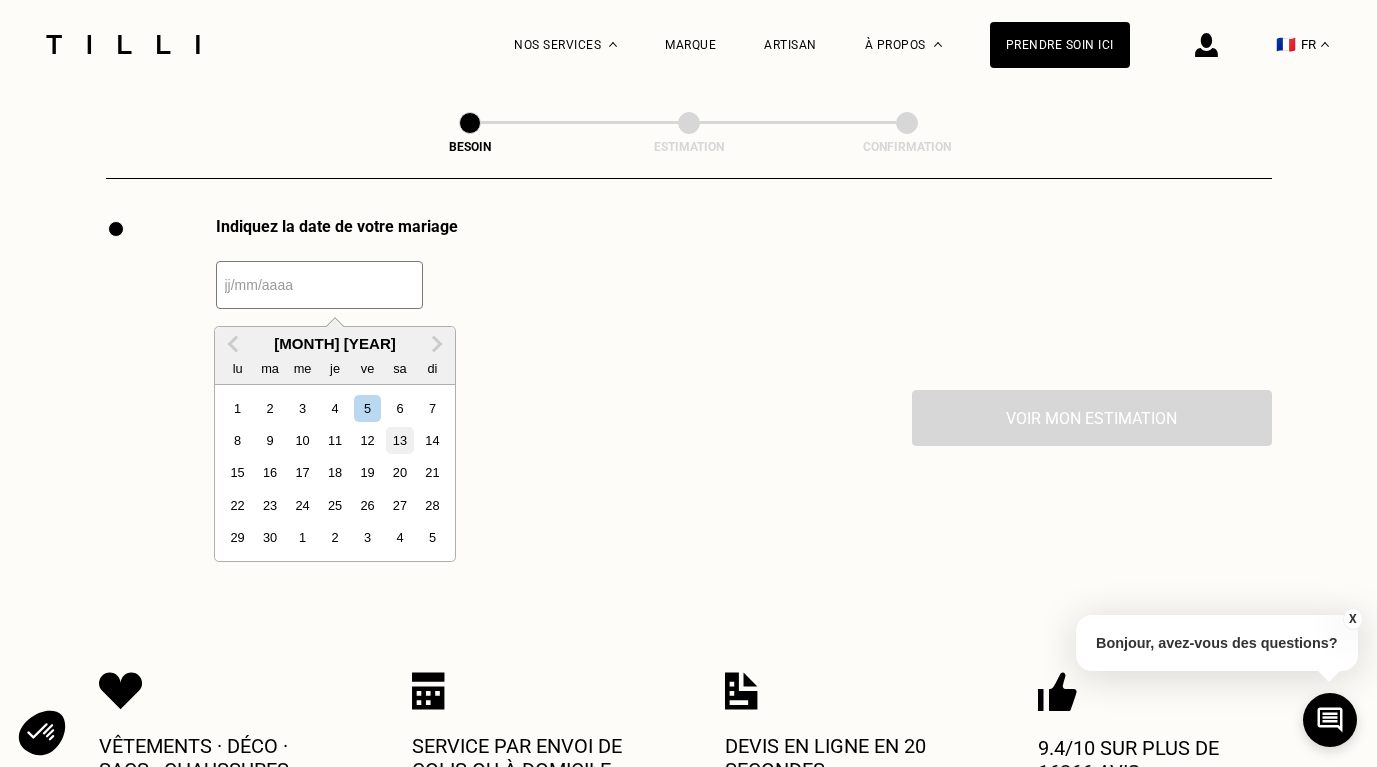 click on "13" at bounding box center (399, 440) 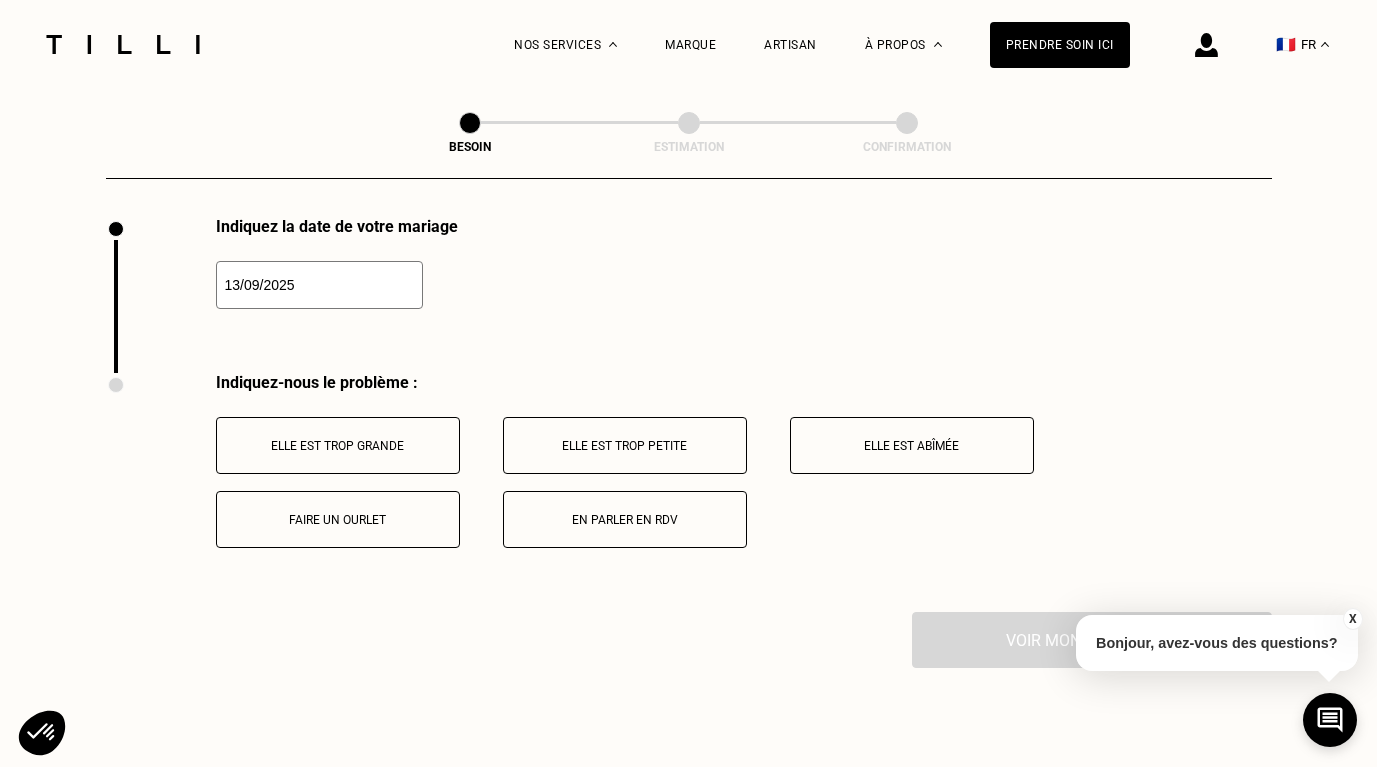 type on "13/09/2025" 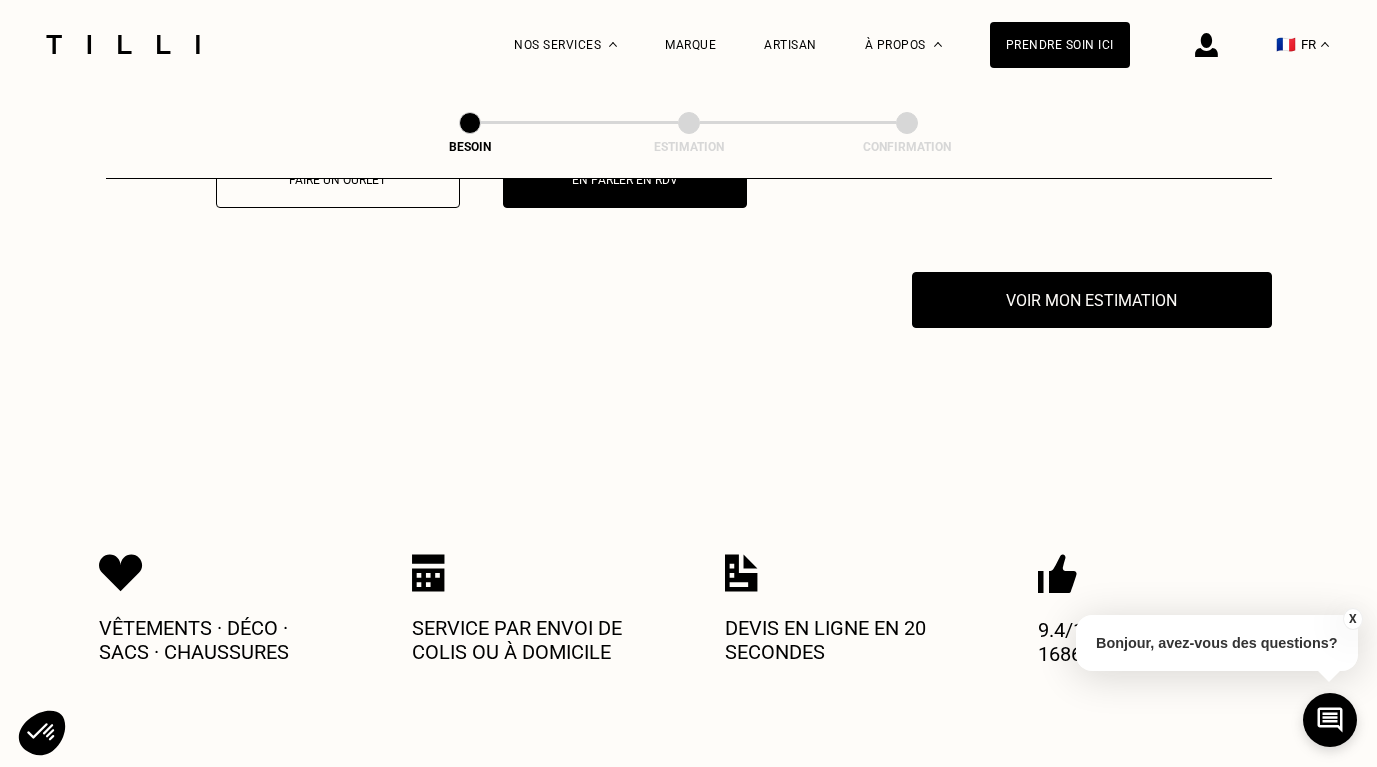 scroll, scrollTop: 3142, scrollLeft: 0, axis: vertical 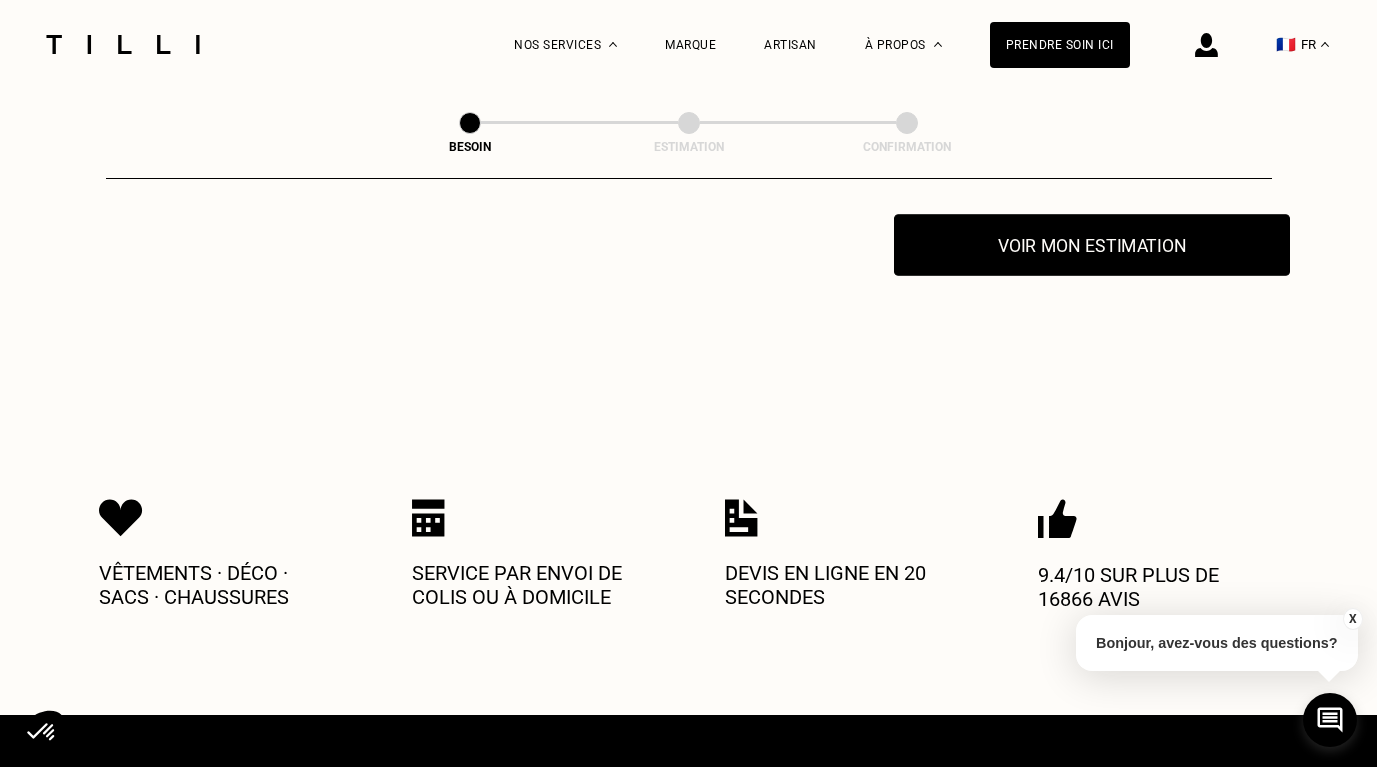 click on "Voir mon estimation" at bounding box center [1092, 245] 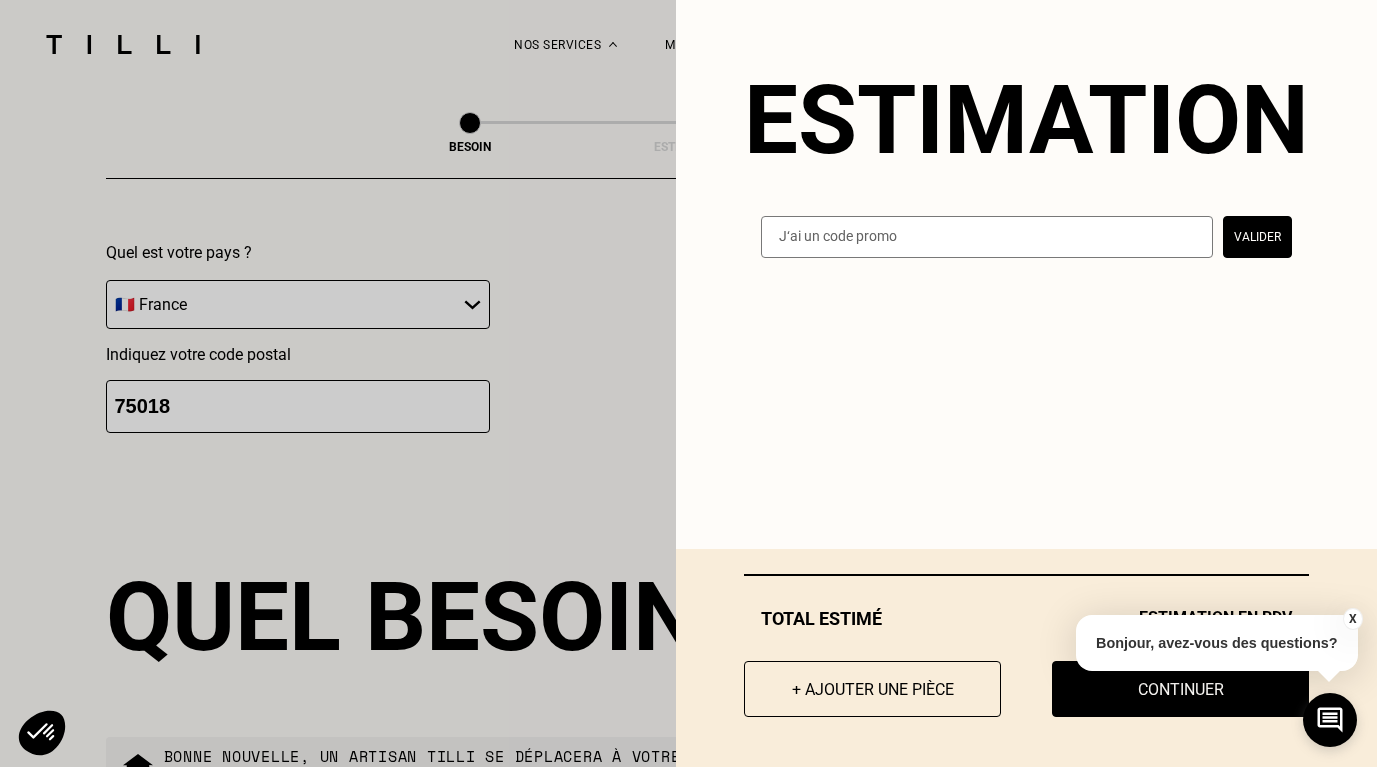 scroll, scrollTop: 1788, scrollLeft: 0, axis: vertical 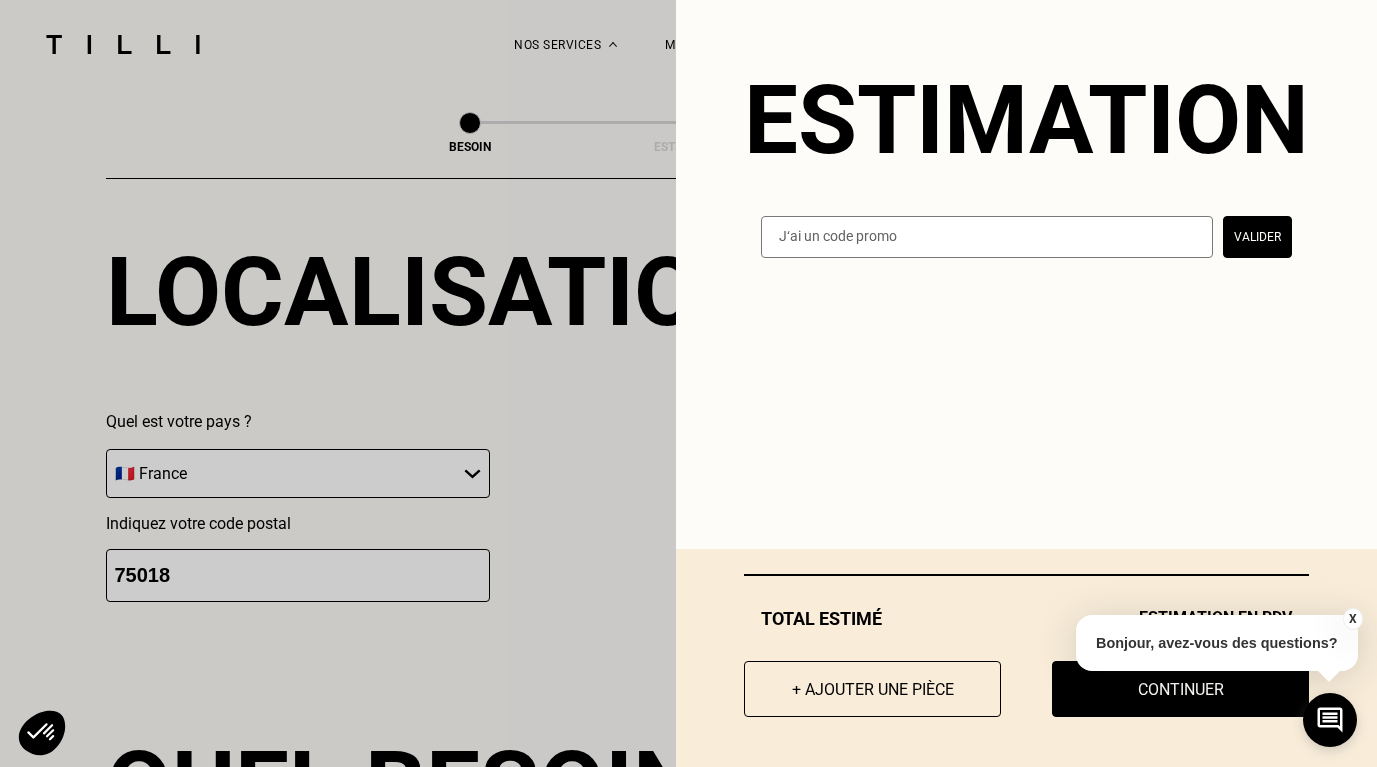 click on "X" at bounding box center (1352, 619) 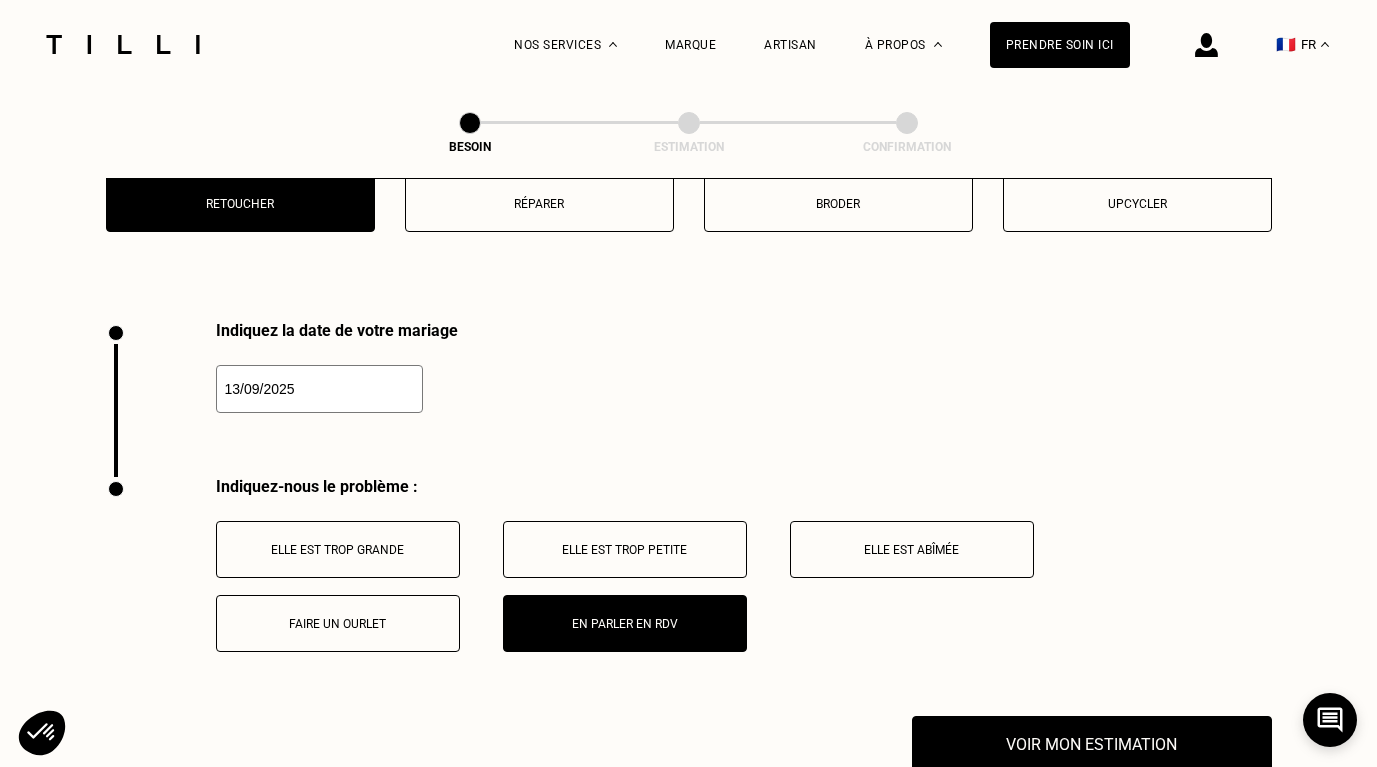 scroll, scrollTop: 2798, scrollLeft: 0, axis: vertical 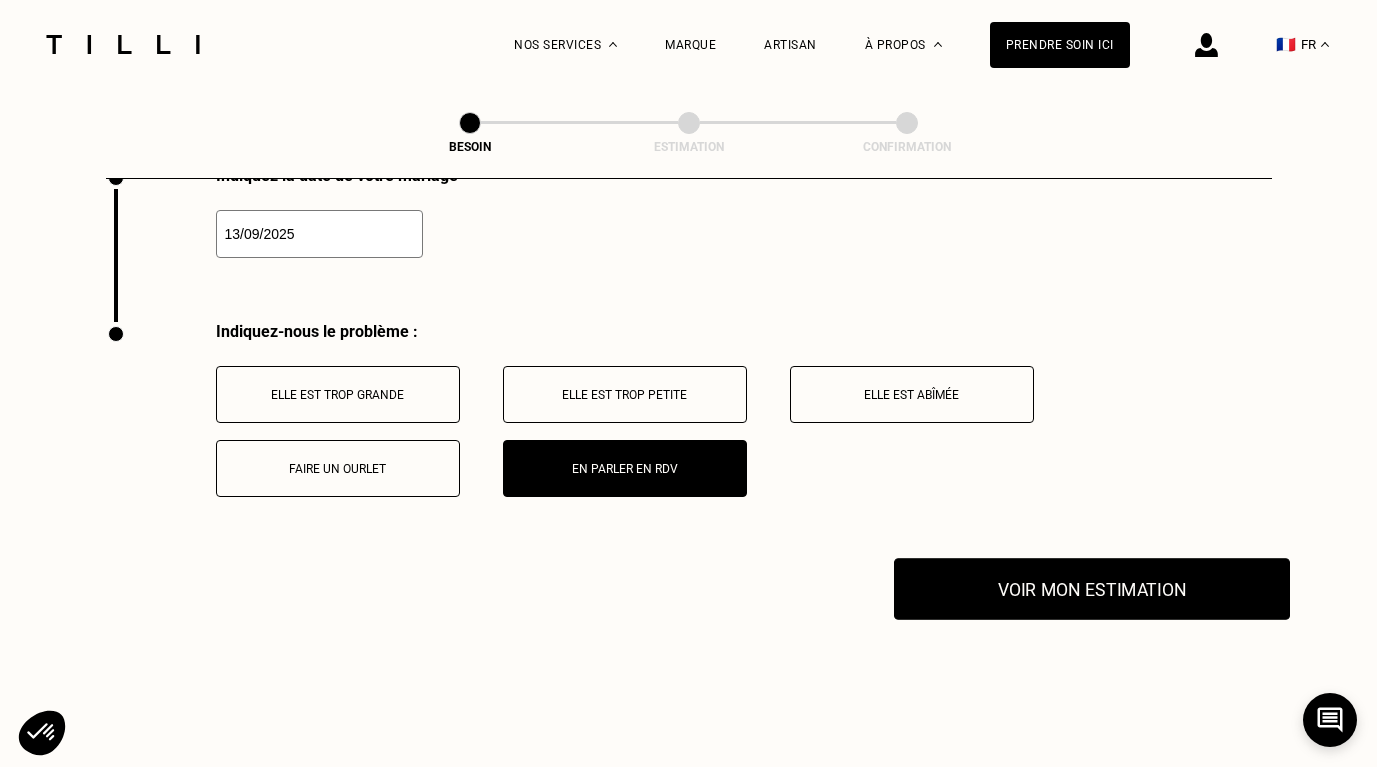 click on "Voir mon estimation" at bounding box center (1092, 589) 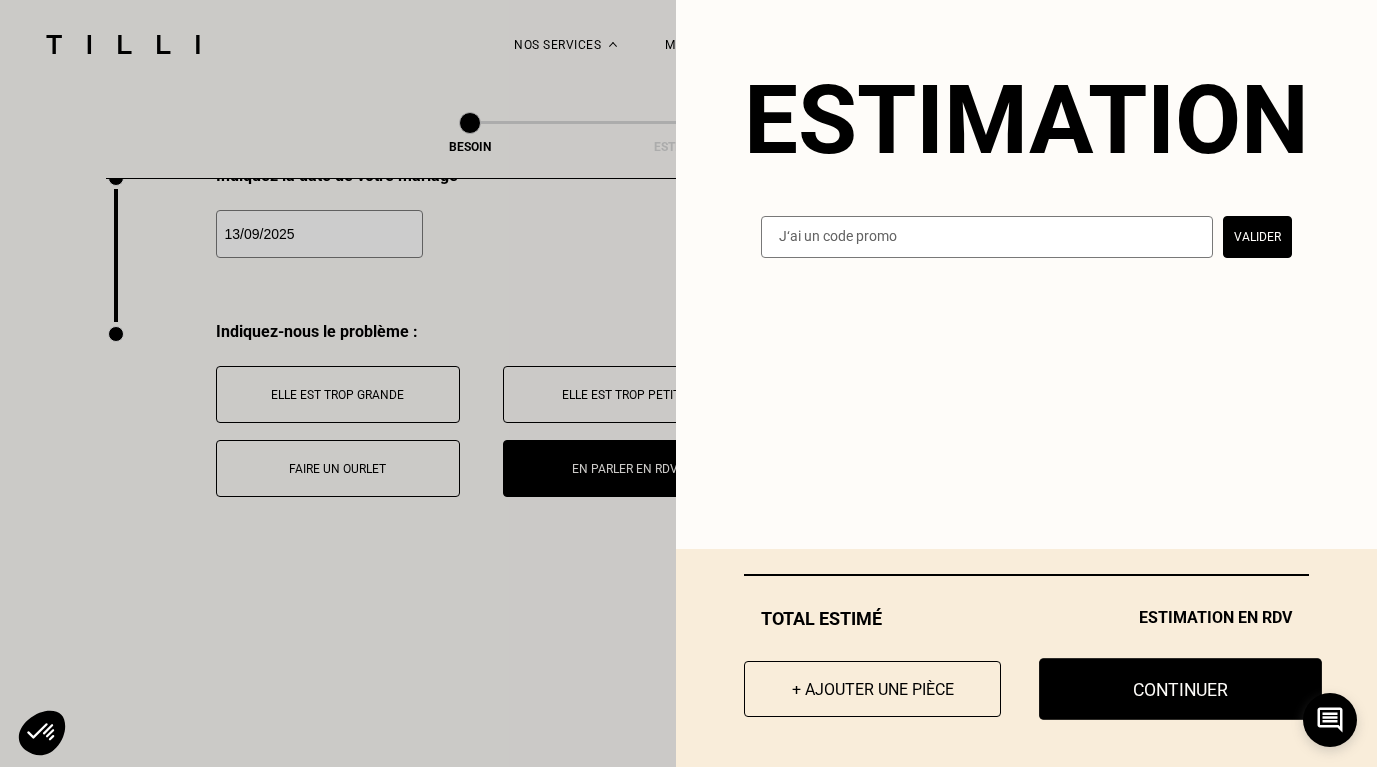 click on "Continuer" at bounding box center [1180, 689] 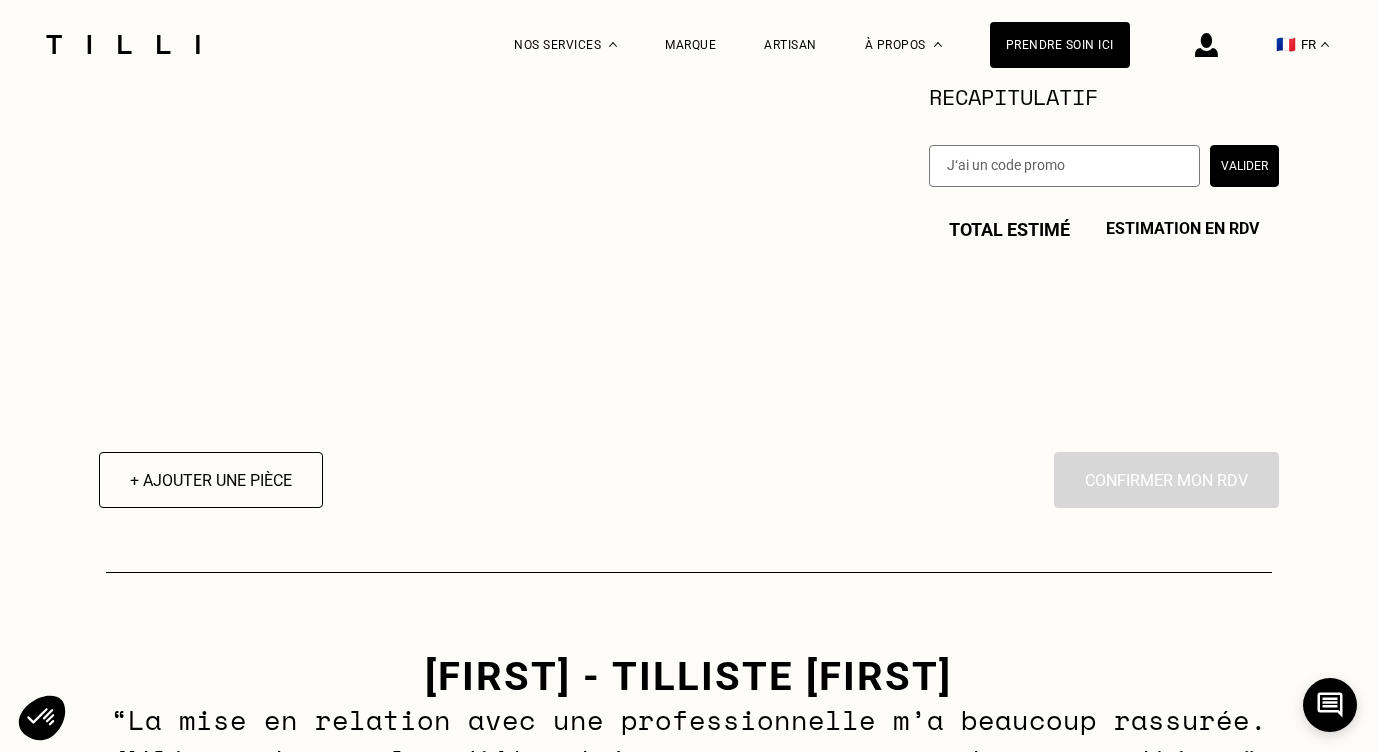 scroll, scrollTop: 369, scrollLeft: 0, axis: vertical 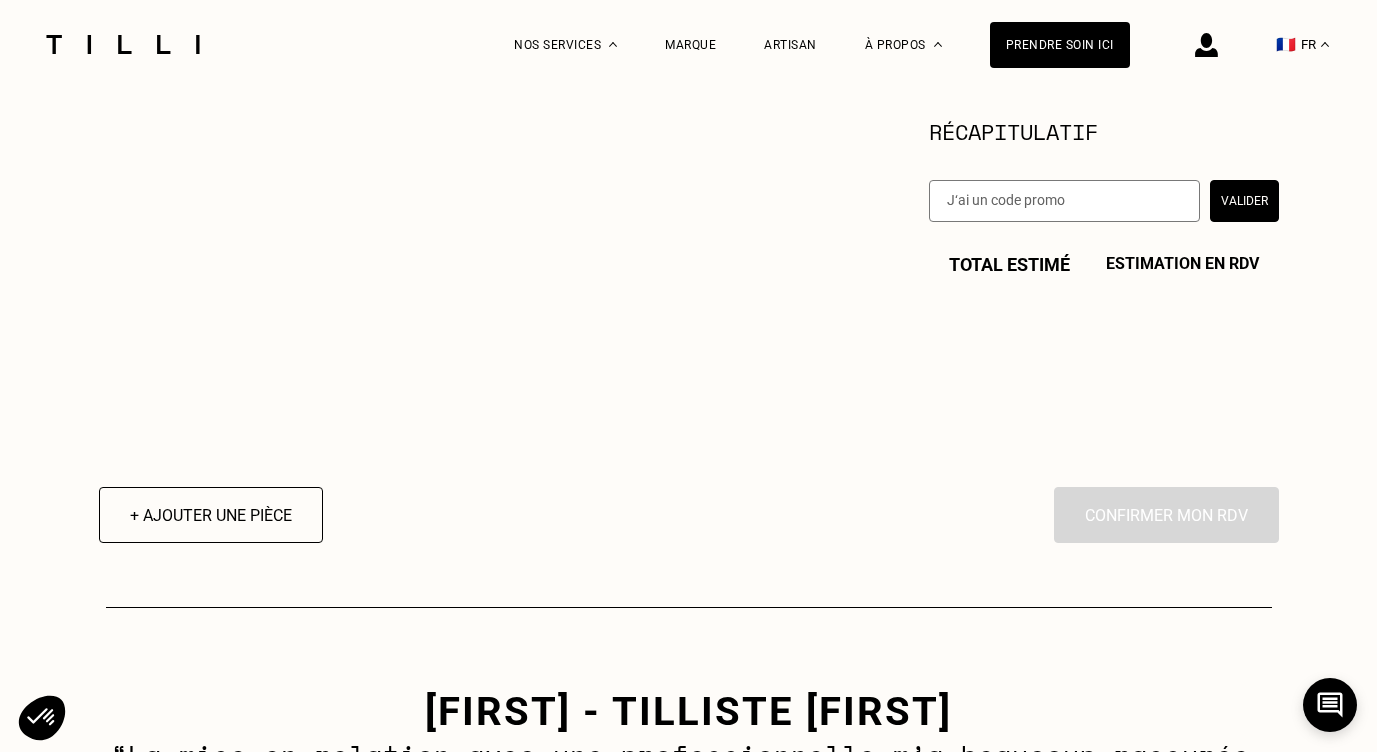 click on "Estimation en RDV" at bounding box center (1182, 264) 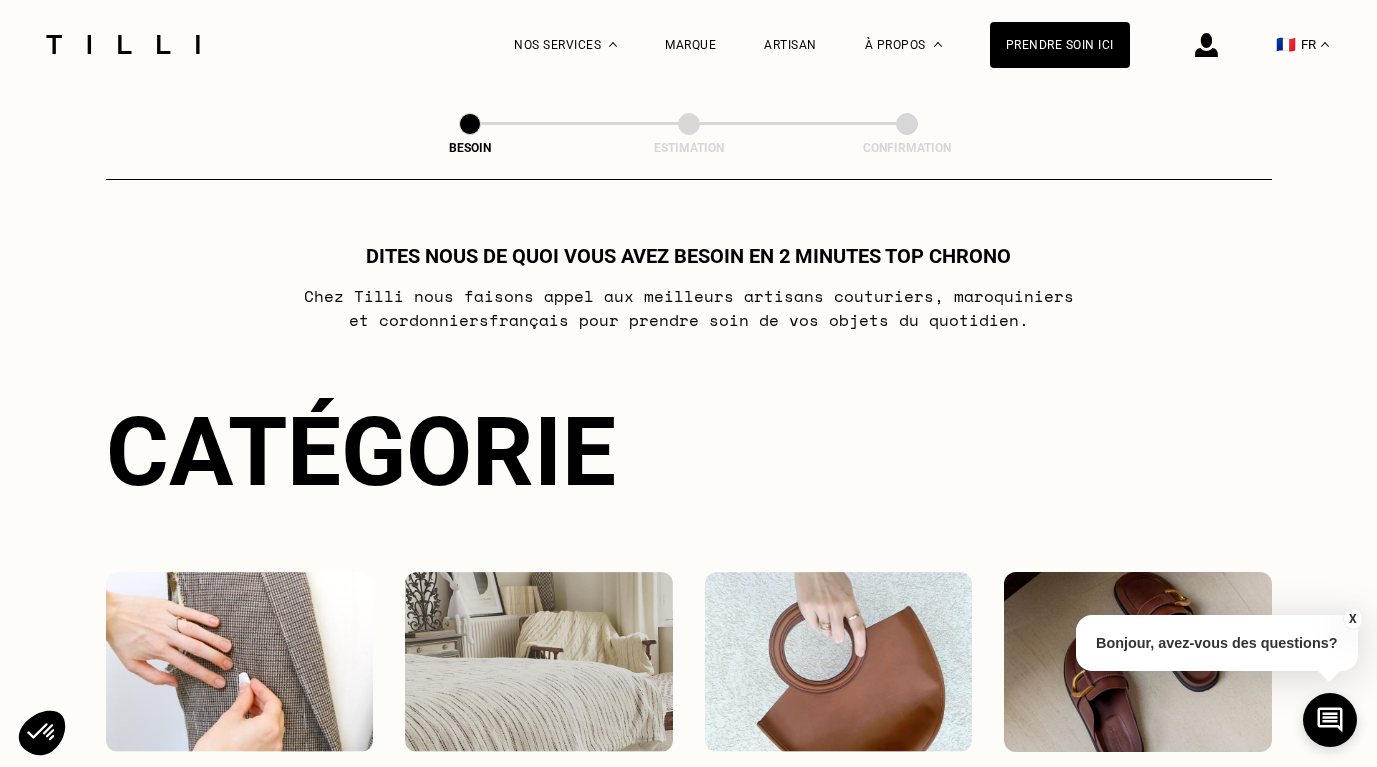 scroll, scrollTop: 0, scrollLeft: 0, axis: both 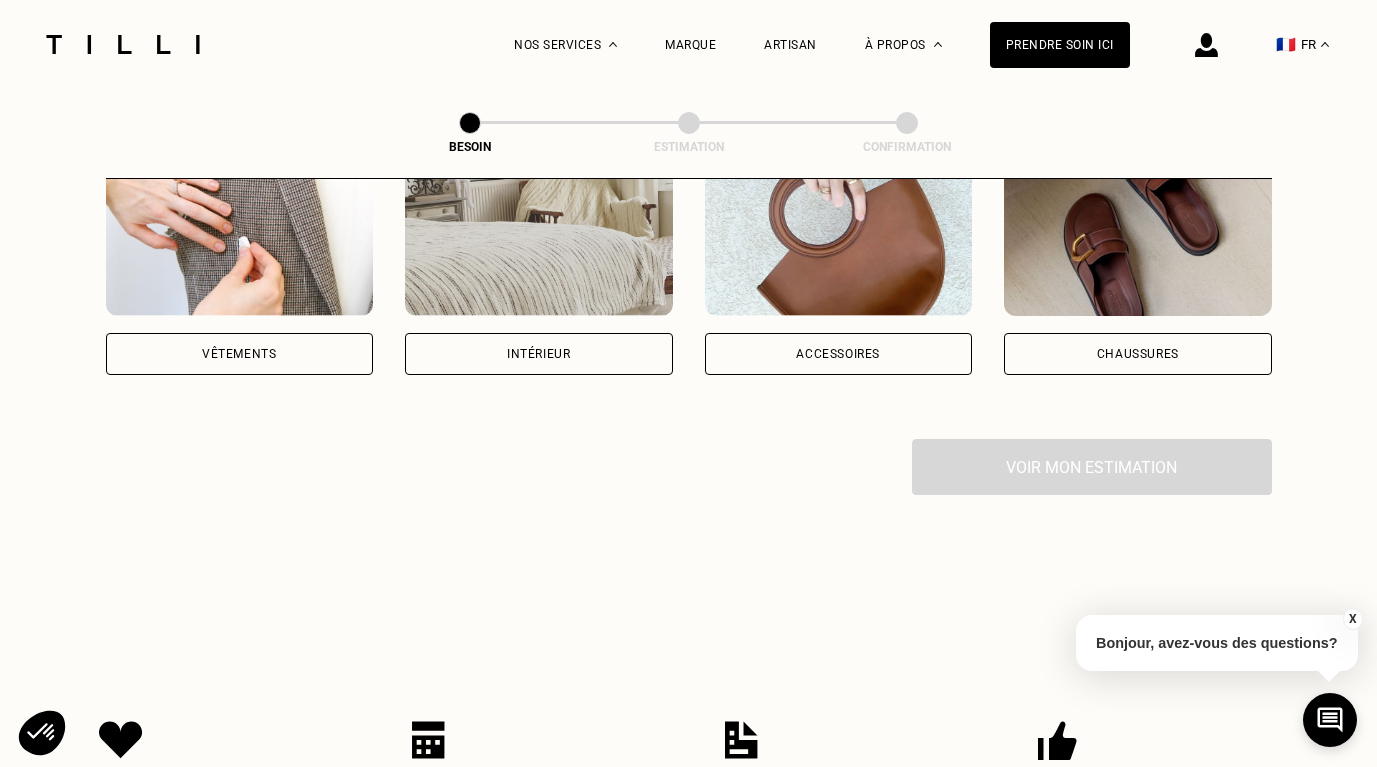 click on "Vêtements" at bounding box center [240, 255] 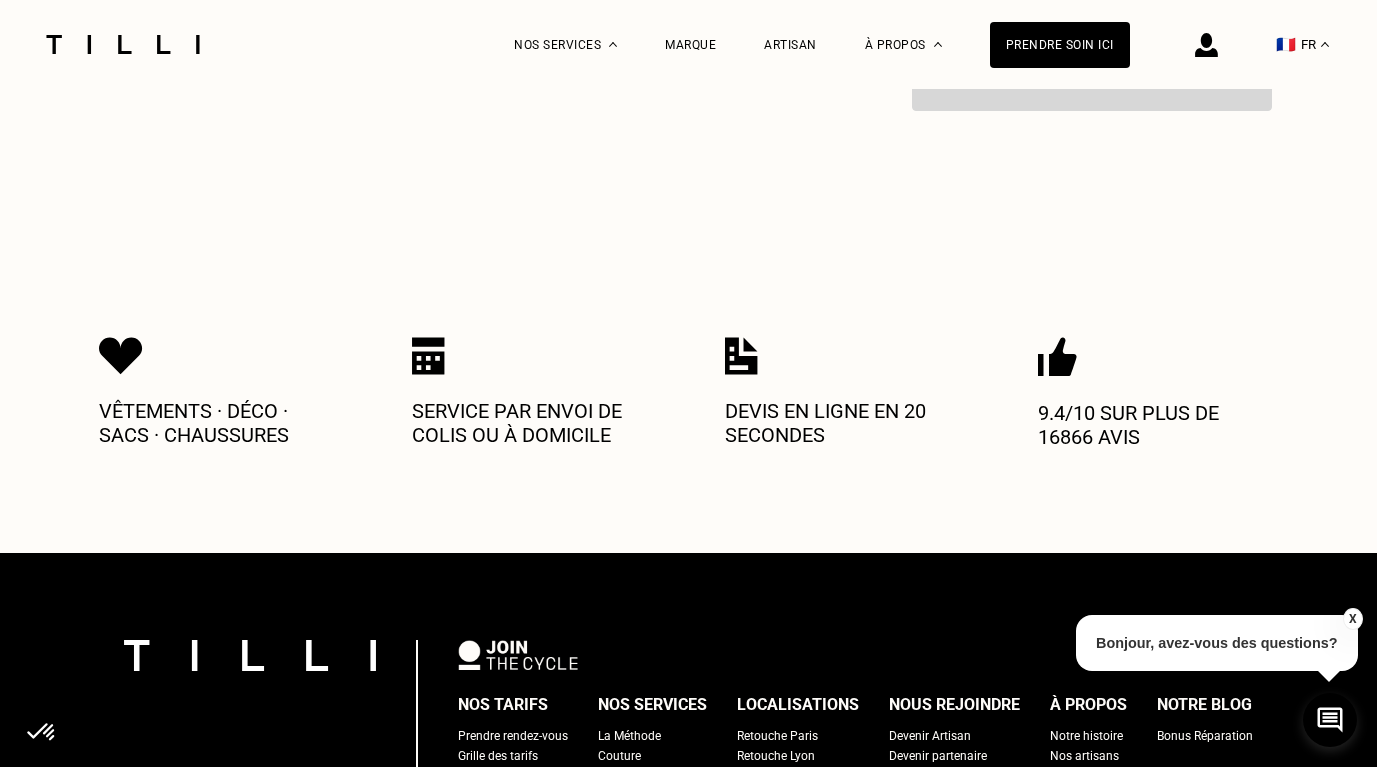 scroll, scrollTop: 1507, scrollLeft: 0, axis: vertical 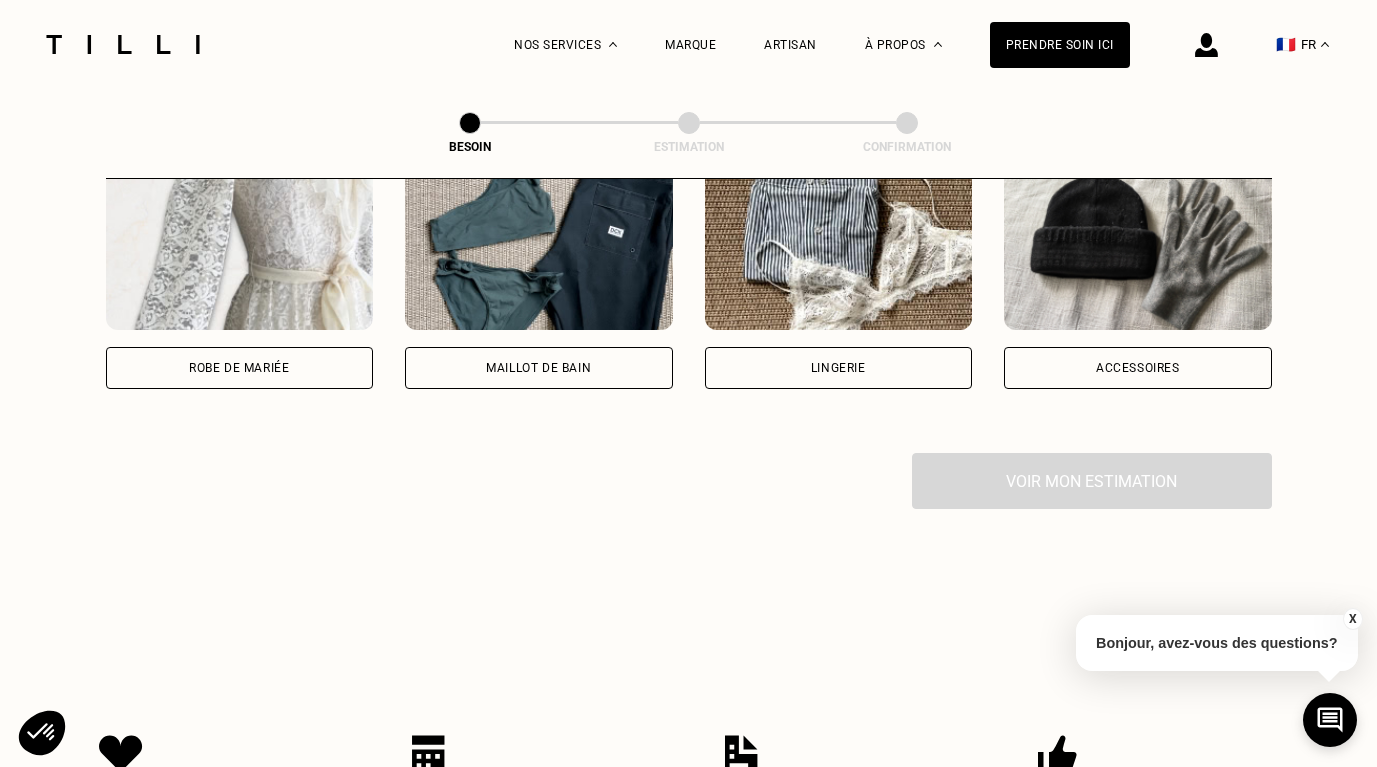 click at bounding box center [240, 240] 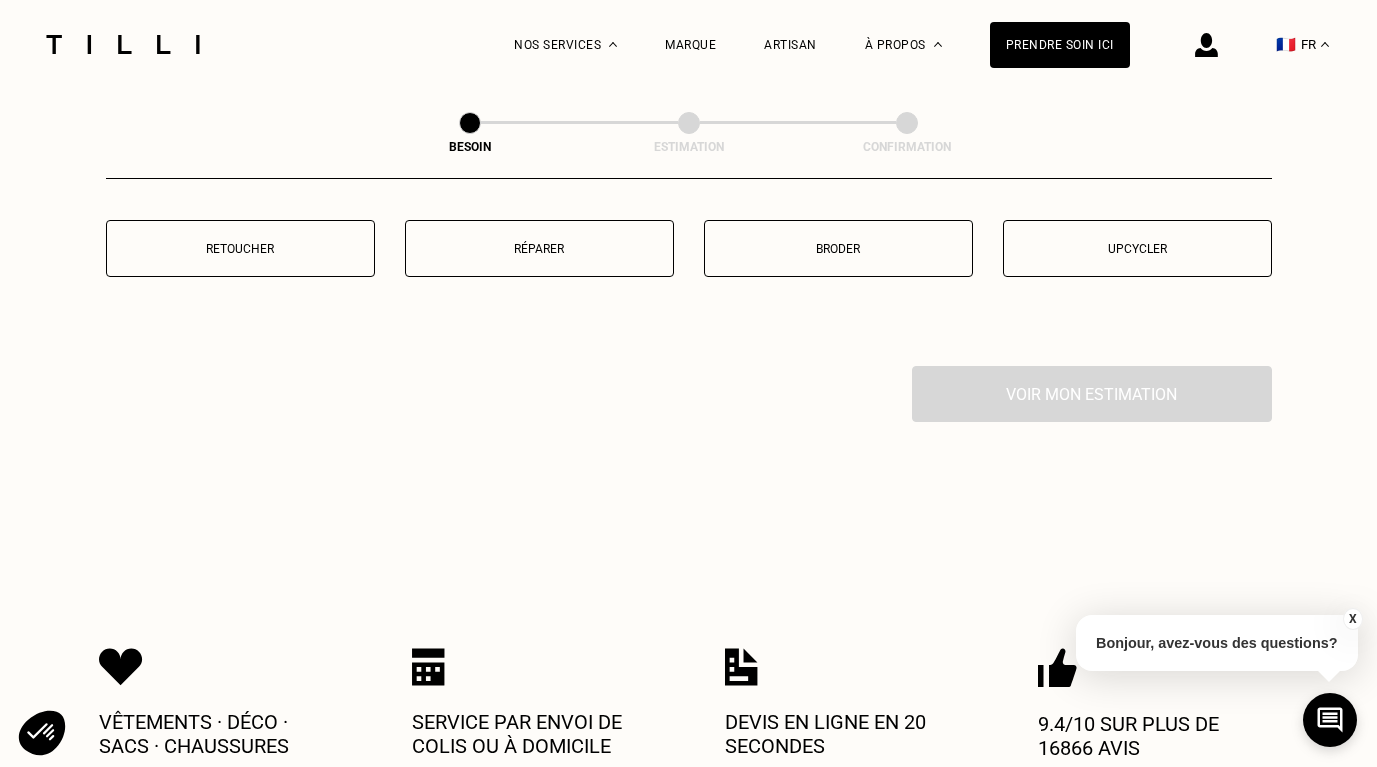 scroll, scrollTop: 2435, scrollLeft: 0, axis: vertical 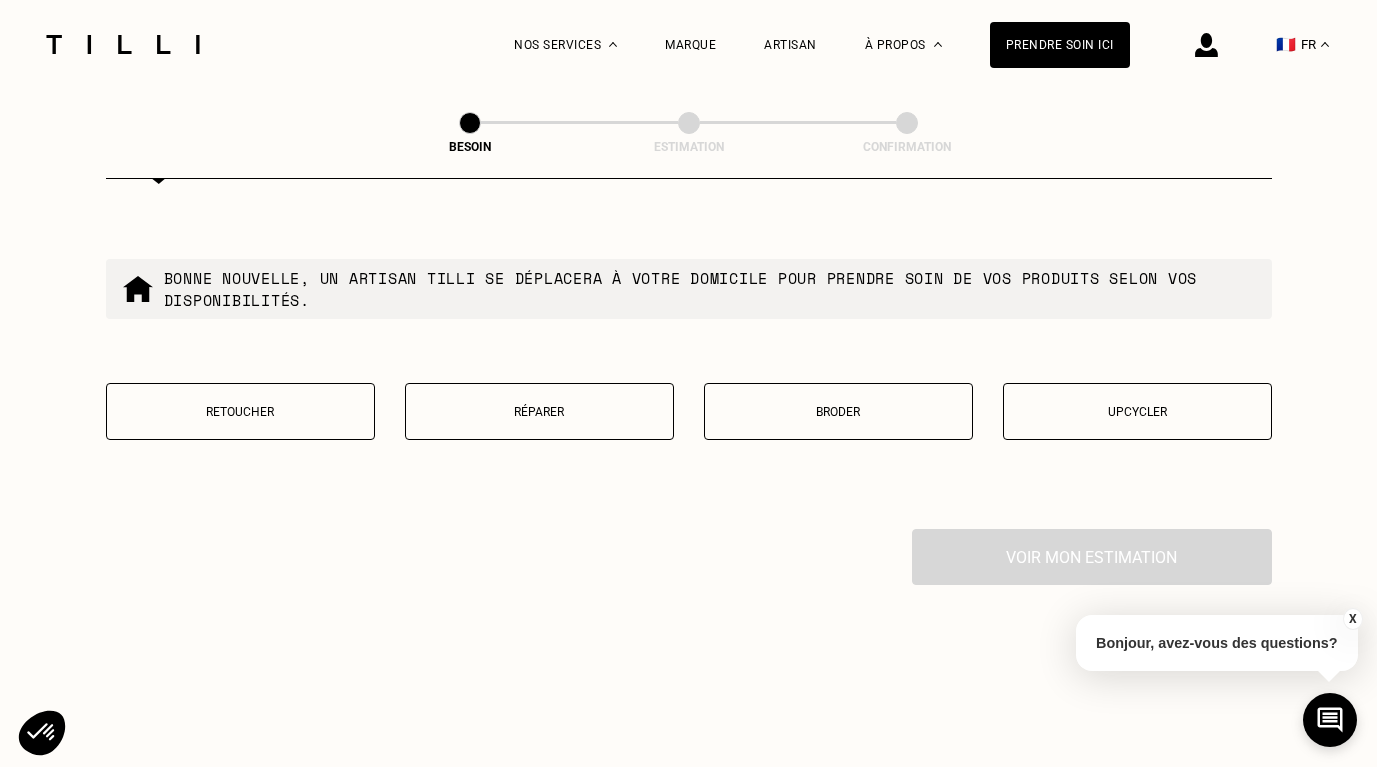 click on "Retoucher Réparer Broder Upcycler" at bounding box center (689, 424) 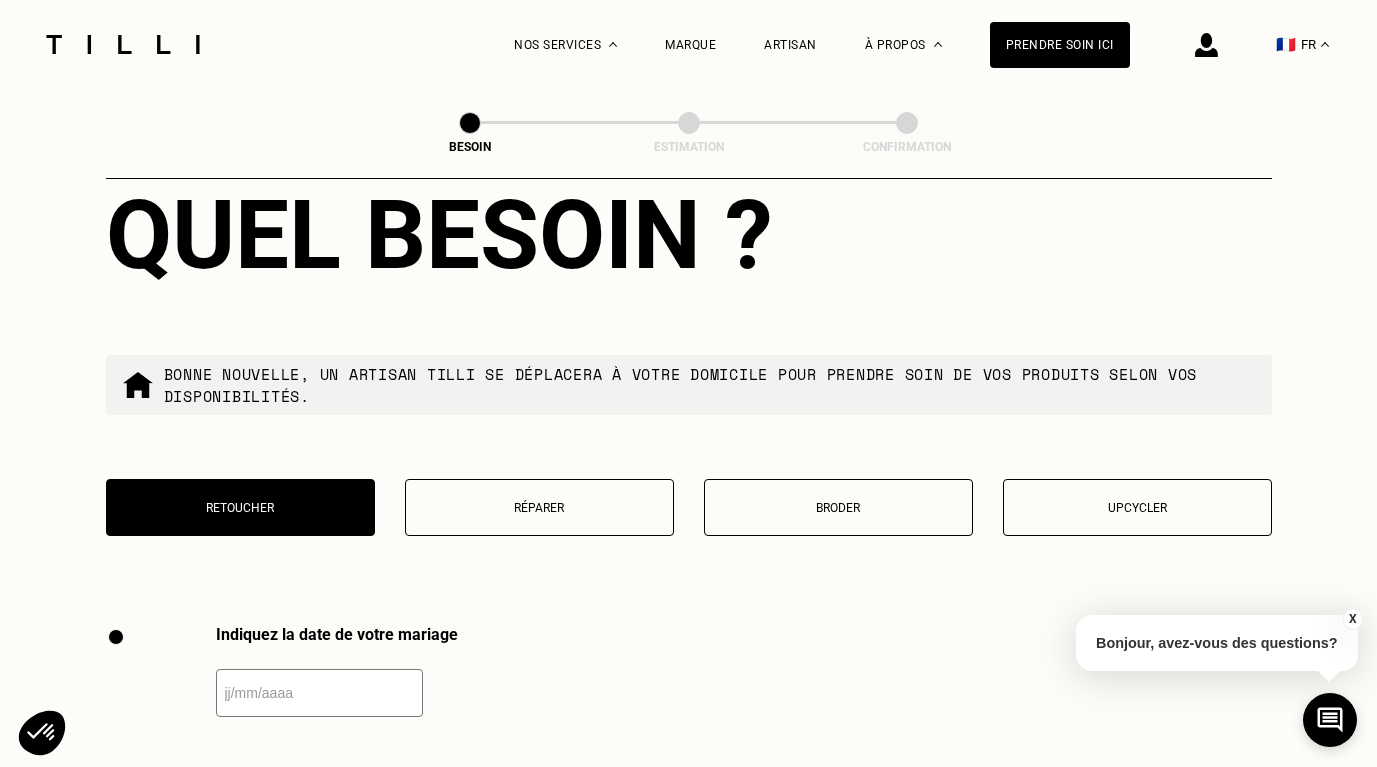 scroll, scrollTop: 2489, scrollLeft: 0, axis: vertical 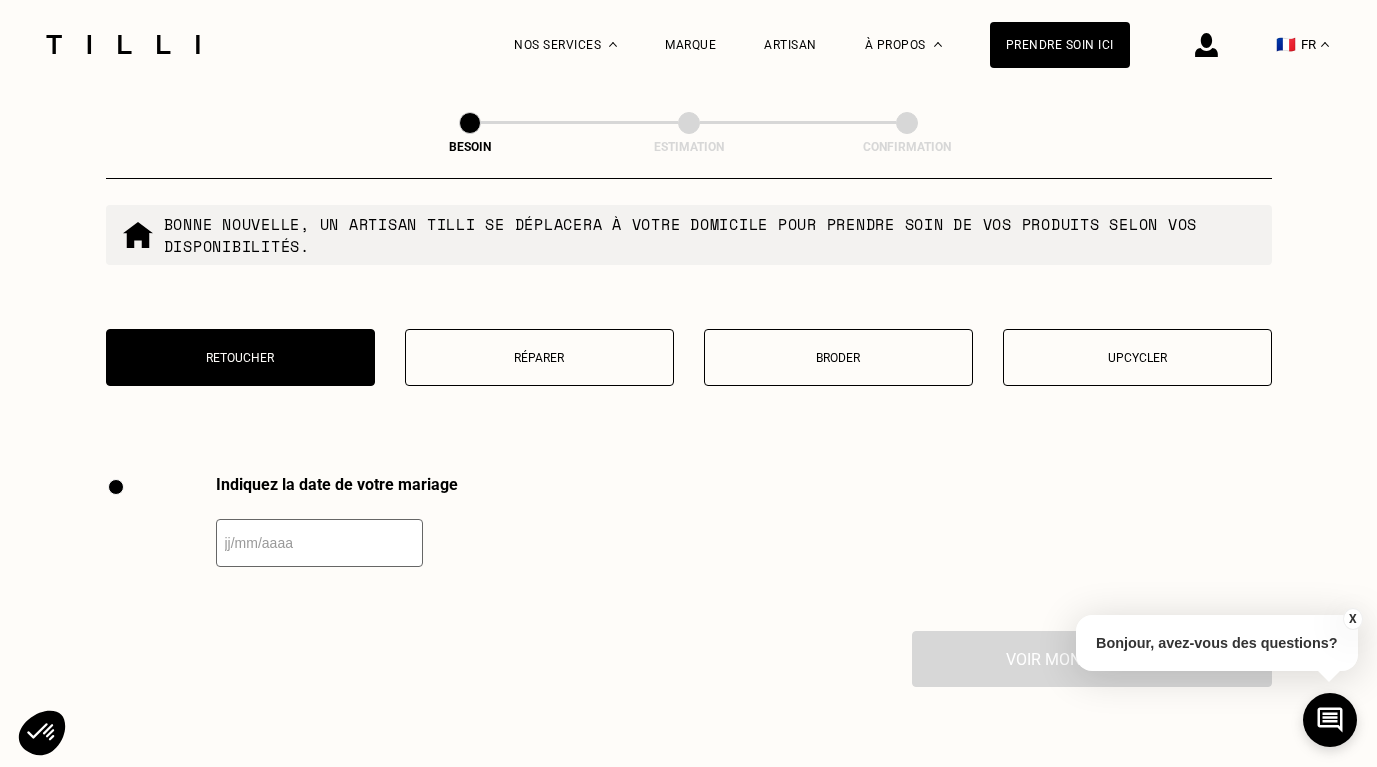 click at bounding box center (319, 543) 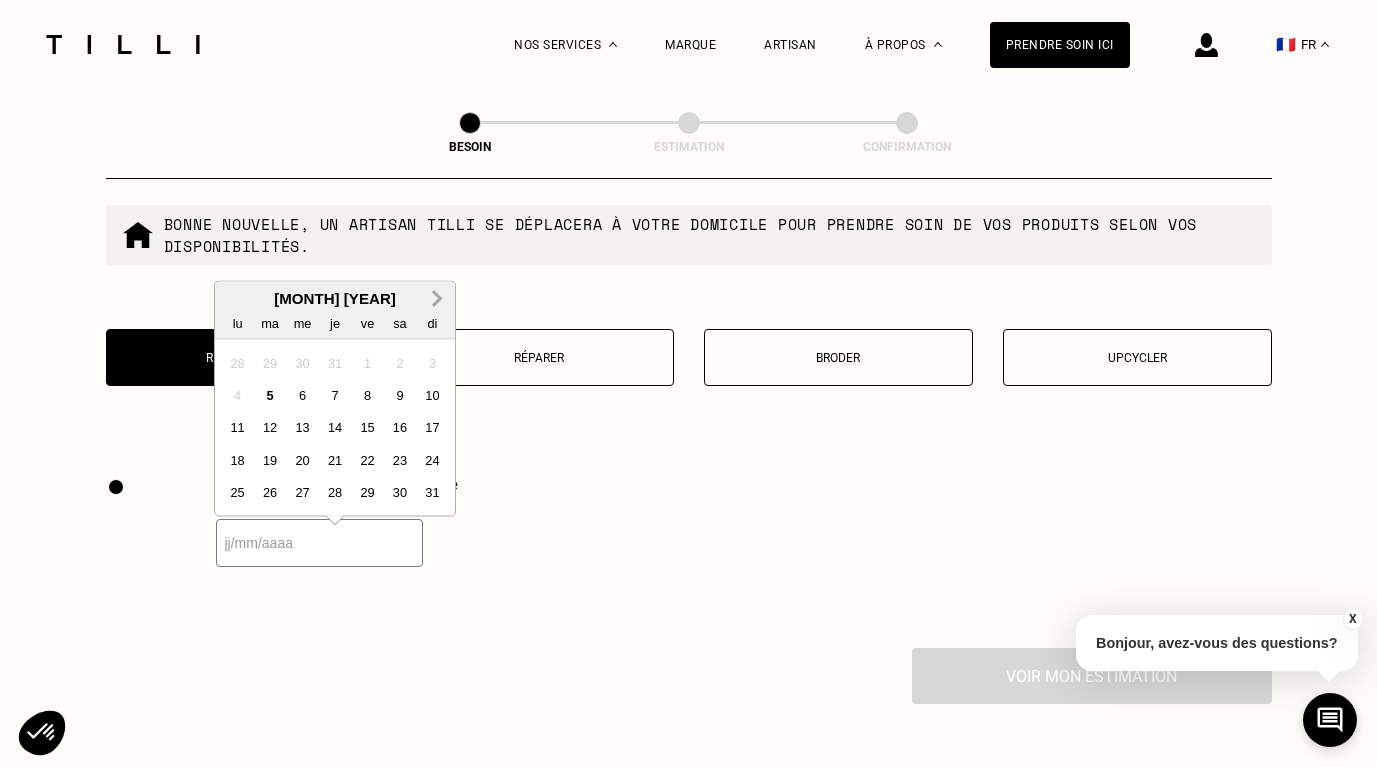 click on "Next Month" at bounding box center [437, 300] 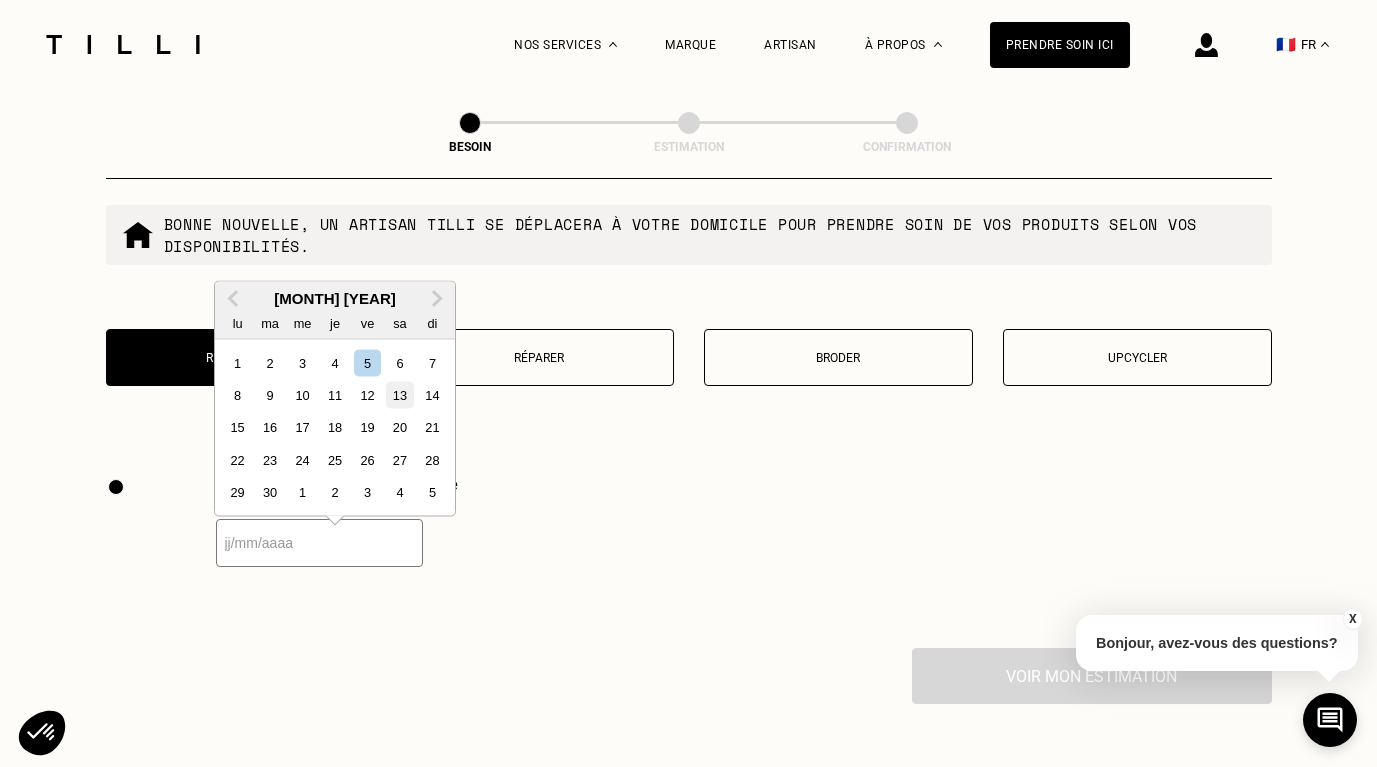 click on "13" at bounding box center [399, 395] 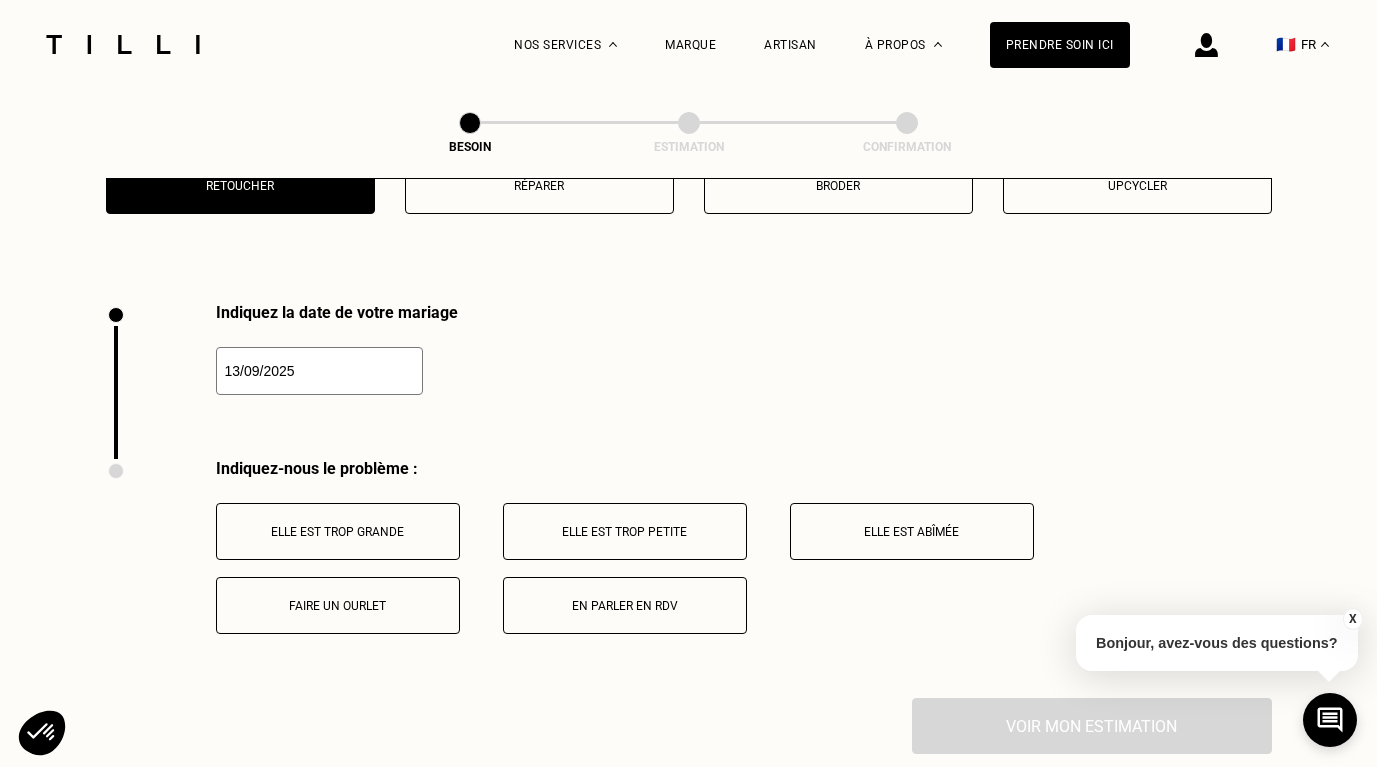 scroll, scrollTop: 2800, scrollLeft: 0, axis: vertical 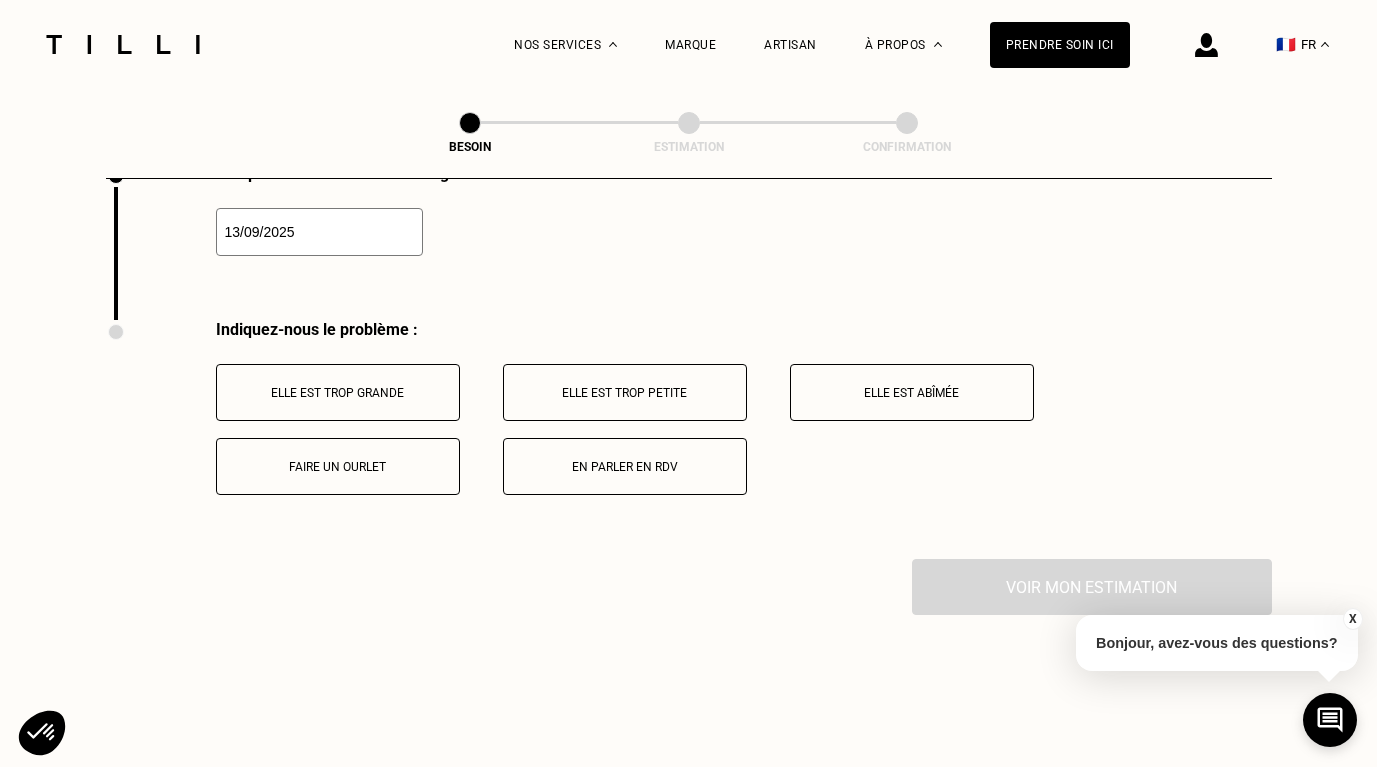 click on "En parler en RDV" at bounding box center [625, 466] 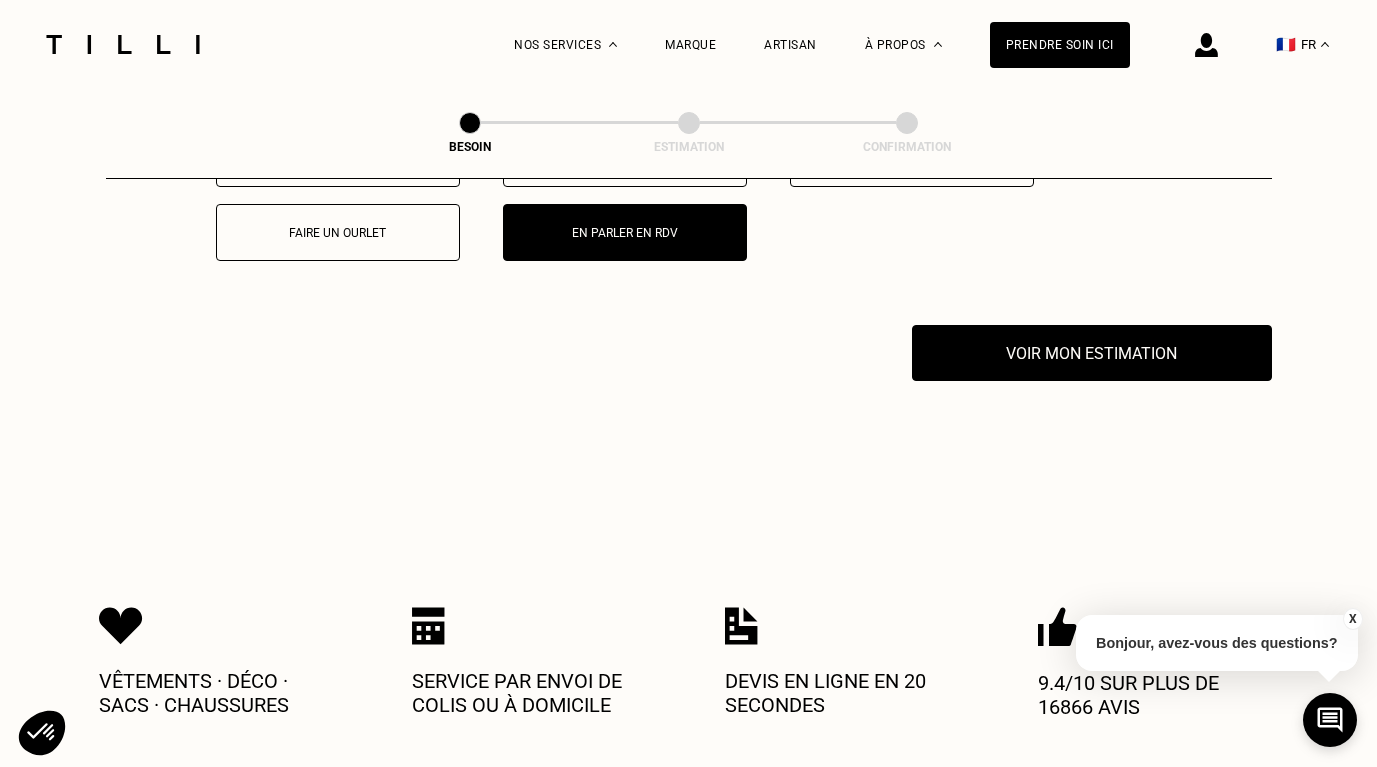 scroll, scrollTop: 3142, scrollLeft: 0, axis: vertical 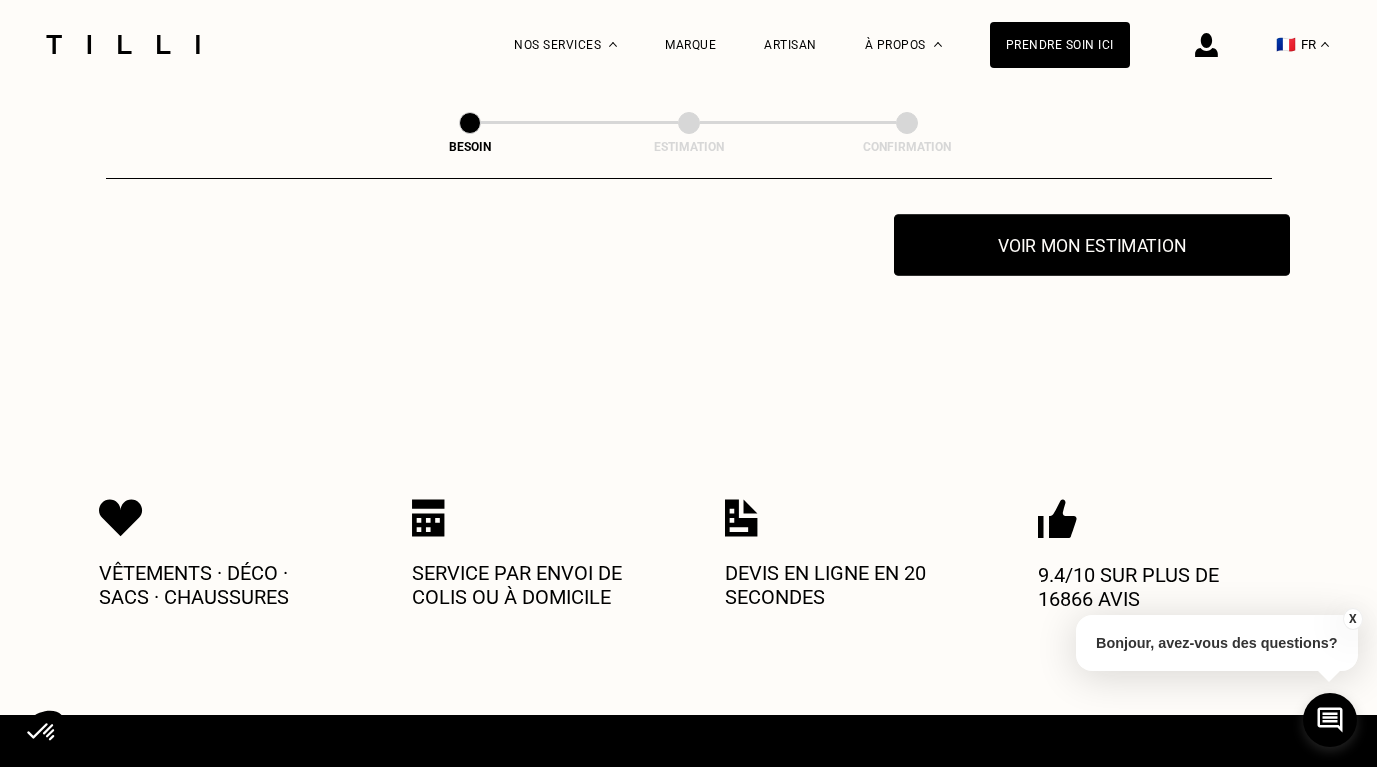 click on "Voir mon estimation" at bounding box center [1092, 245] 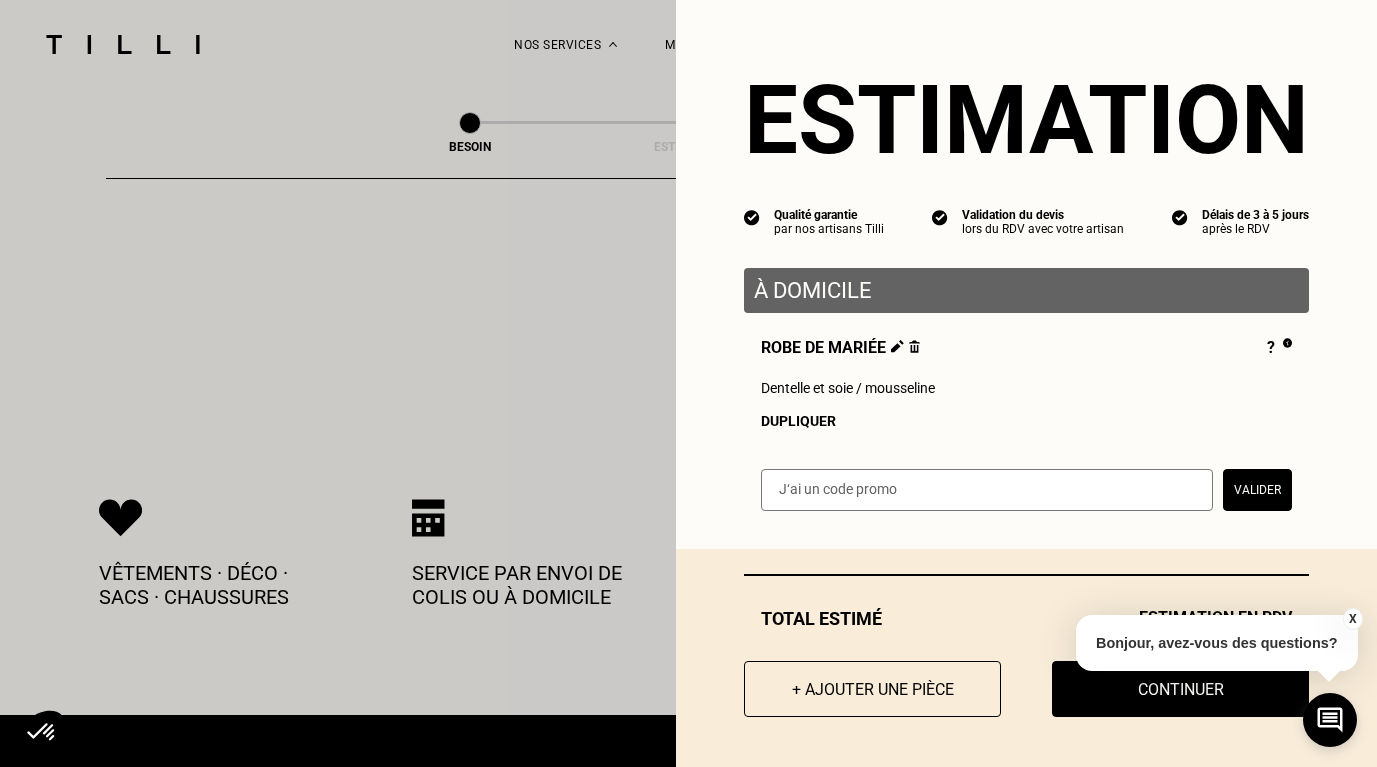 click on "Robe de mariée ? Dentelle et soie / mousseline Dupliquer" at bounding box center (1026, 383) 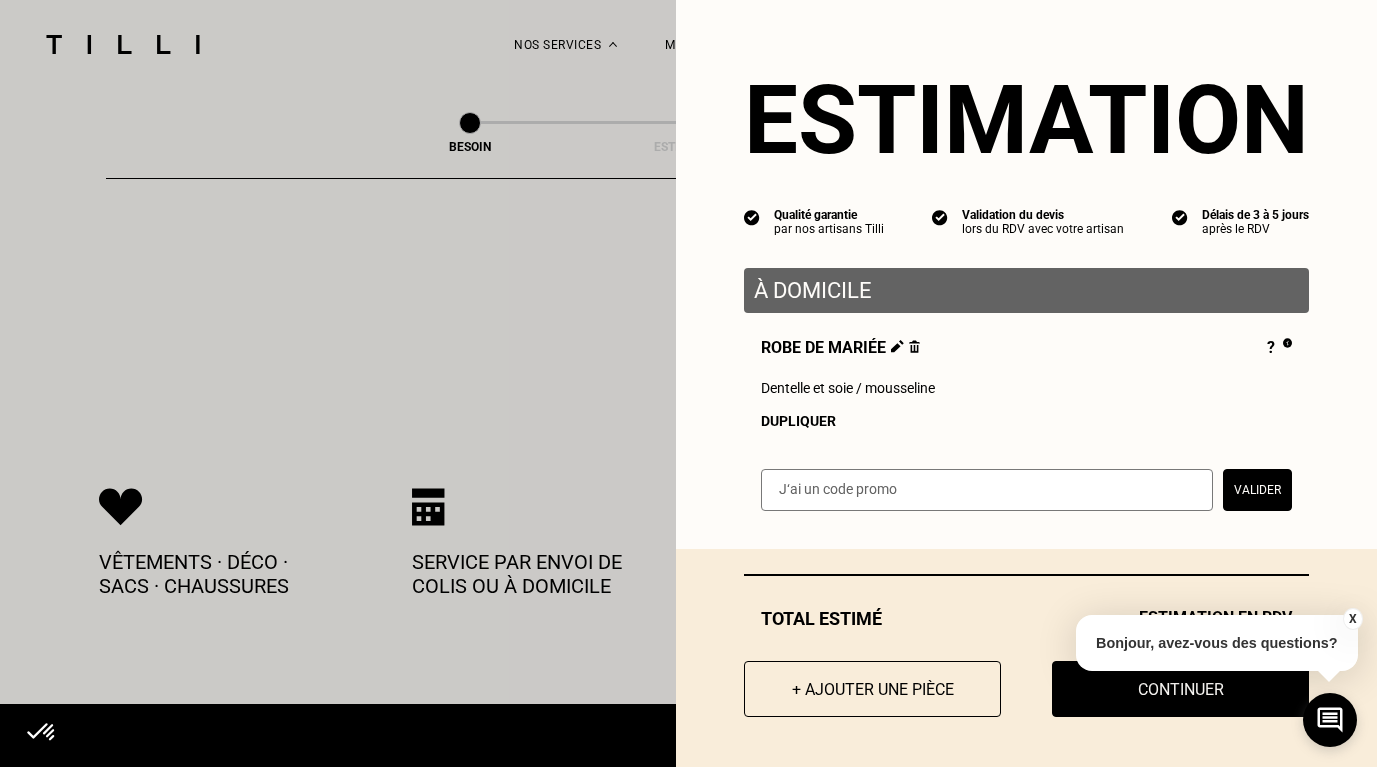 scroll, scrollTop: 3179, scrollLeft: 0, axis: vertical 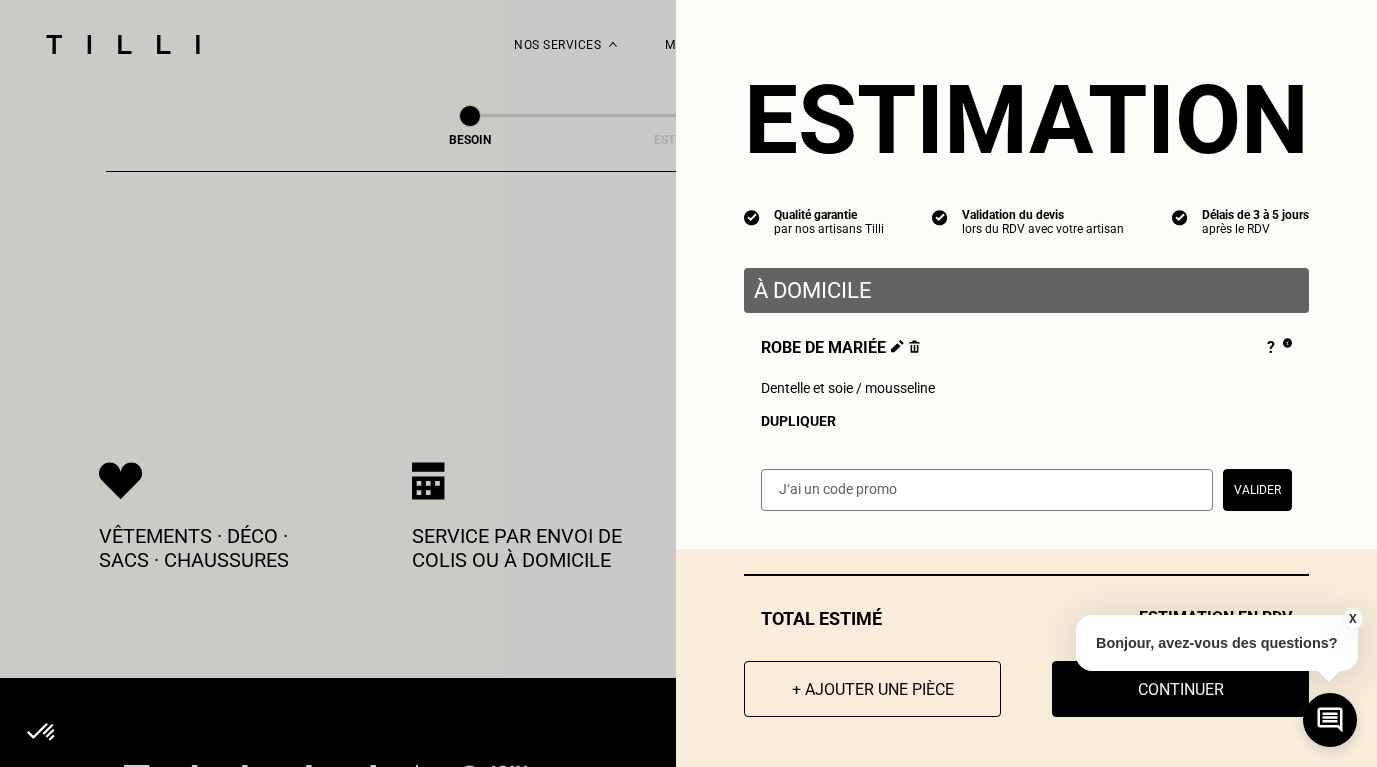 click on "Dupliquer" at bounding box center [1026, 421] 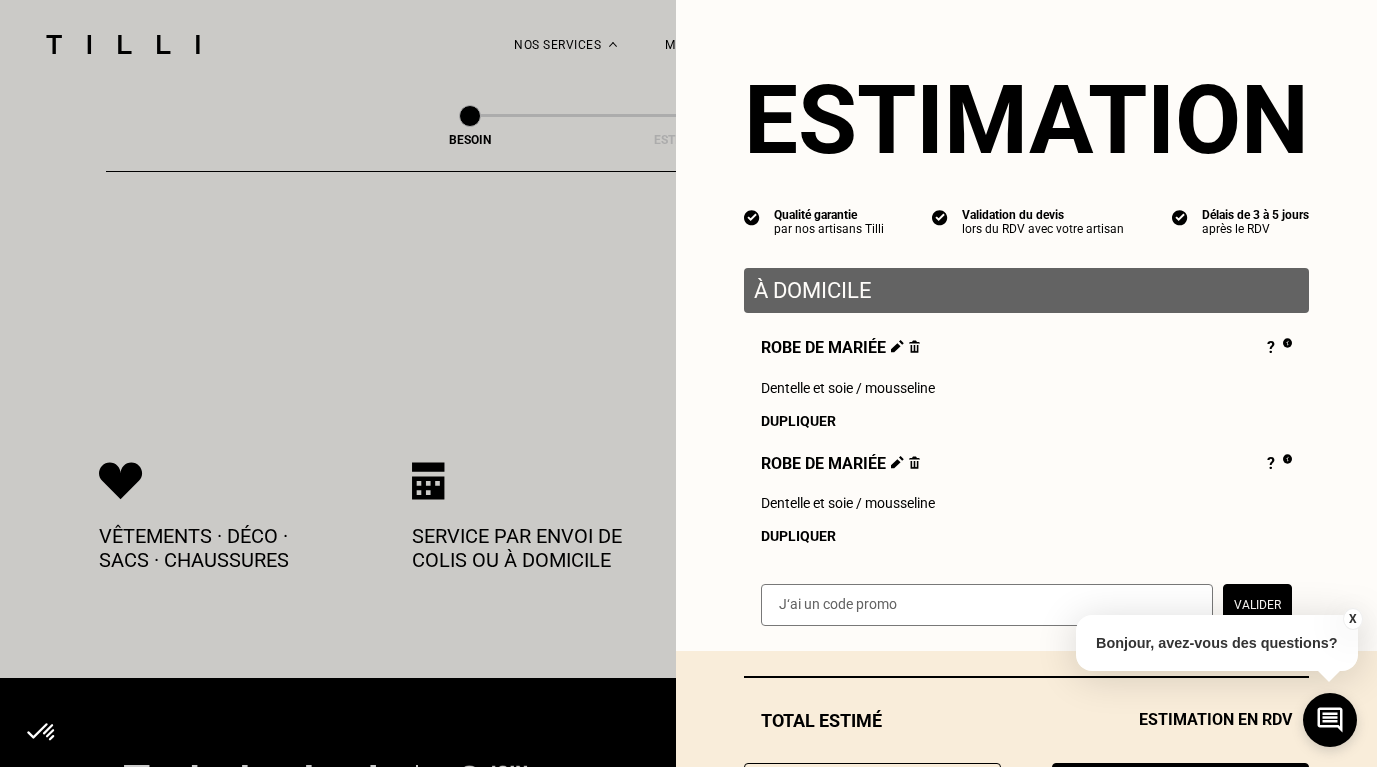 click at bounding box center (914, 462) 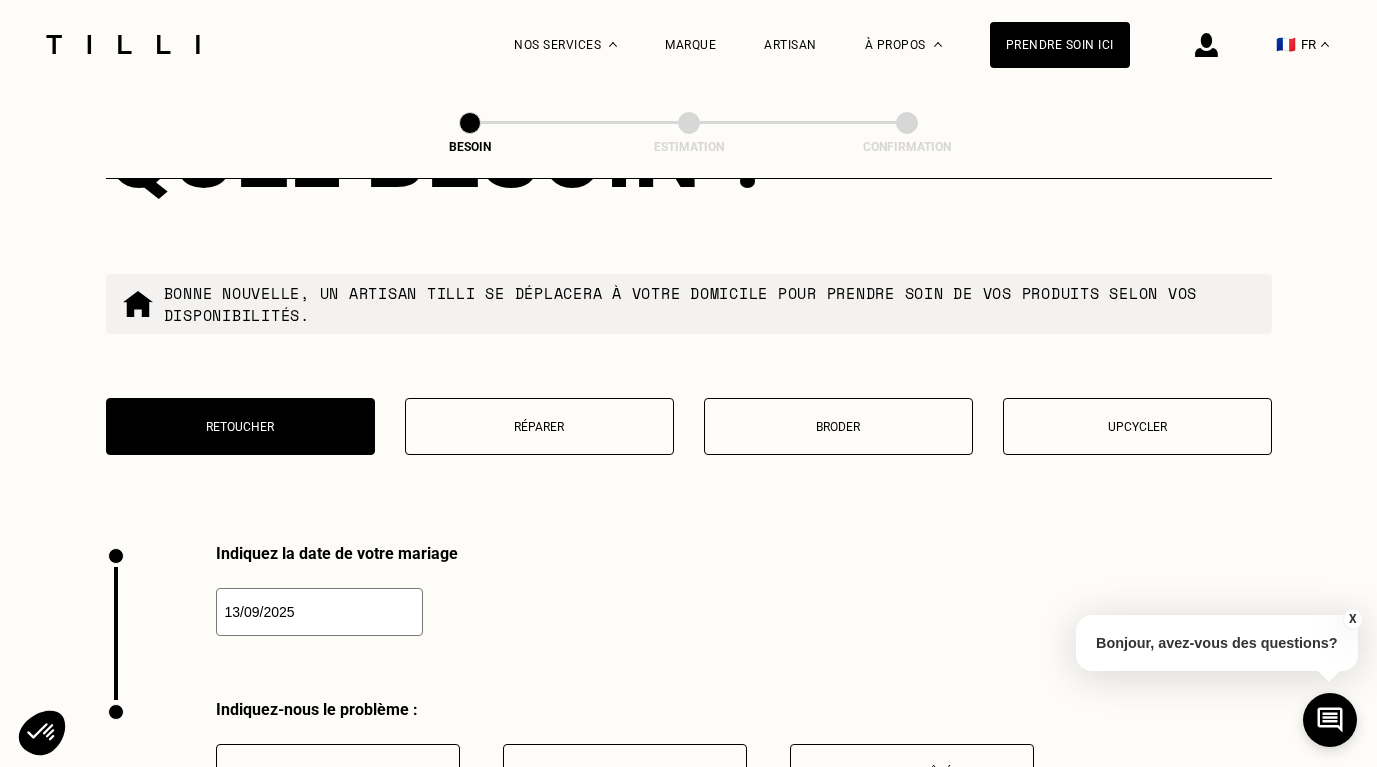 scroll, scrollTop: 3015, scrollLeft: 0, axis: vertical 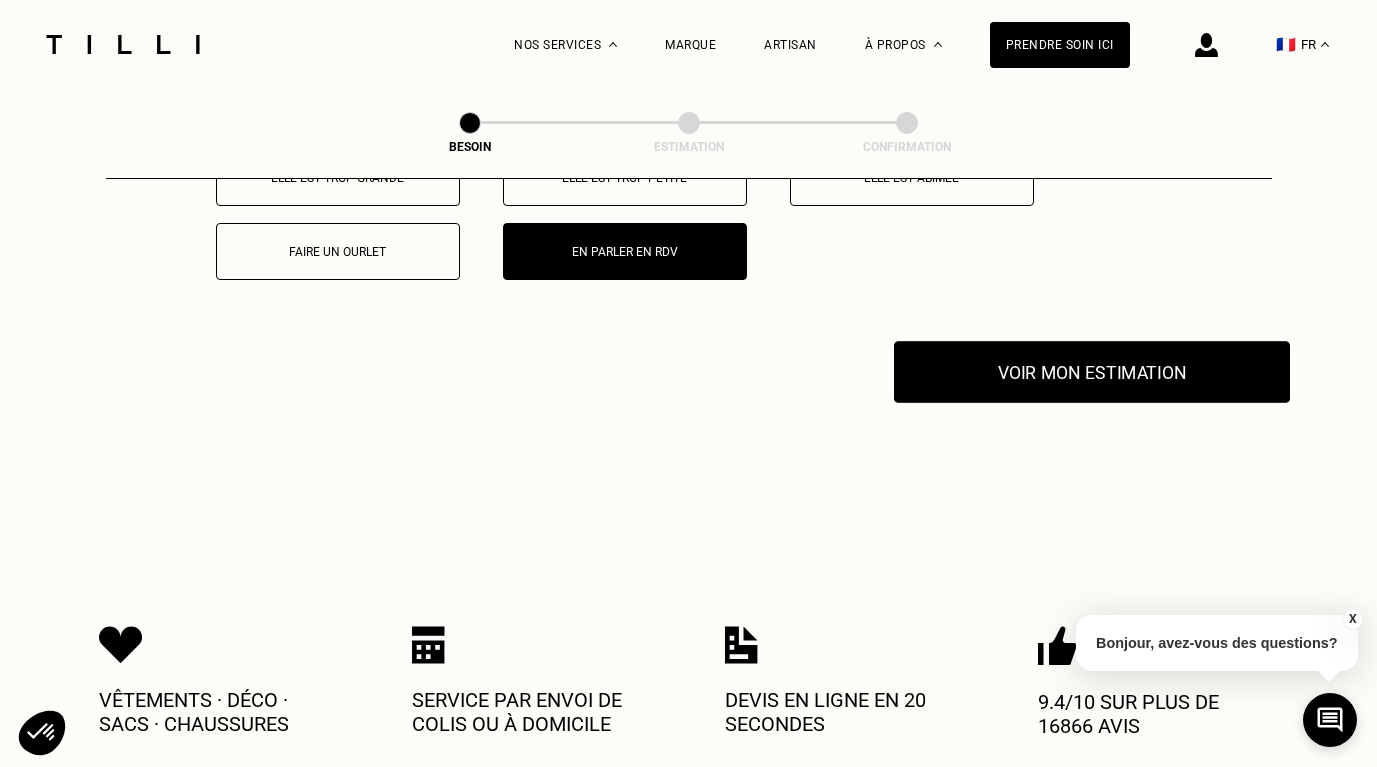 click on "Voir mon estimation" at bounding box center (1092, 372) 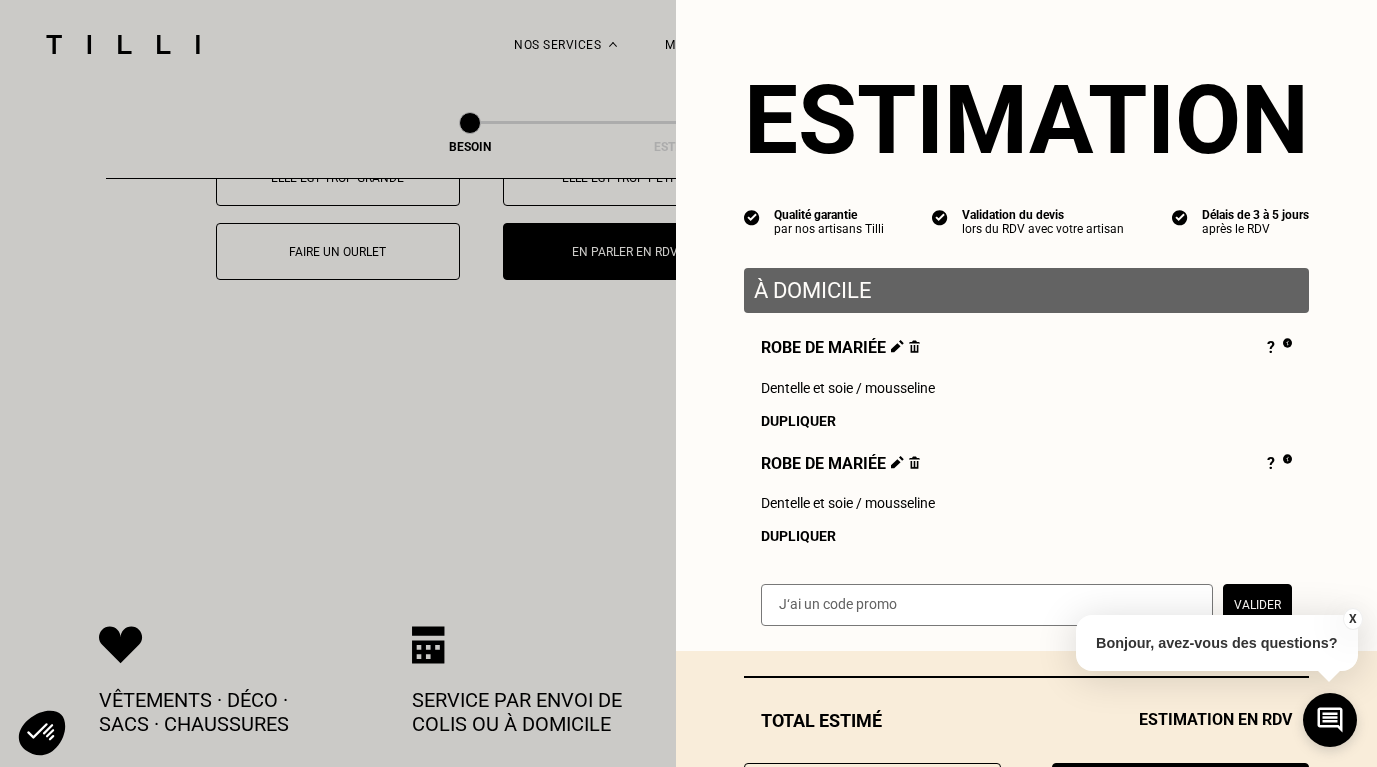click at bounding box center [914, 462] 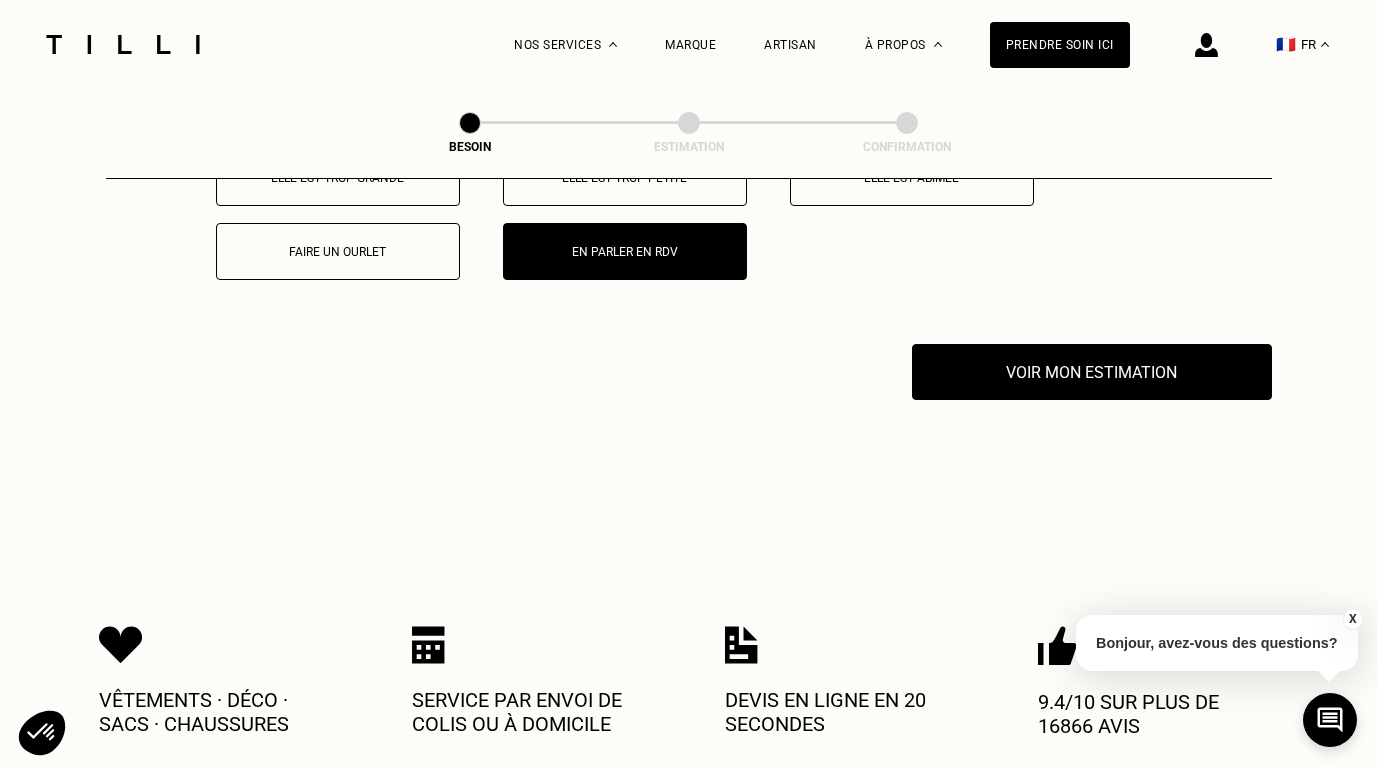 click on "Besoin Estimation Confirmation" at bounding box center [688, 125] 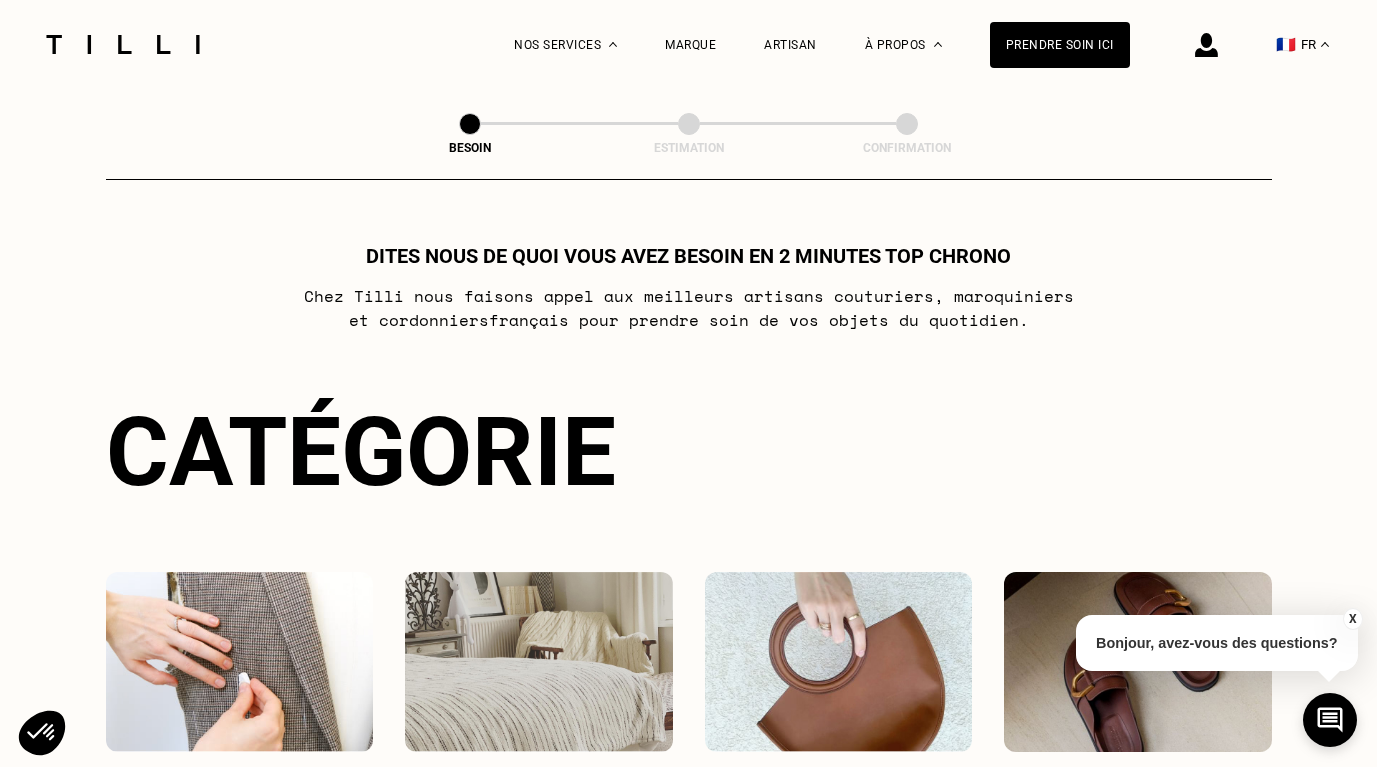 scroll, scrollTop: 413, scrollLeft: 0, axis: vertical 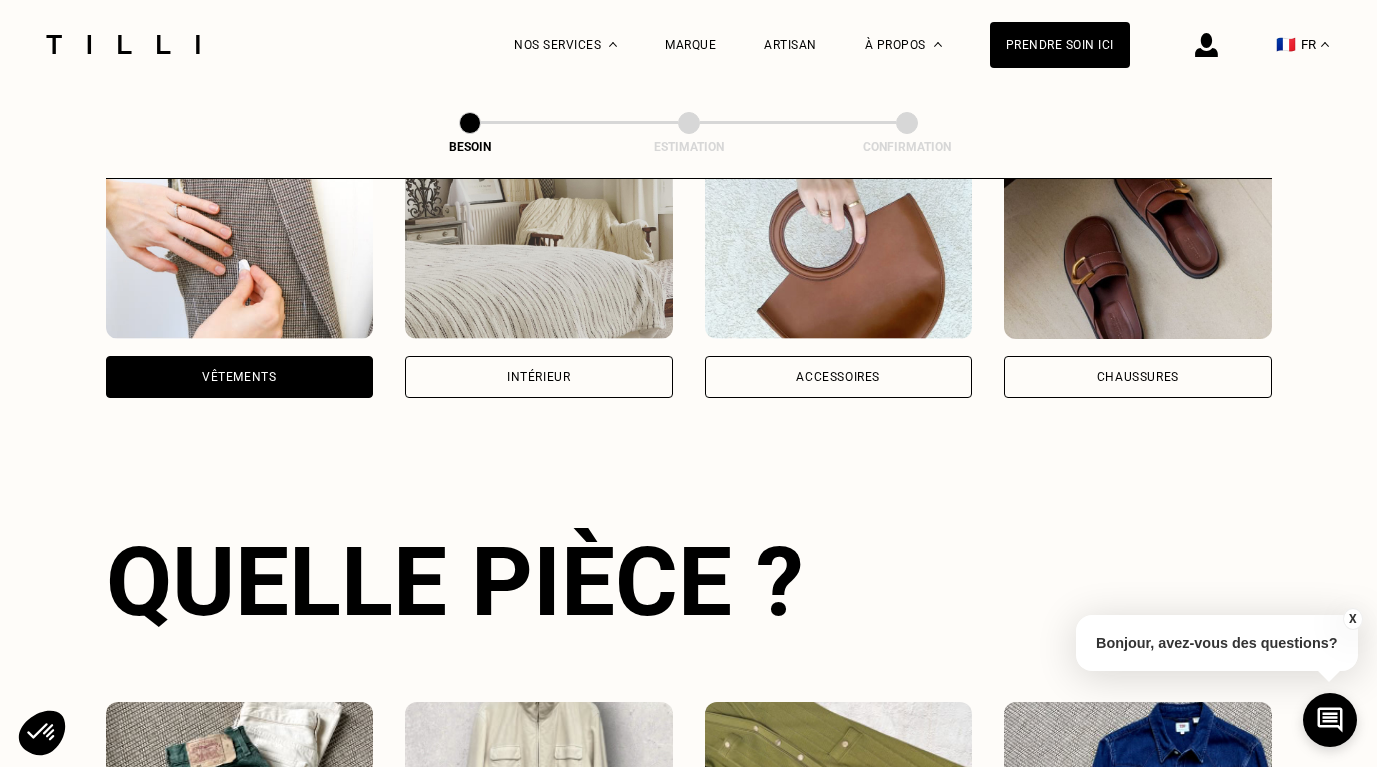 click at bounding box center (240, 249) 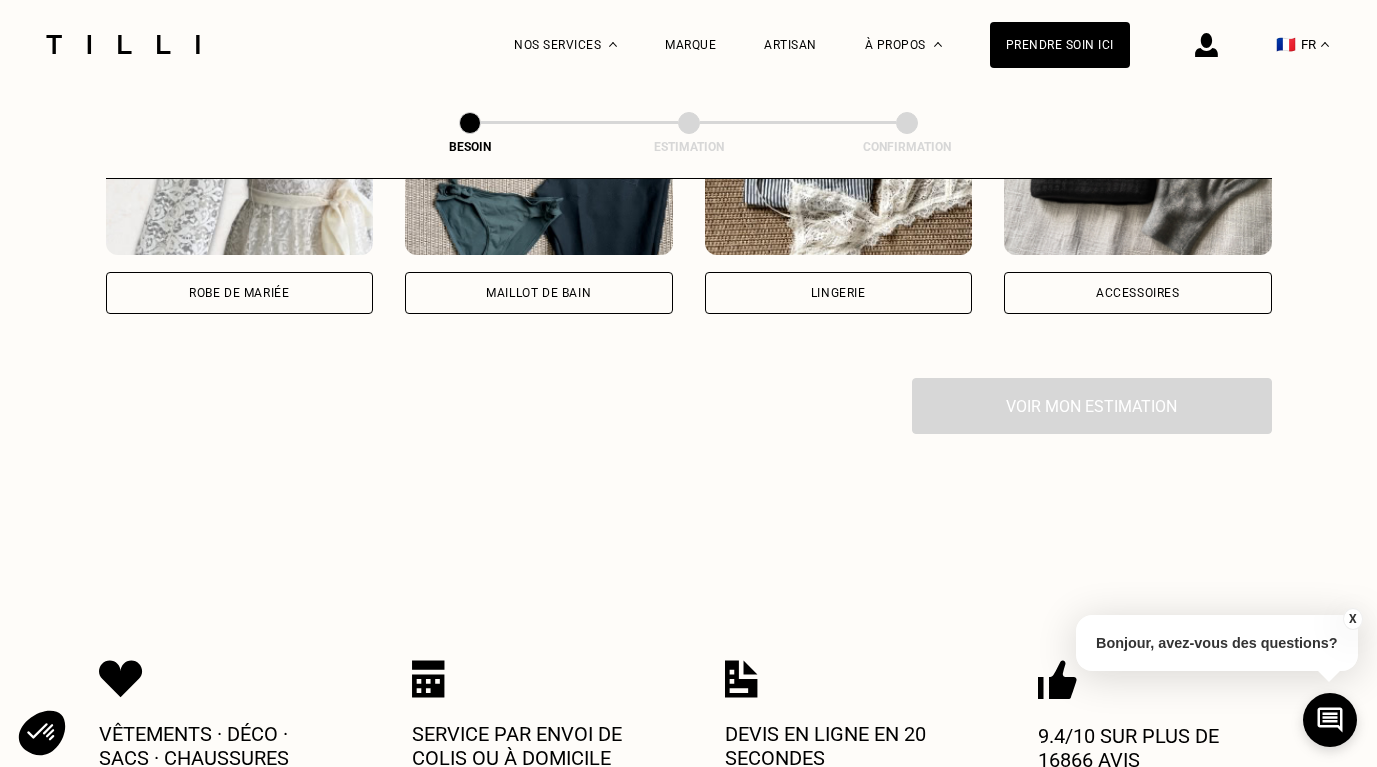 scroll, scrollTop: 1249, scrollLeft: 0, axis: vertical 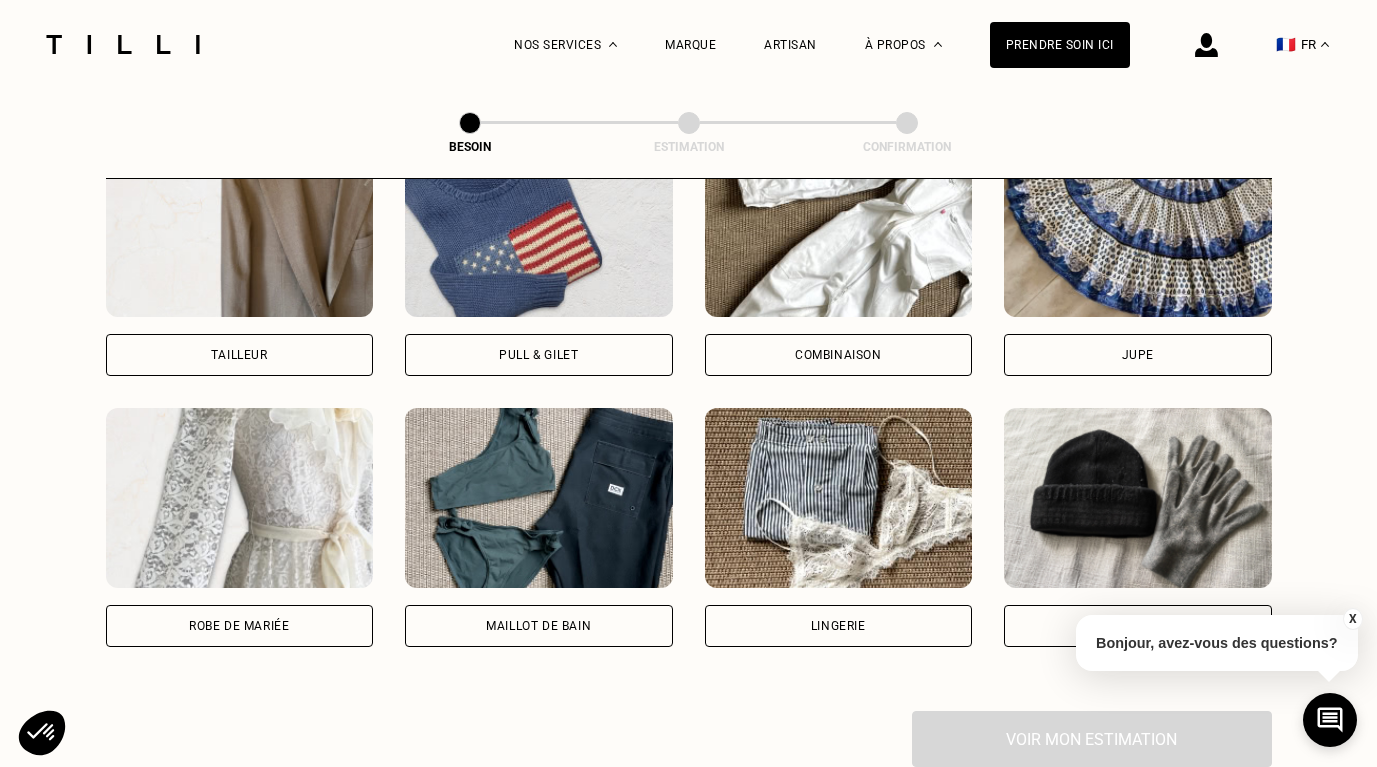 click at bounding box center (240, 498) 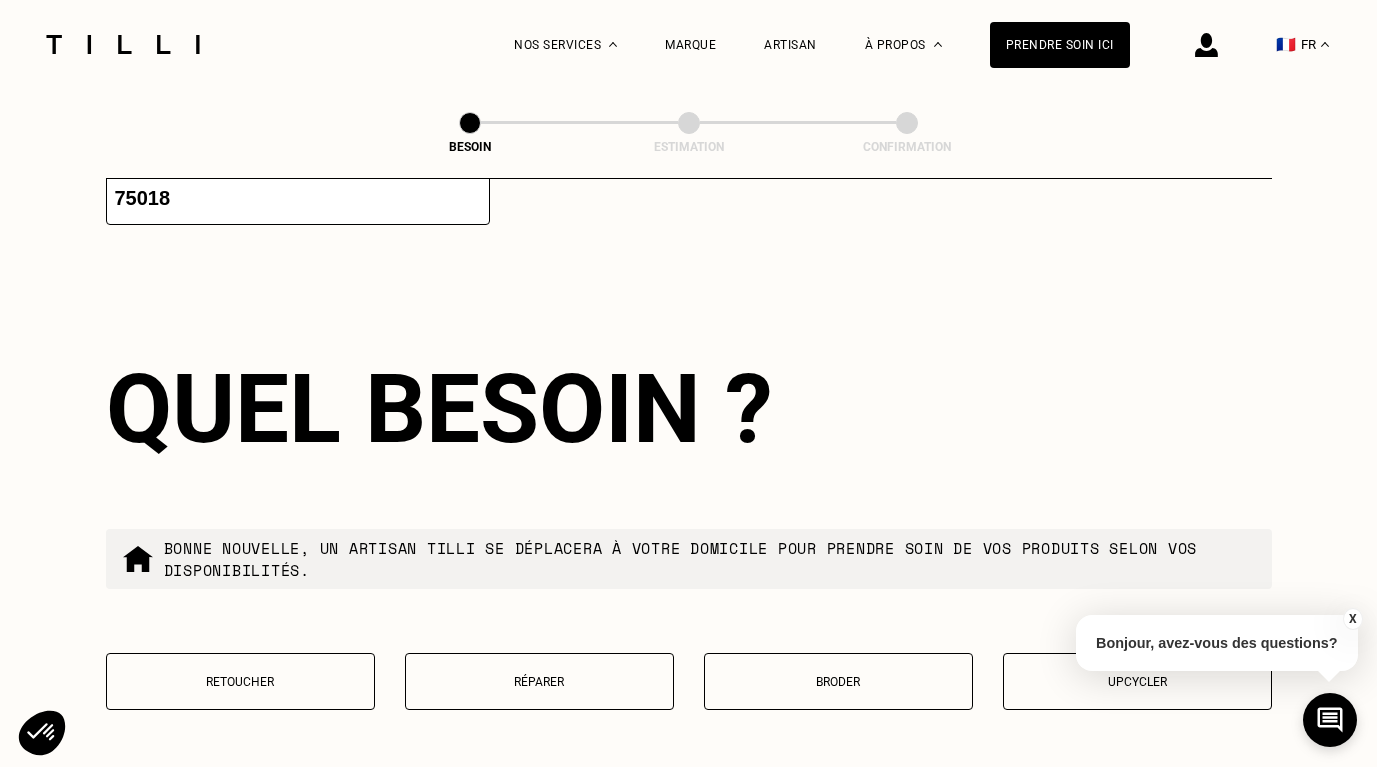 scroll, scrollTop: 2331, scrollLeft: 0, axis: vertical 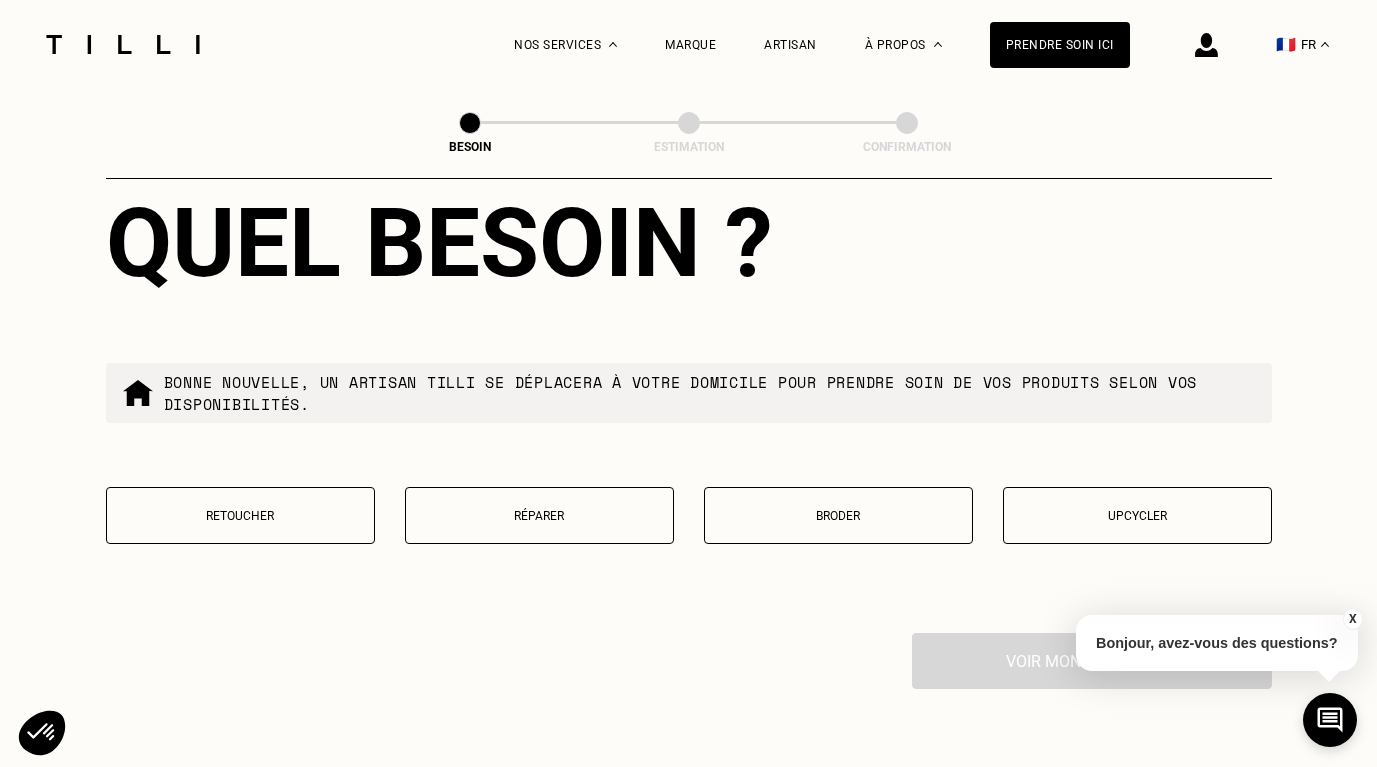 click on "Retoucher" at bounding box center (240, 516) 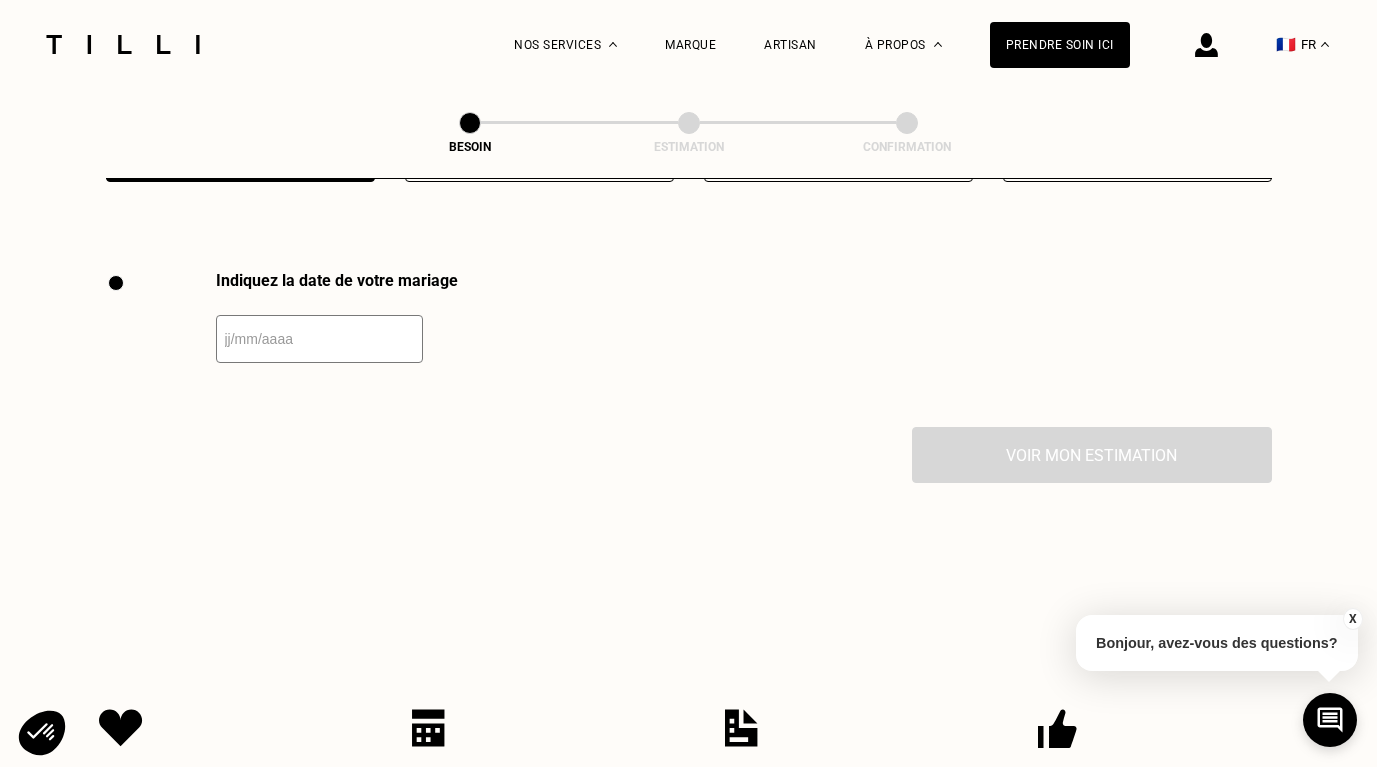 scroll, scrollTop: 2747, scrollLeft: 0, axis: vertical 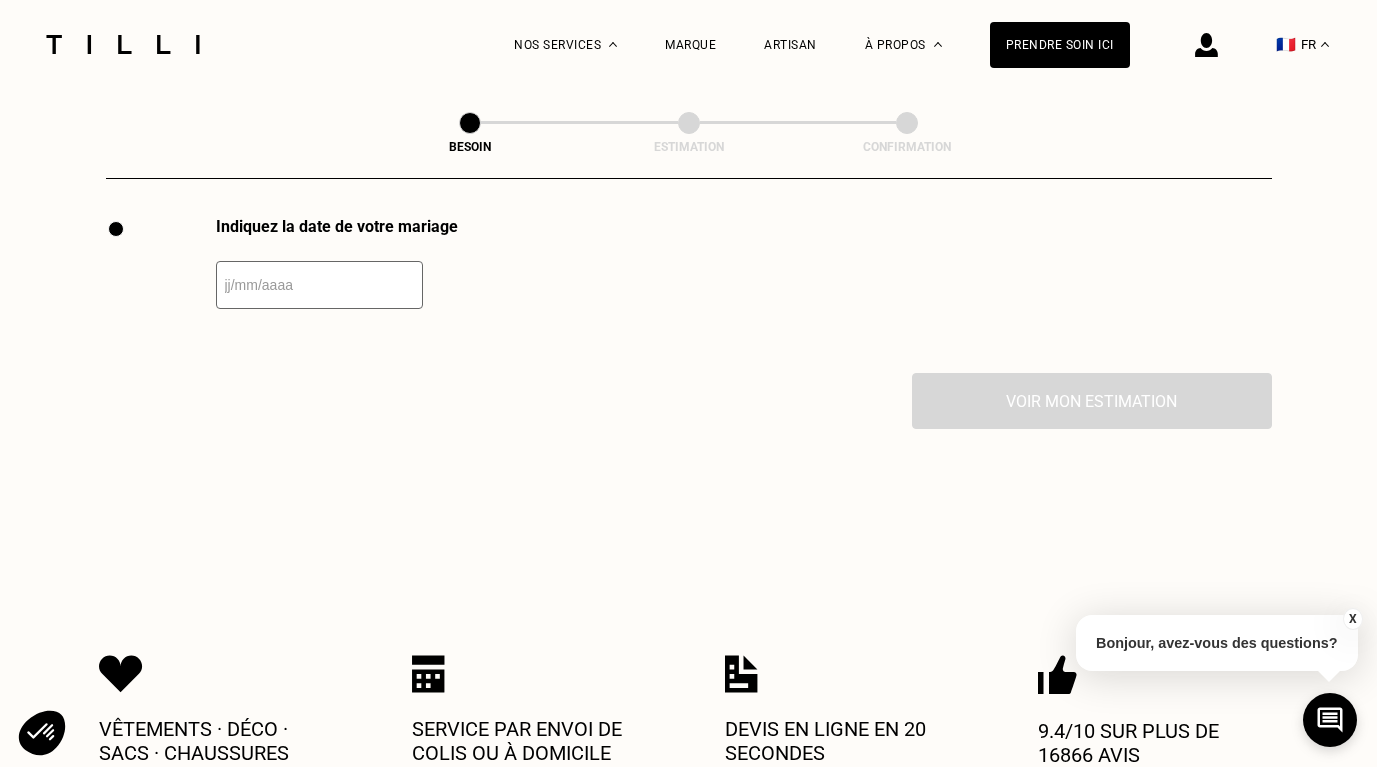 click at bounding box center (319, 285) 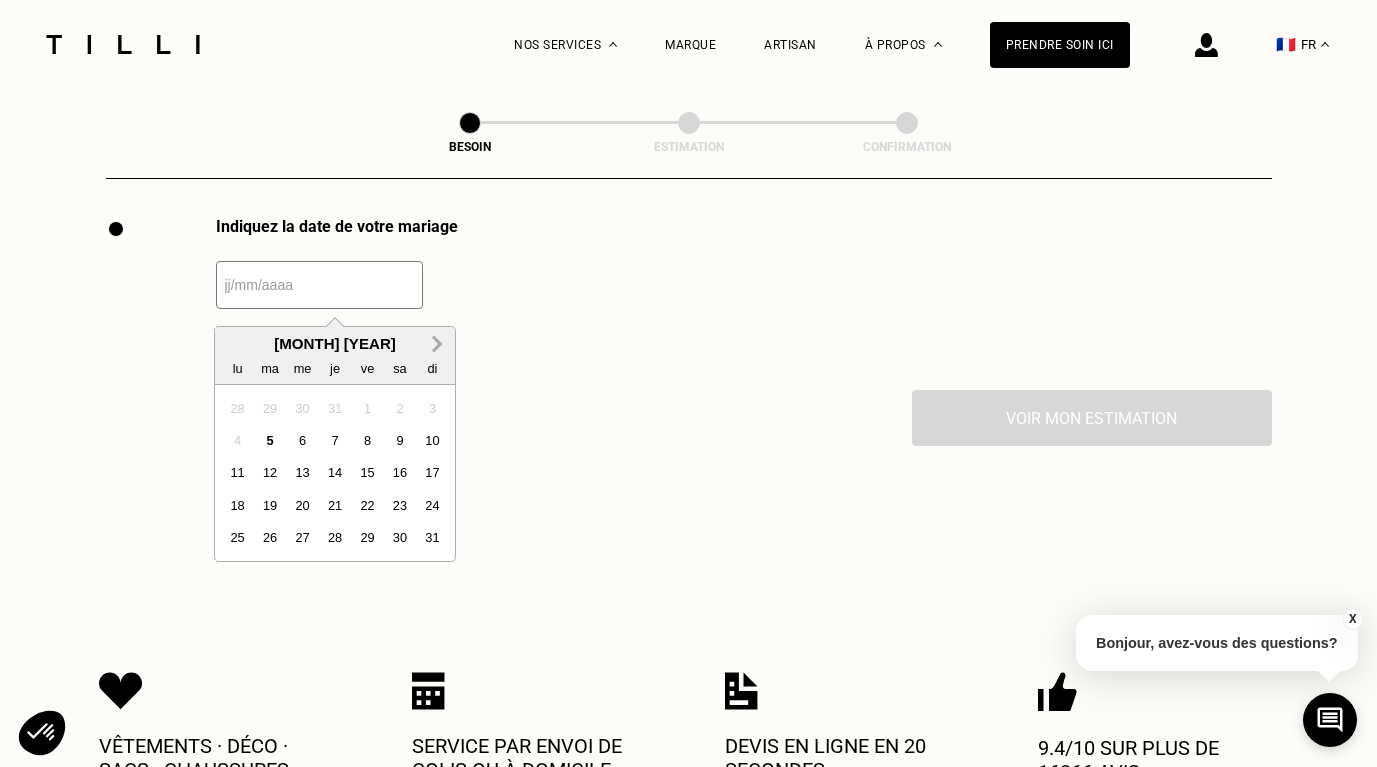 click on "Next Month" at bounding box center [437, 345] 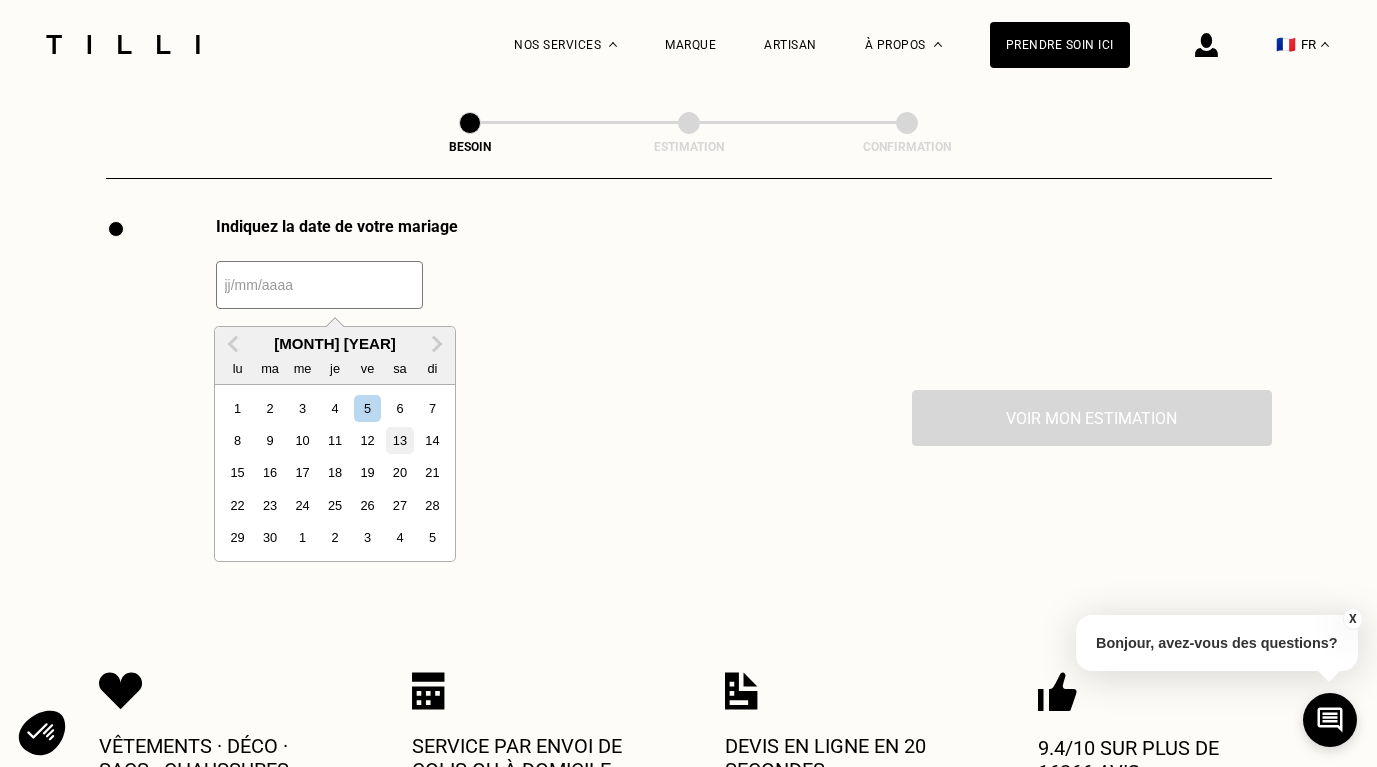click on "13" at bounding box center (399, 440) 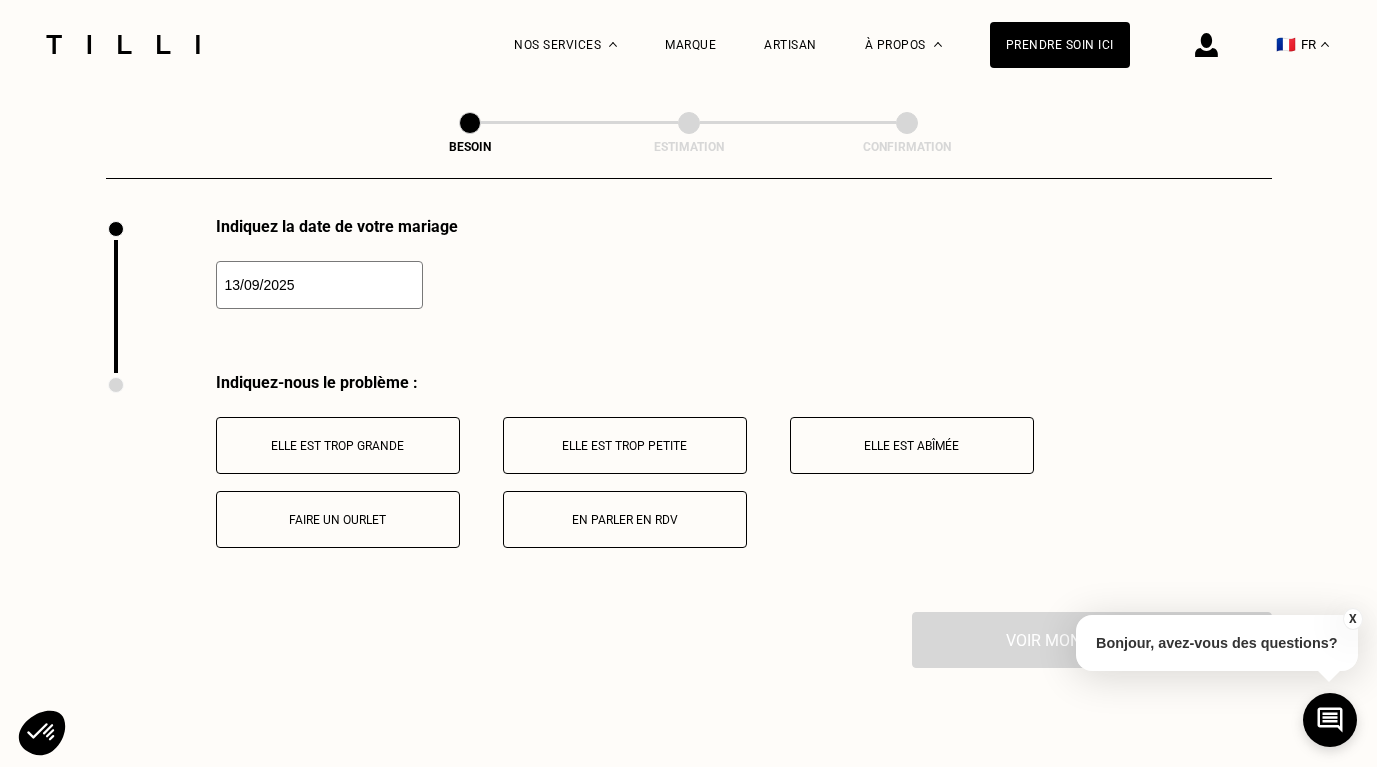 type on "13/09/2025" 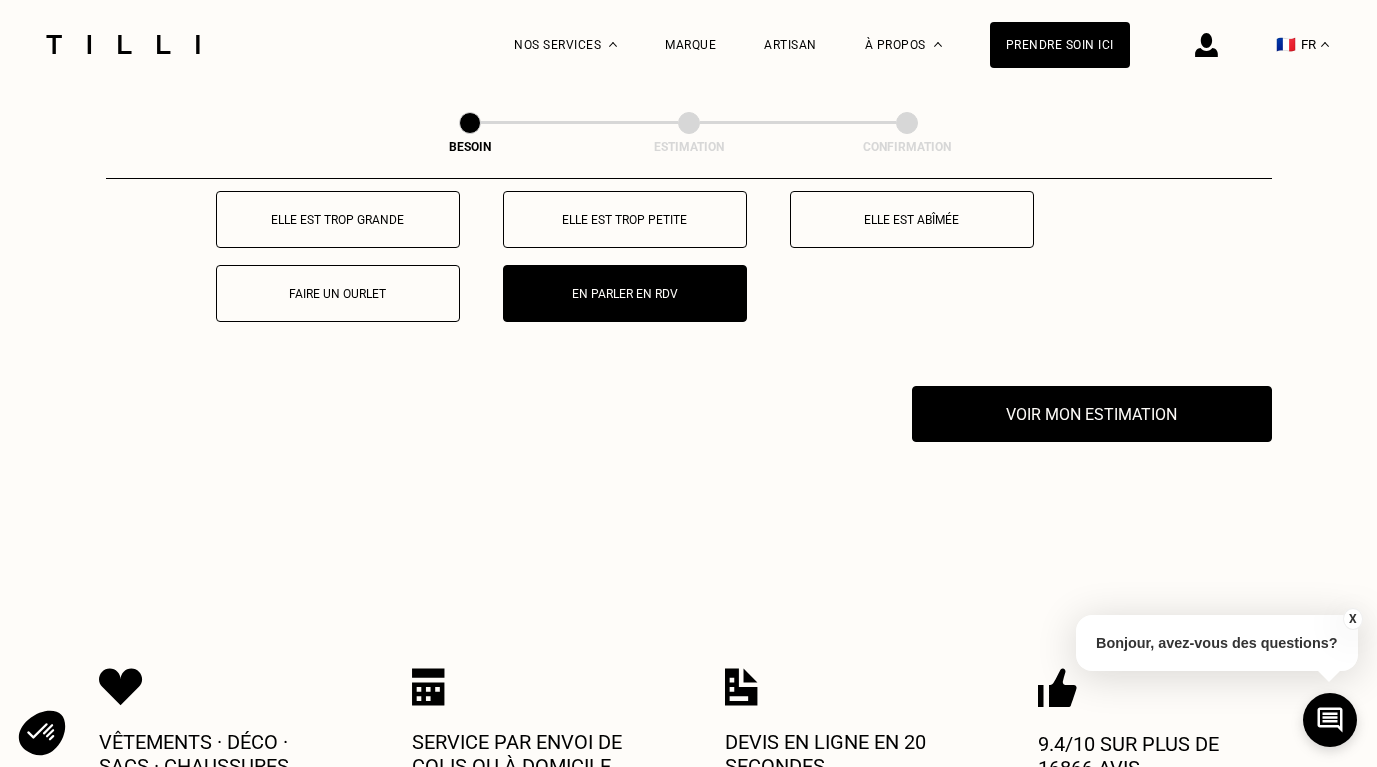 scroll, scrollTop: 2798, scrollLeft: 0, axis: vertical 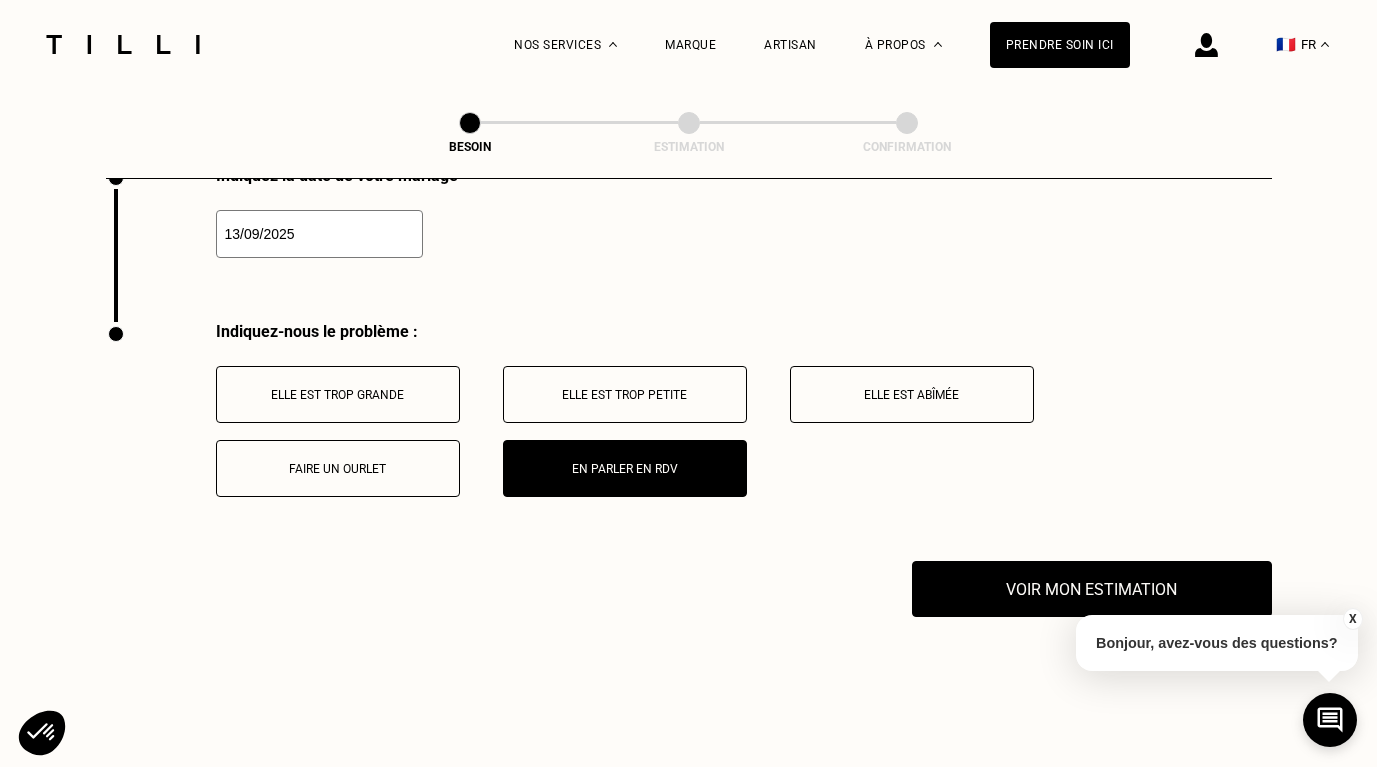 click on "Faire un ourlet" at bounding box center [338, 469] 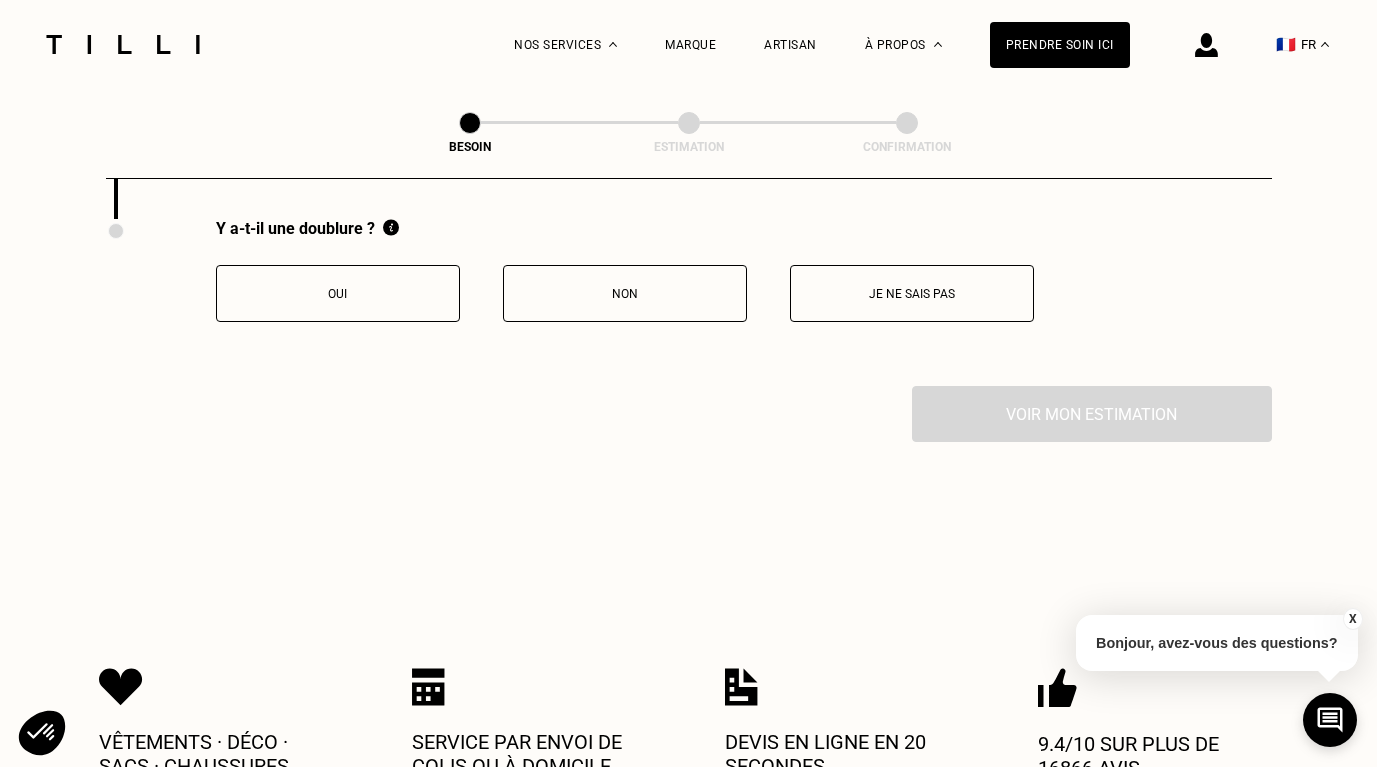 scroll, scrollTop: 3142, scrollLeft: 0, axis: vertical 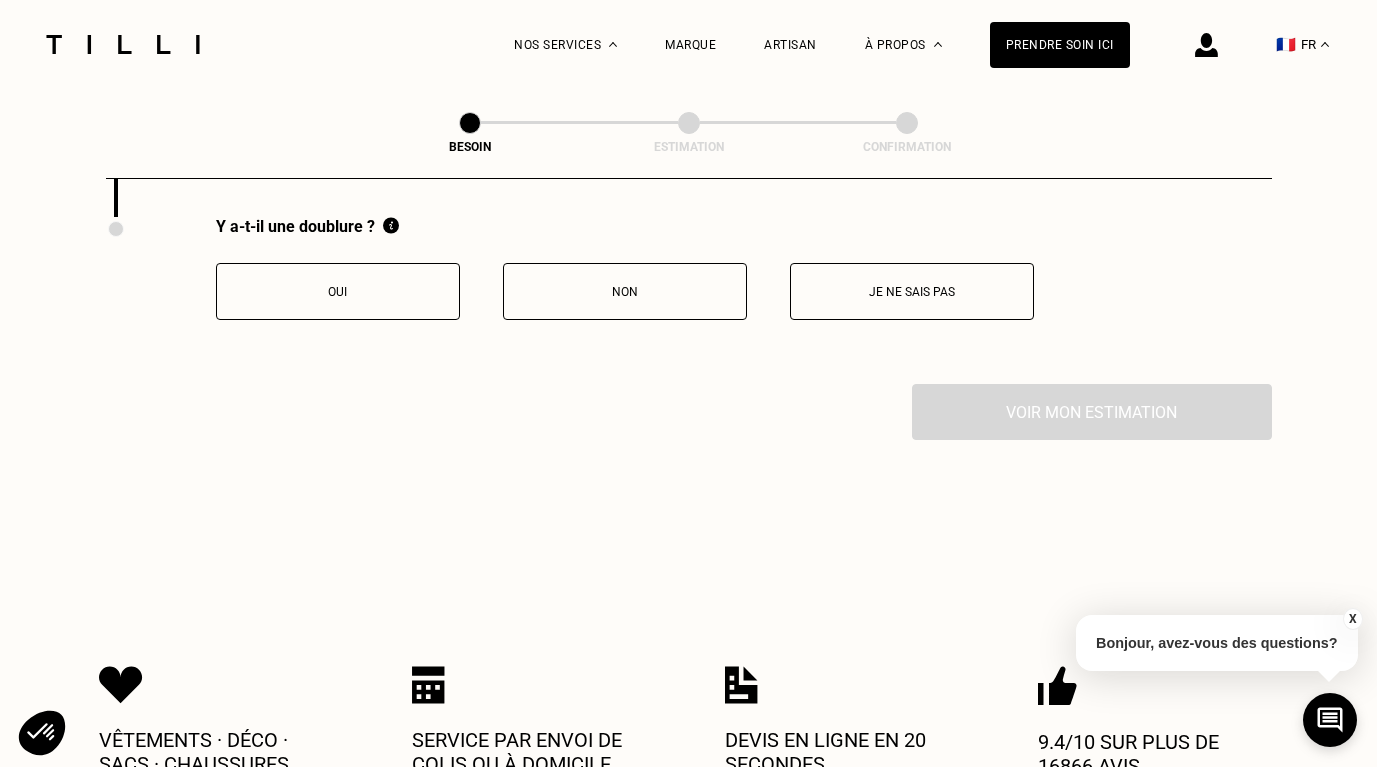 click on "Oui" at bounding box center [338, 291] 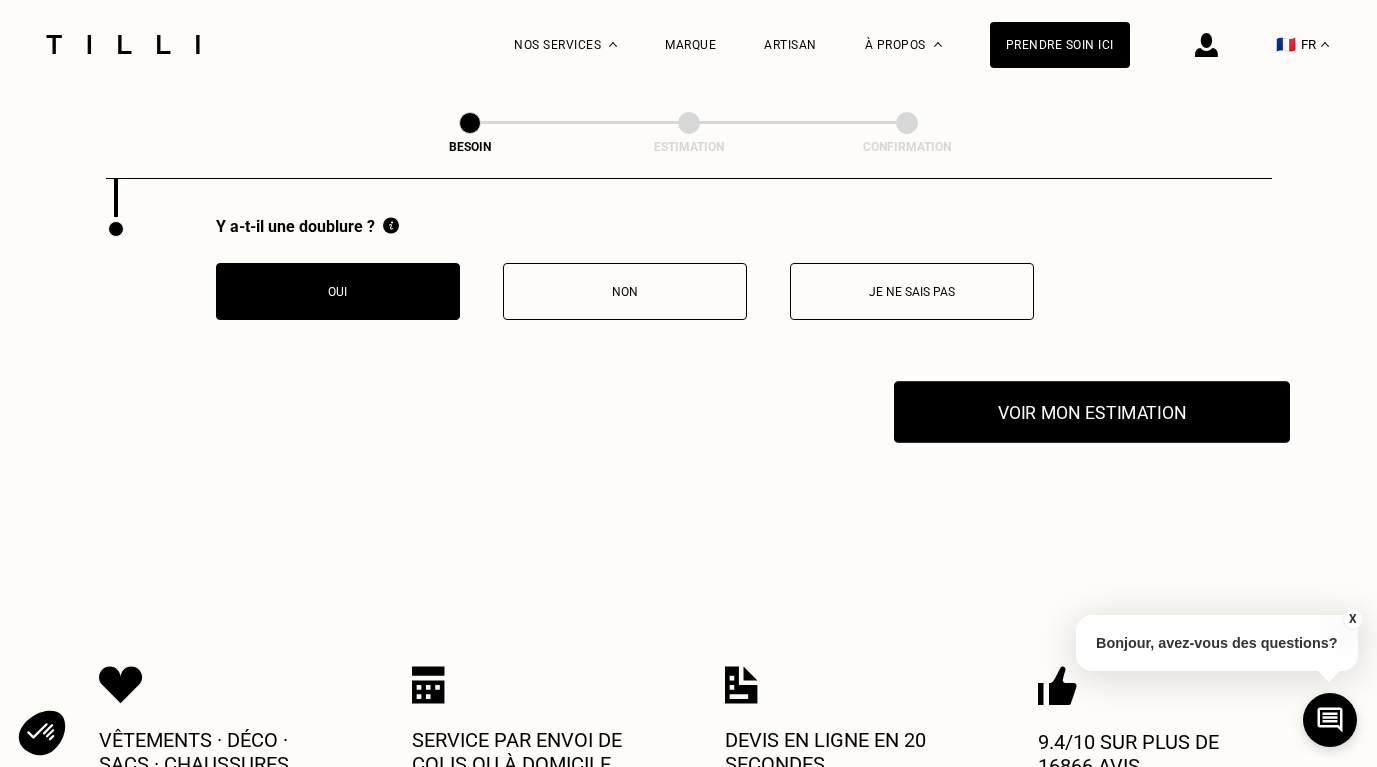 click on "Voir mon estimation" at bounding box center (1092, 412) 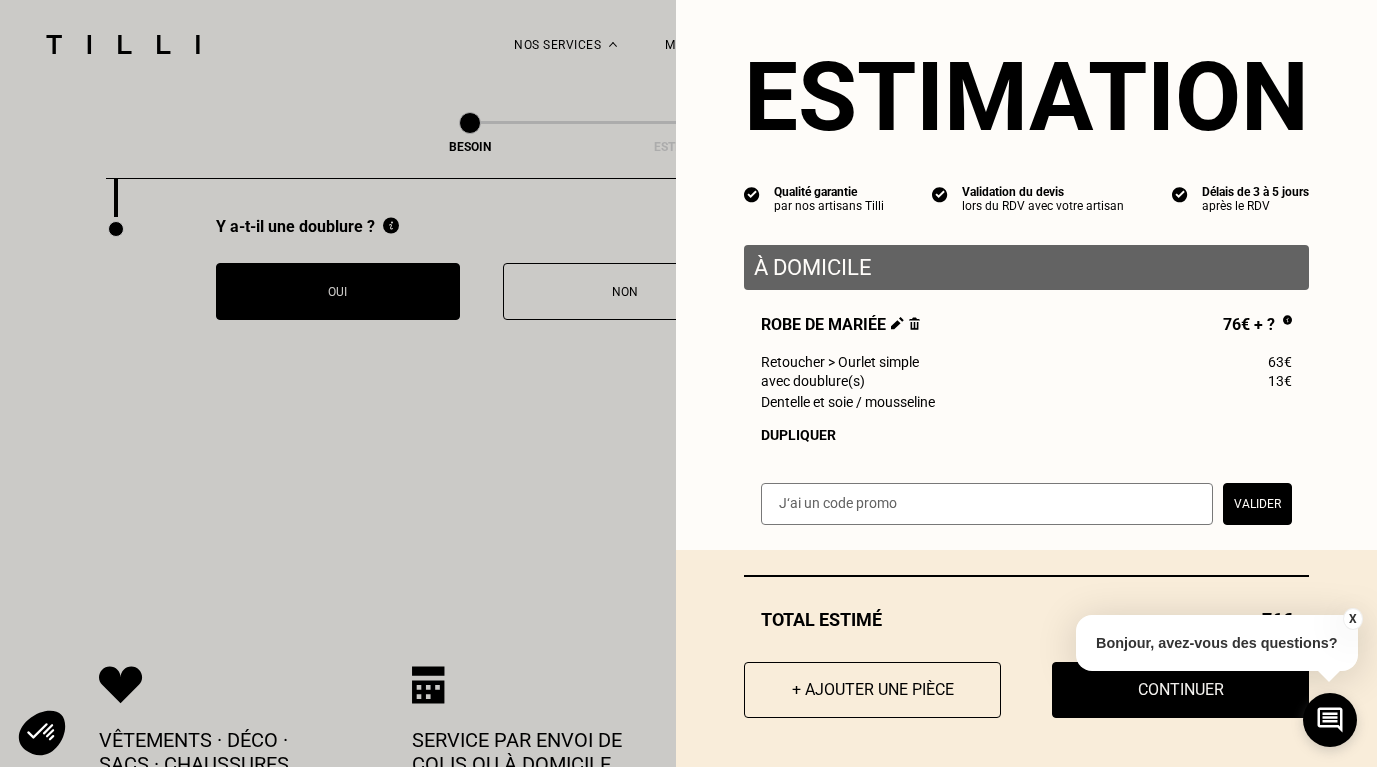 scroll, scrollTop: 0, scrollLeft: 0, axis: both 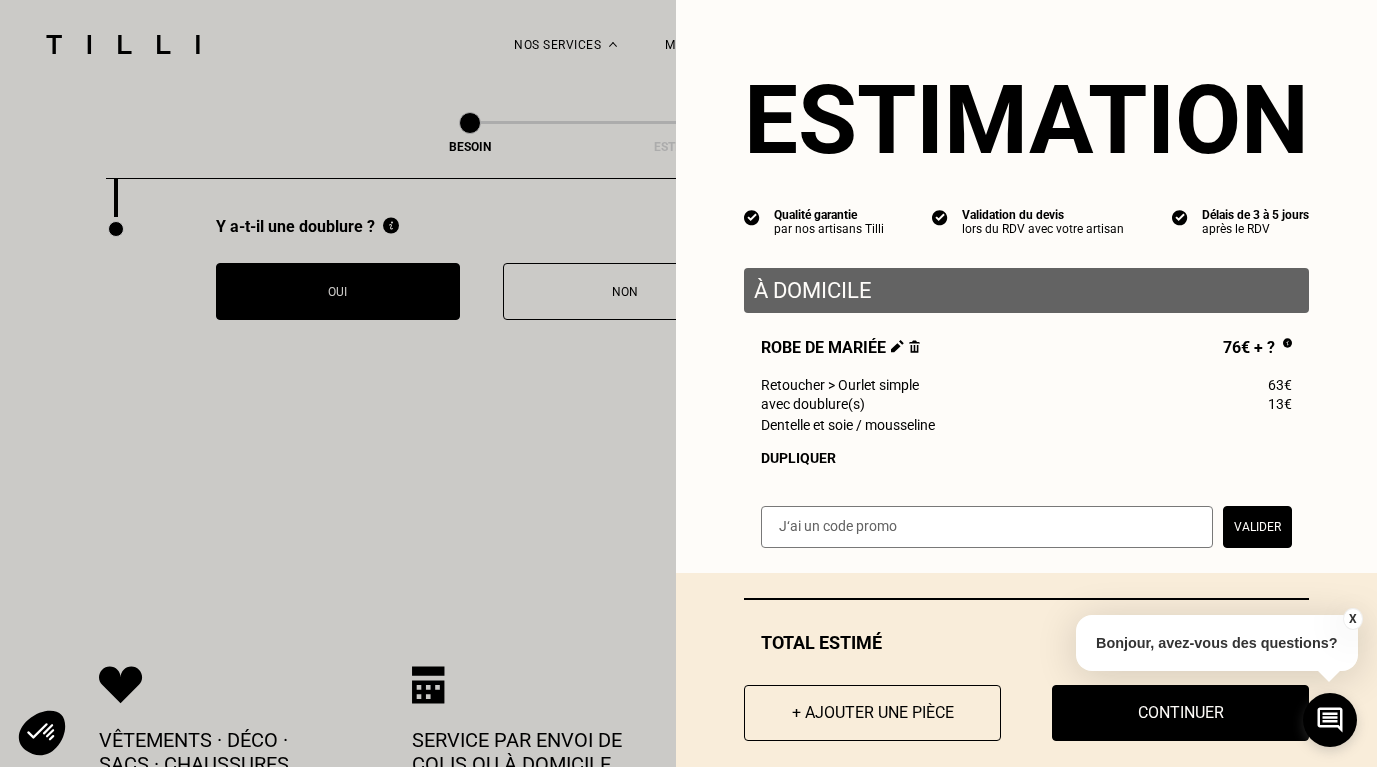 click at bounding box center (914, 346) 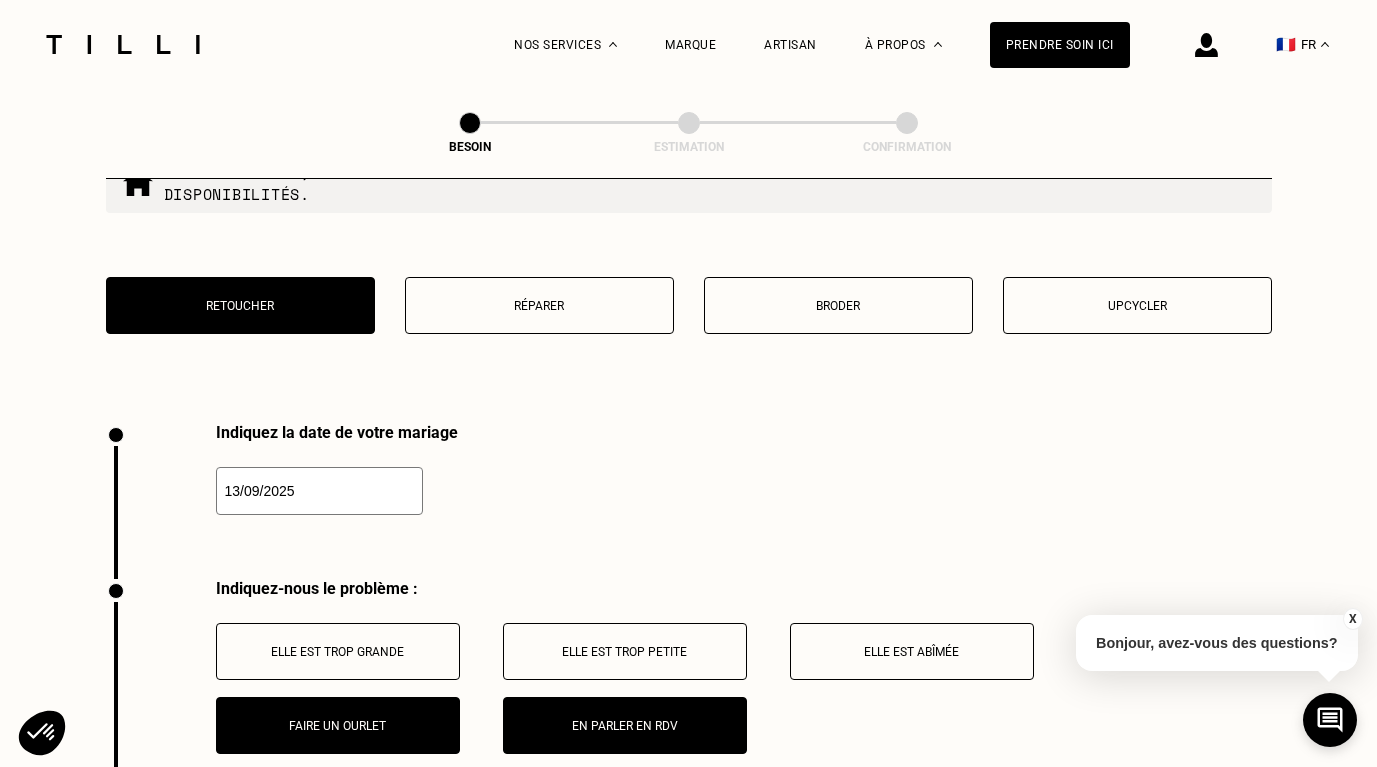 scroll, scrollTop: 2577, scrollLeft: 0, axis: vertical 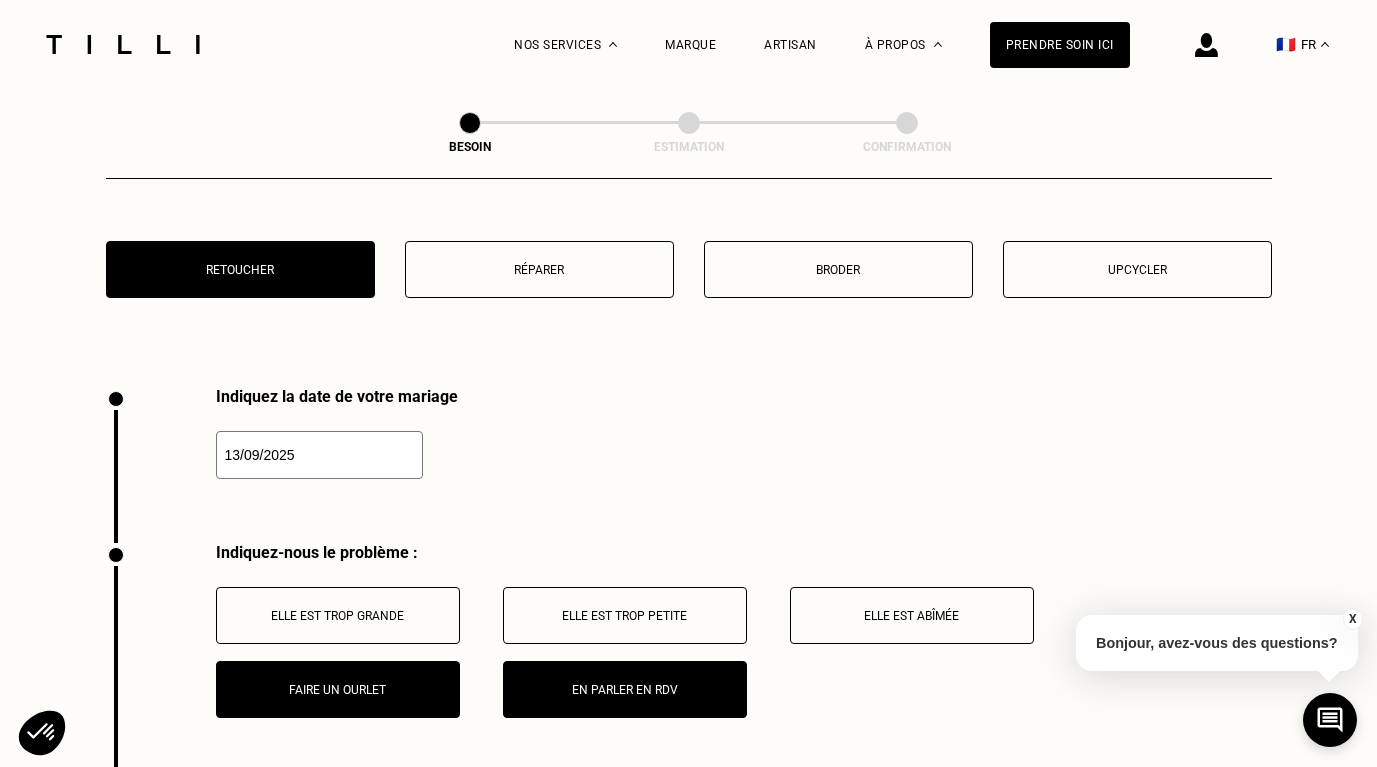 click on "Faire un ourlet" at bounding box center [338, 689] 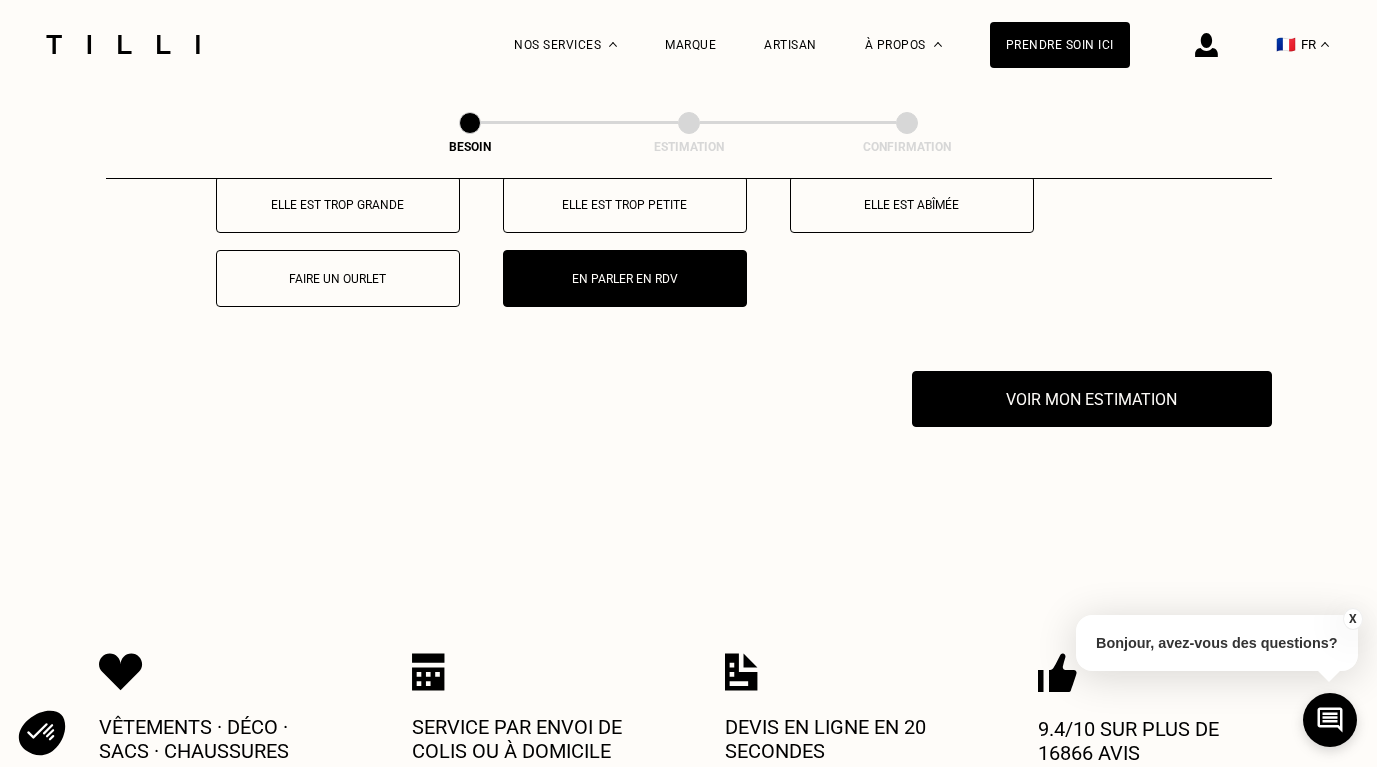 scroll, scrollTop: 2827, scrollLeft: 0, axis: vertical 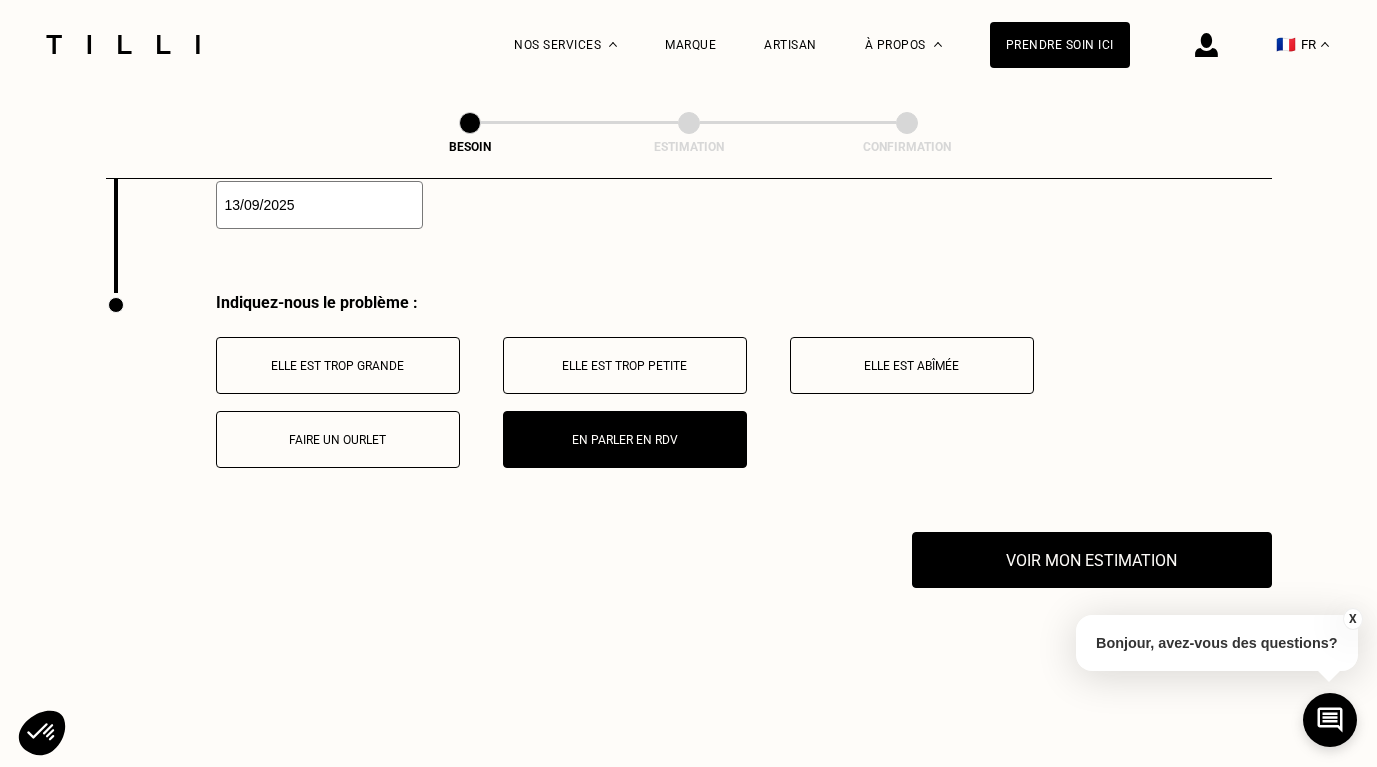 click on "Elle est trop grande" at bounding box center (338, 365) 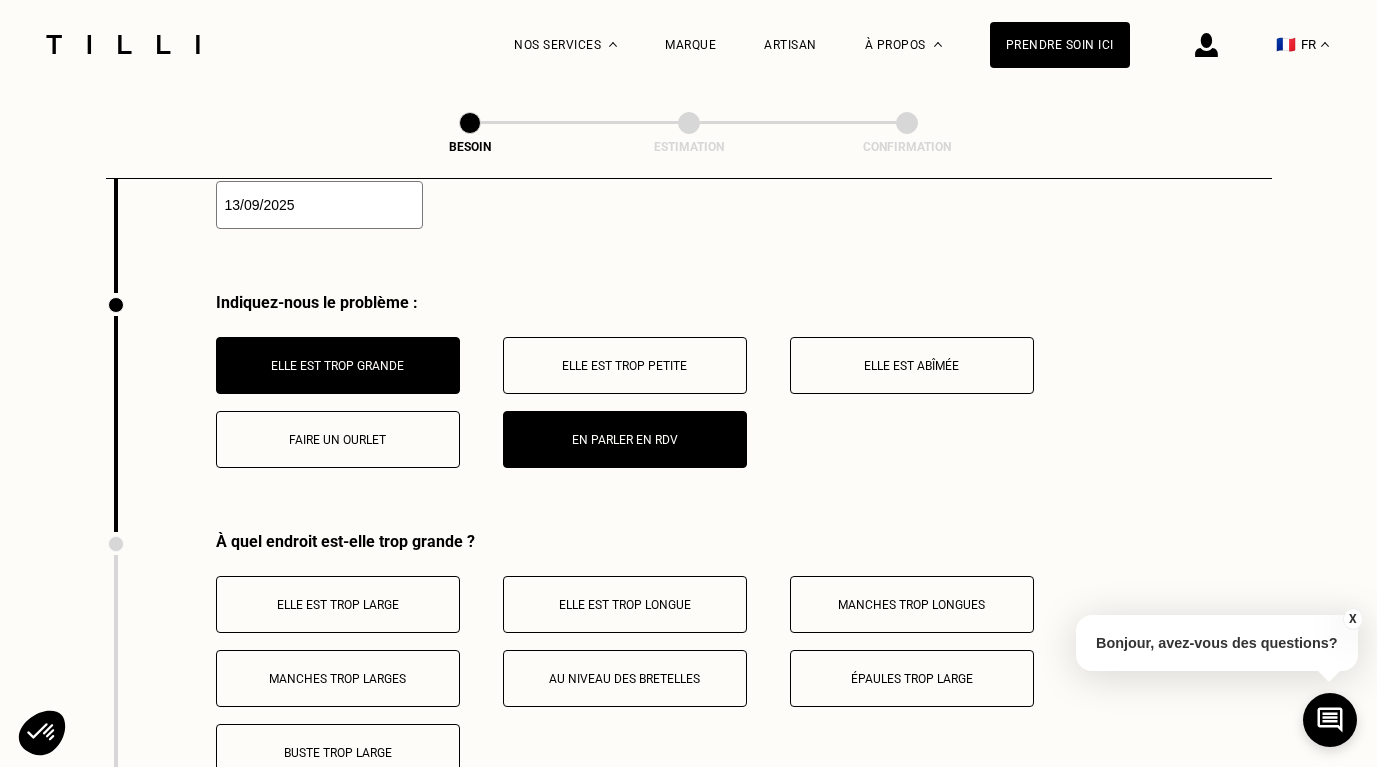 scroll, scrollTop: 3142, scrollLeft: 0, axis: vertical 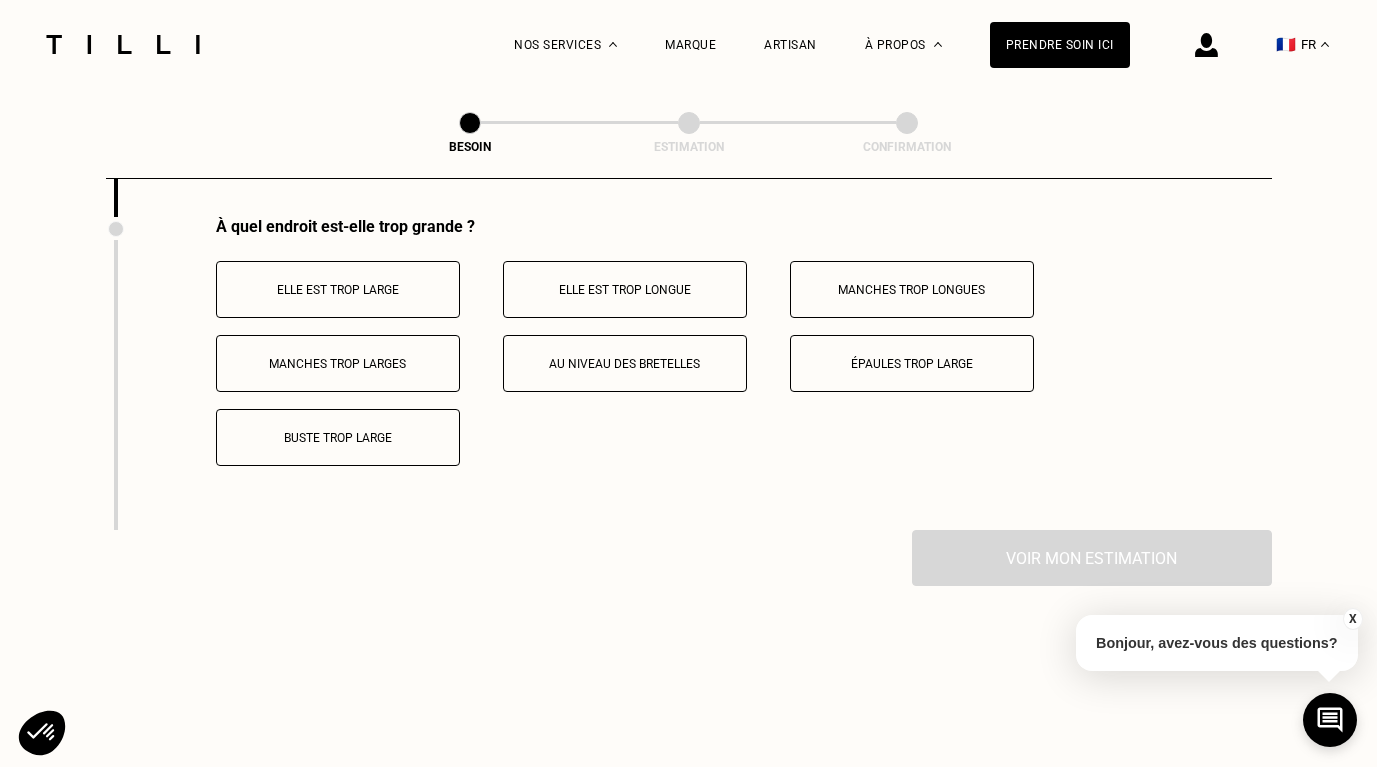 click on "Elle est trop large" at bounding box center [338, 289] 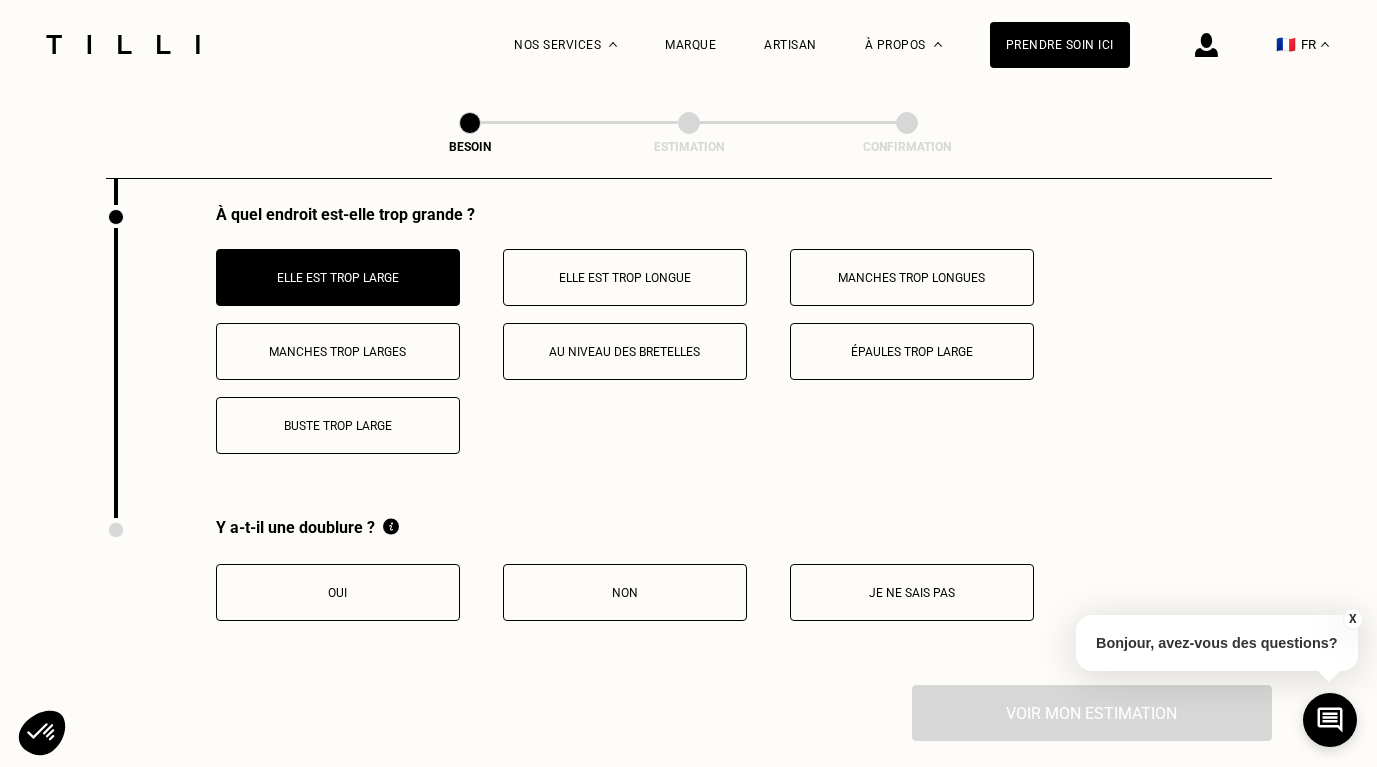 scroll, scrollTop: 3168, scrollLeft: 0, axis: vertical 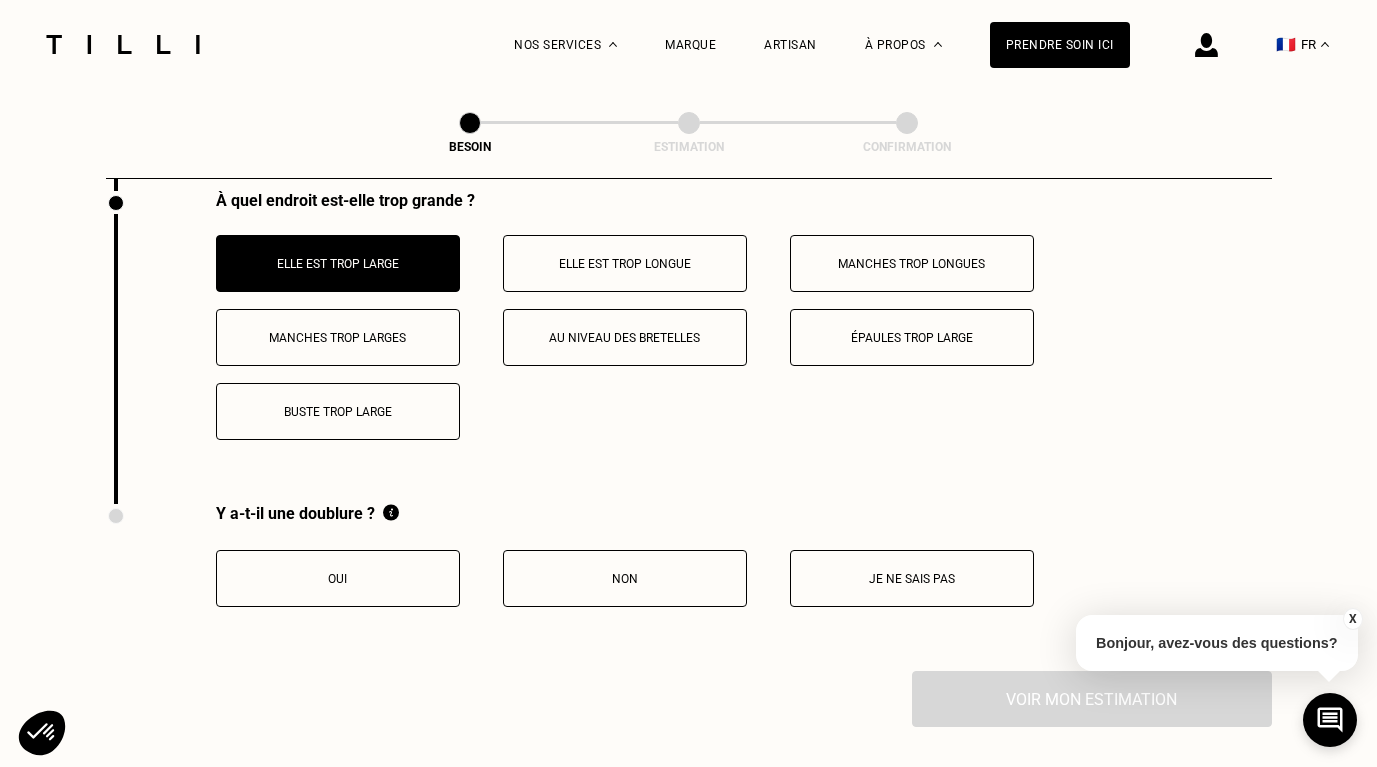 click on "Oui" at bounding box center [338, 578] 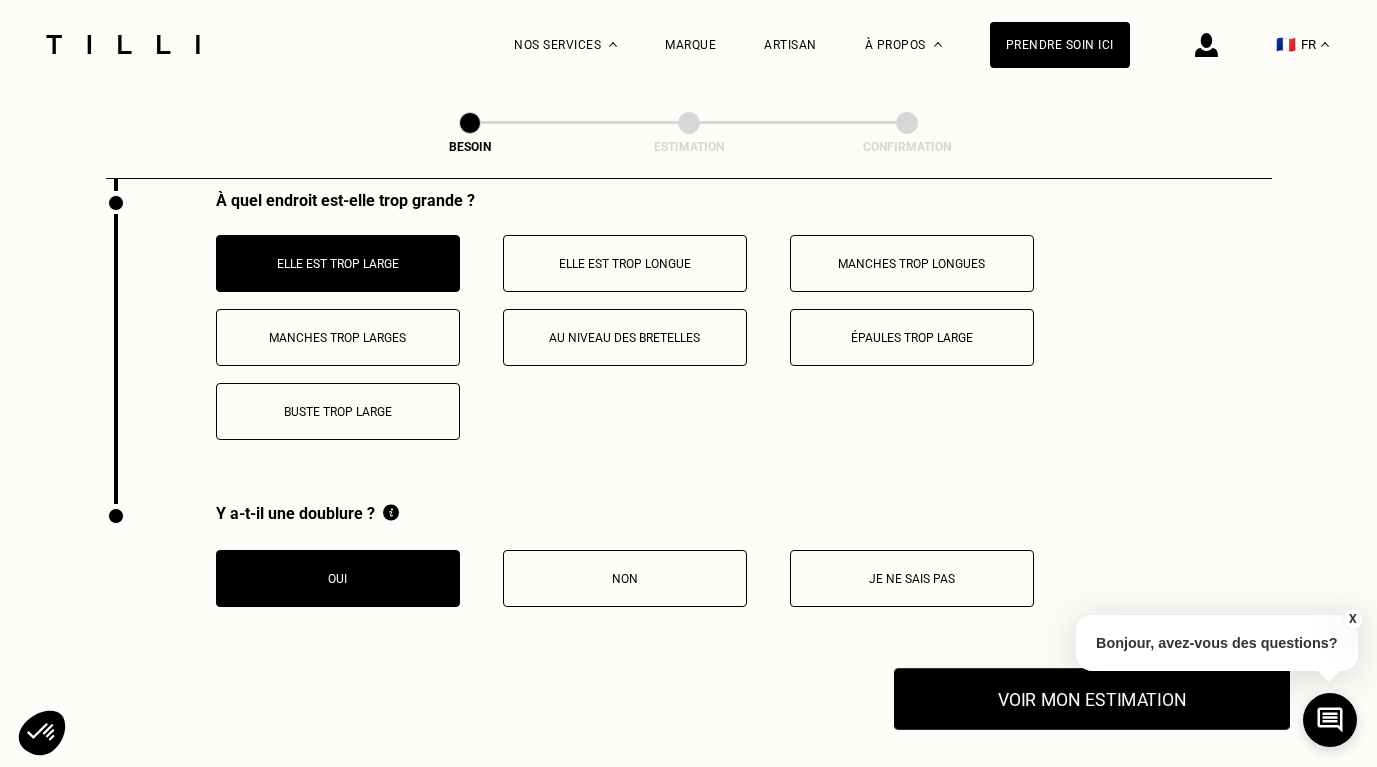 click on "Voir mon estimation" at bounding box center [1092, 699] 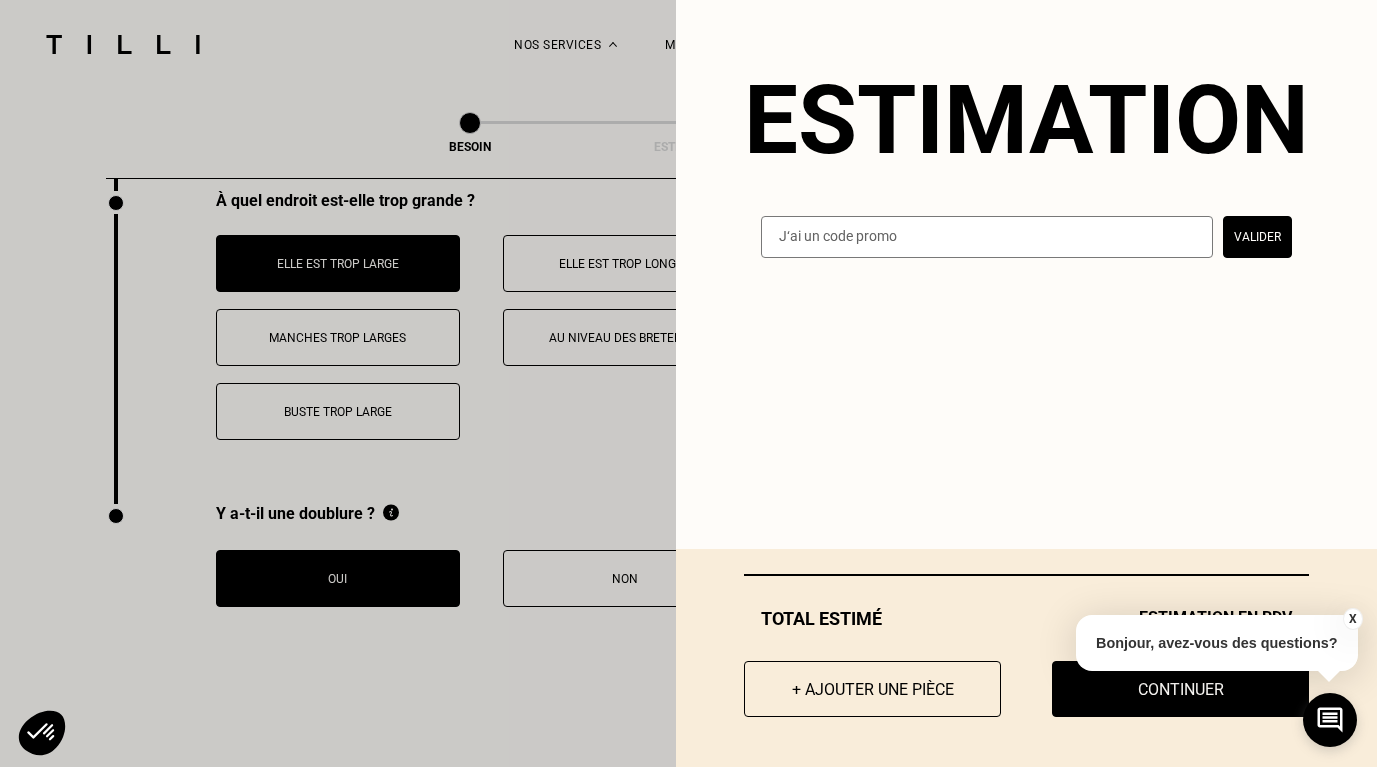 click on "X" at bounding box center (1352, 619) 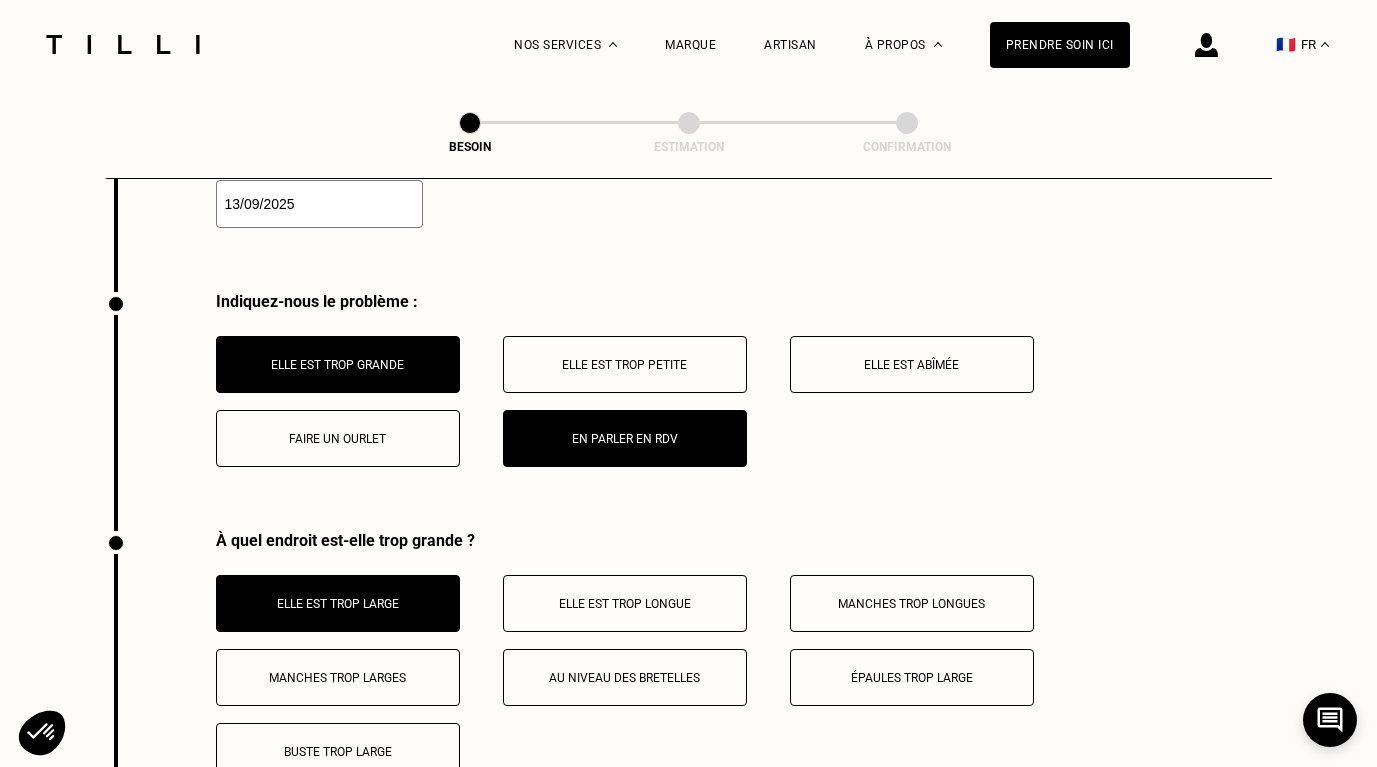 scroll, scrollTop: 2639, scrollLeft: 0, axis: vertical 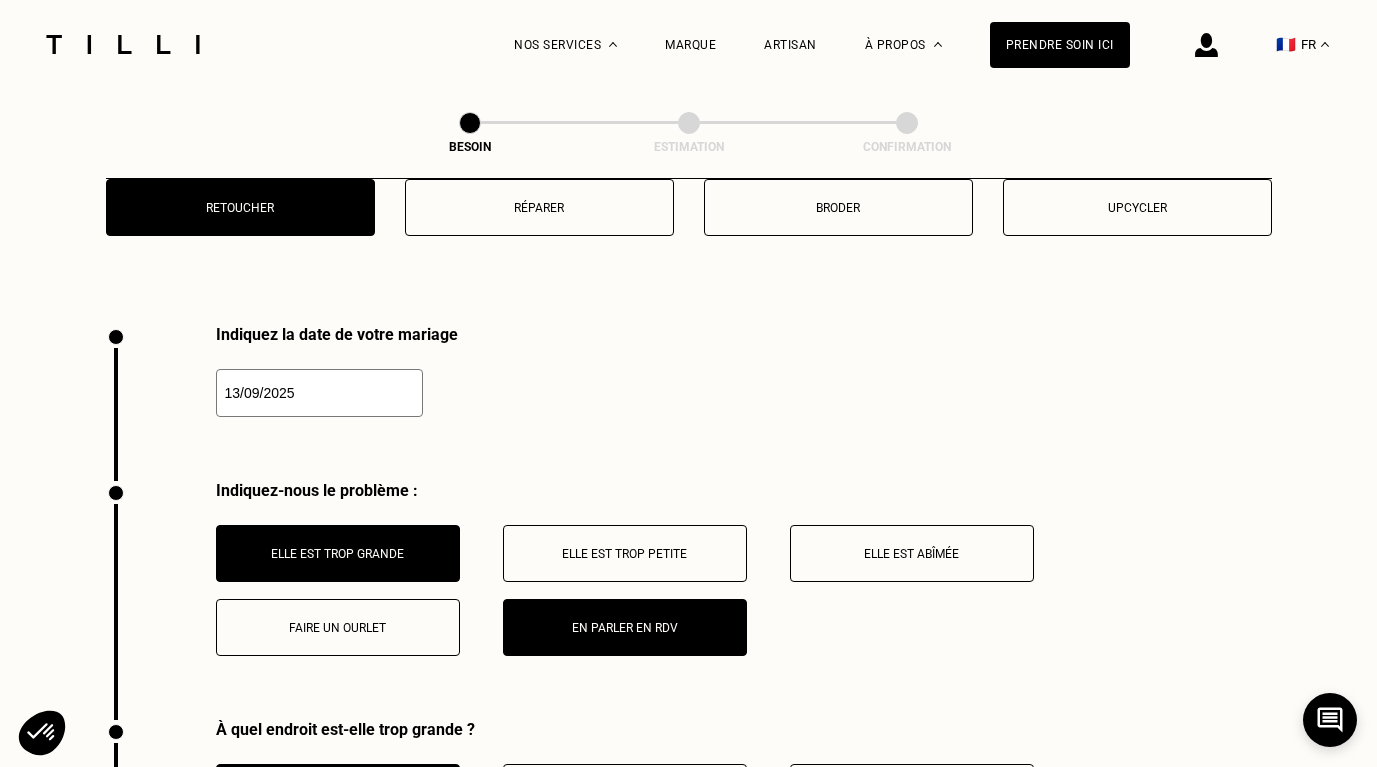 click on "Elle est trop grande" at bounding box center [338, 554] 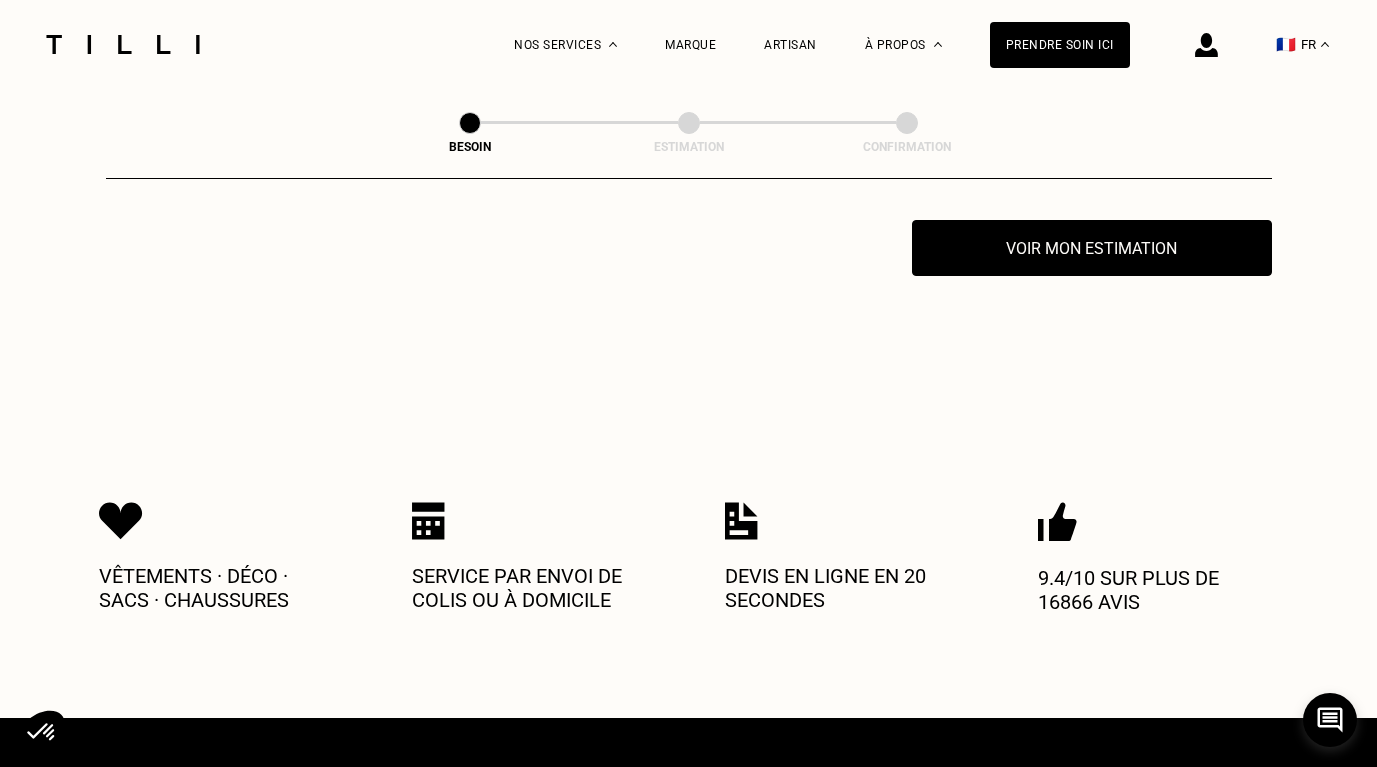 scroll, scrollTop: 3142, scrollLeft: 0, axis: vertical 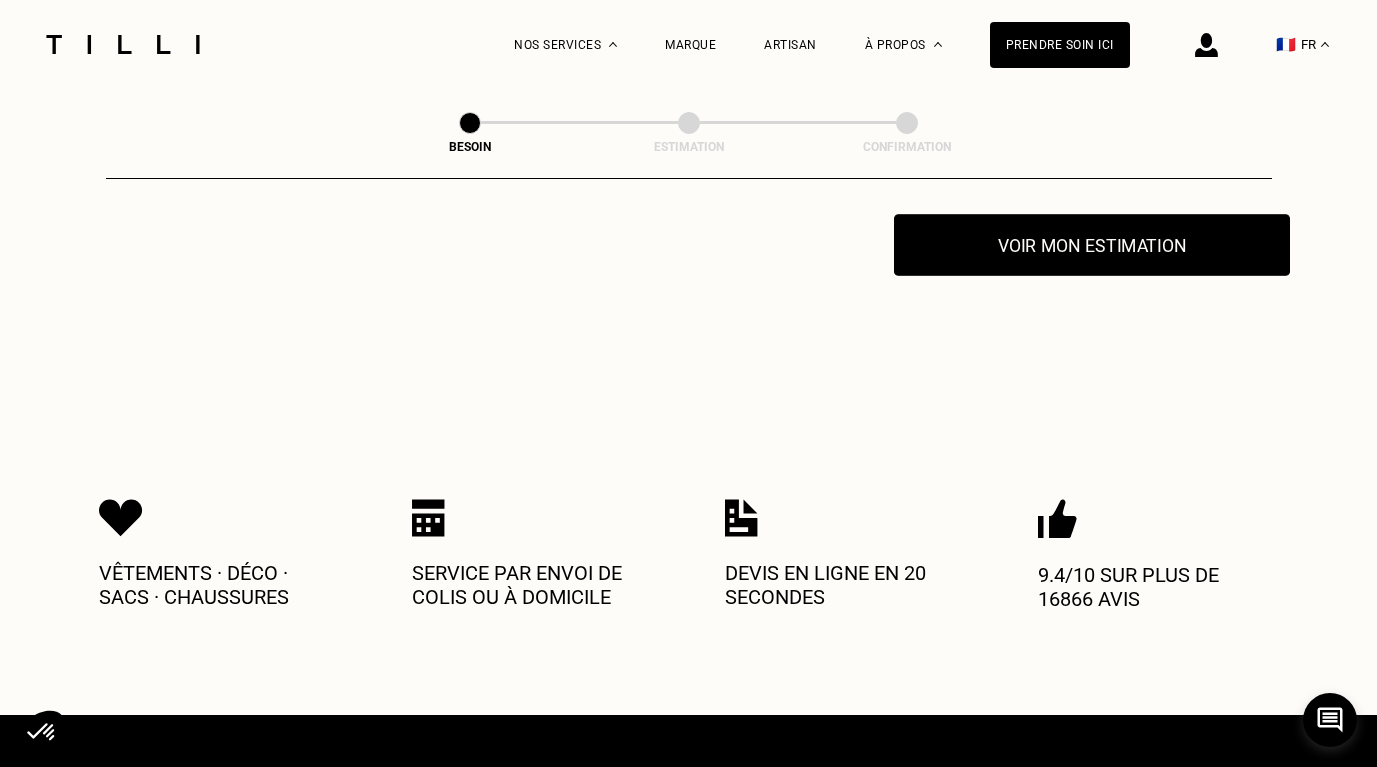 click on "Voir mon estimation" at bounding box center [1092, 245] 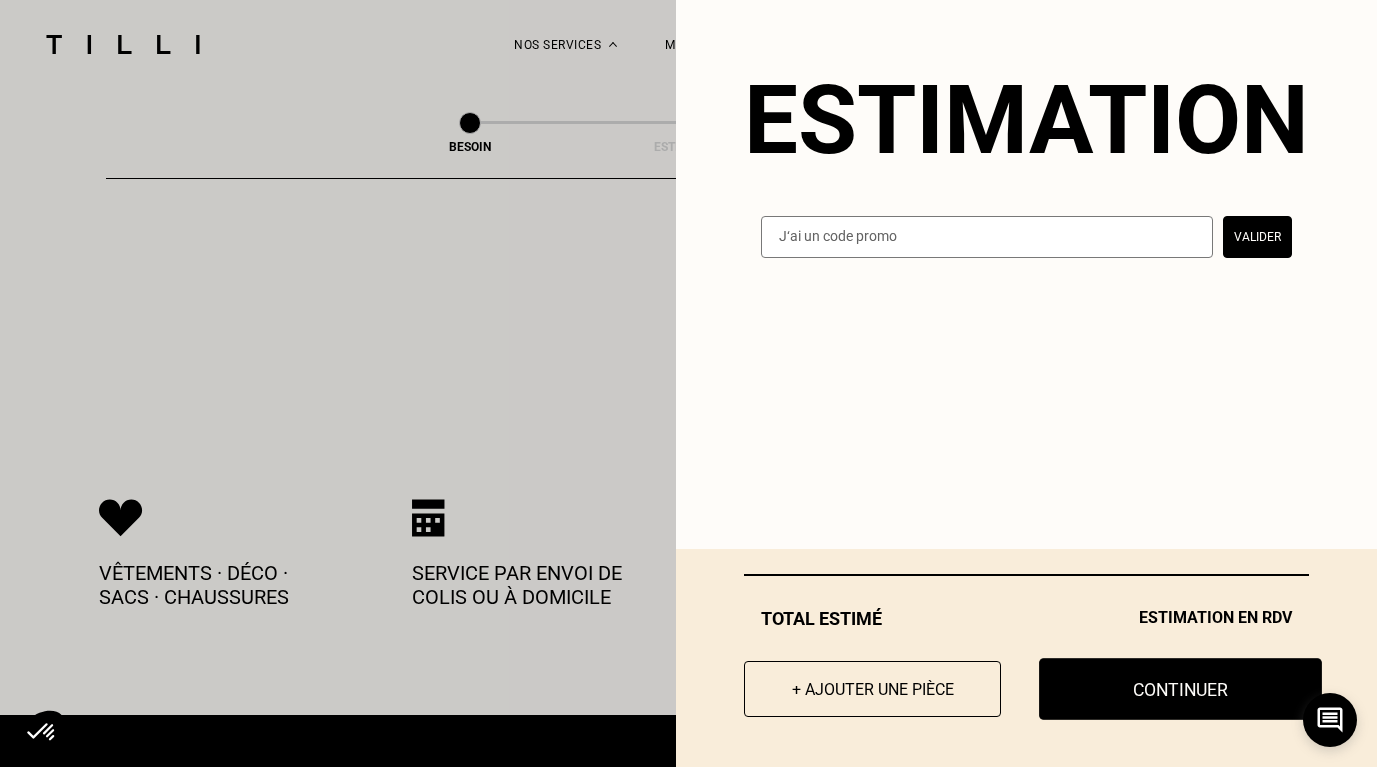 click on "Continuer" at bounding box center (1180, 689) 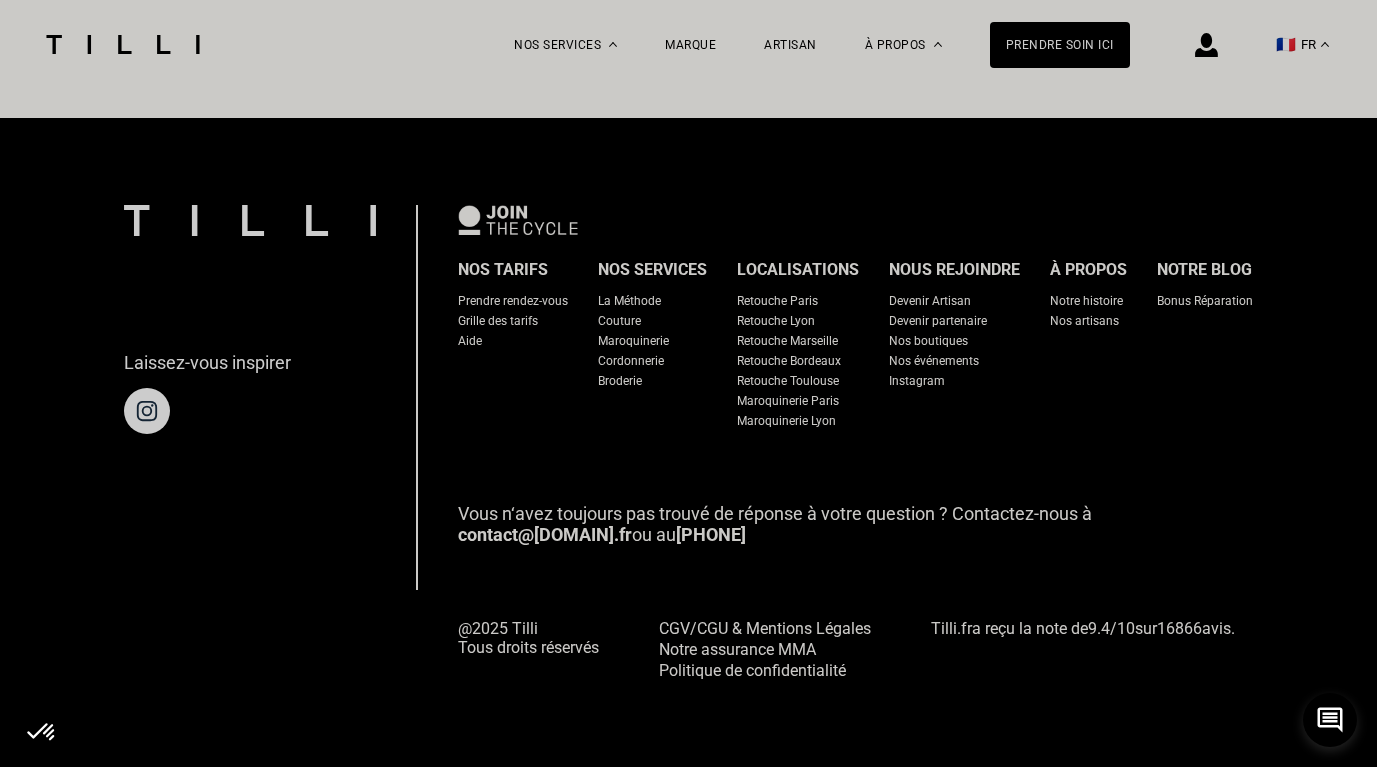 scroll, scrollTop: 1255, scrollLeft: 0, axis: vertical 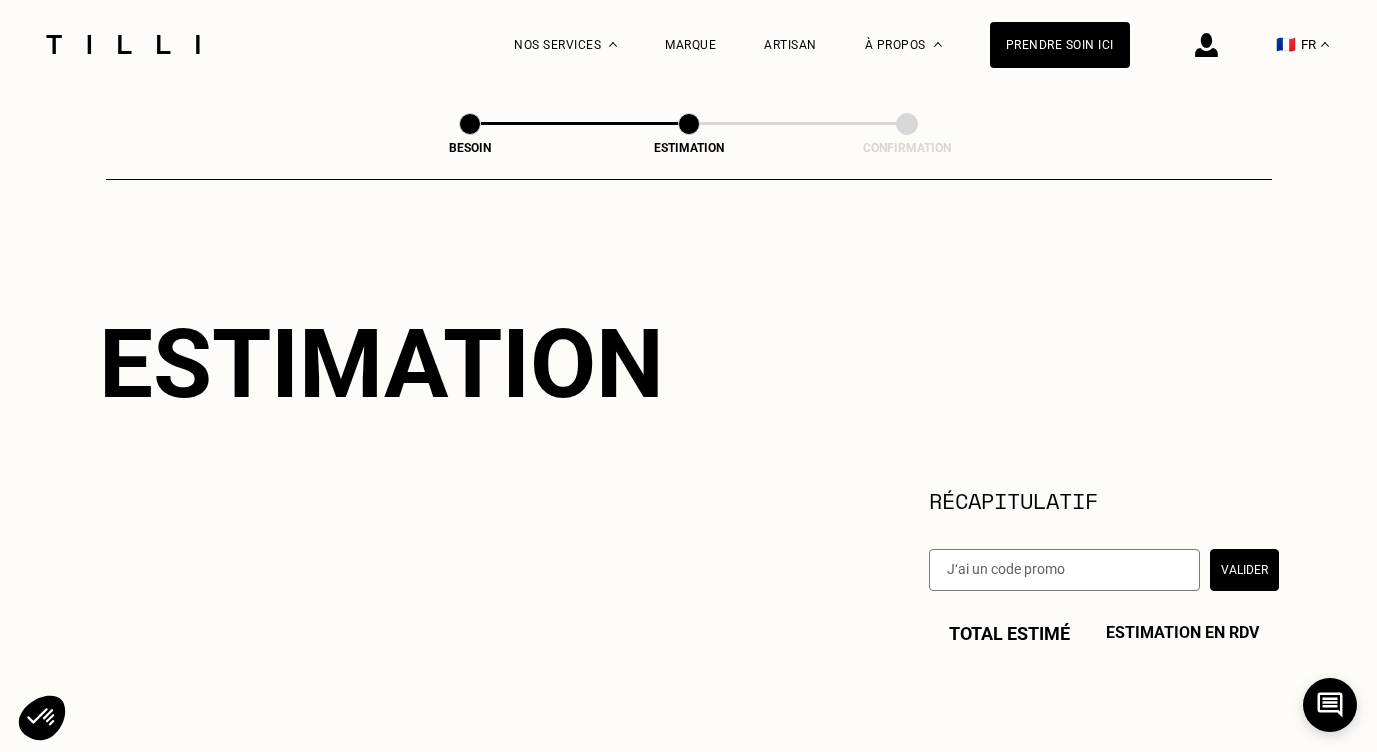 click on "Besoin Estimation Confirmation" at bounding box center [688, 126] 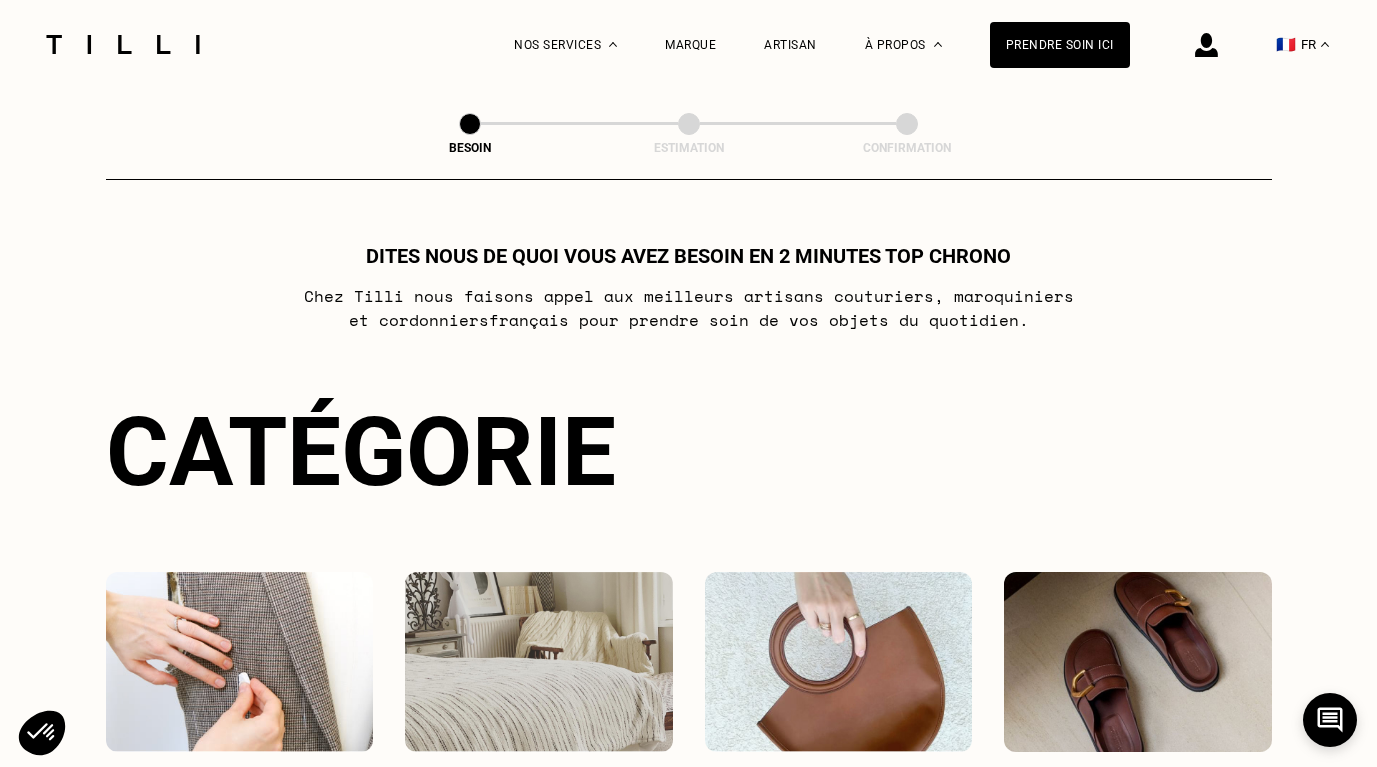 scroll, scrollTop: 403, scrollLeft: 0, axis: vertical 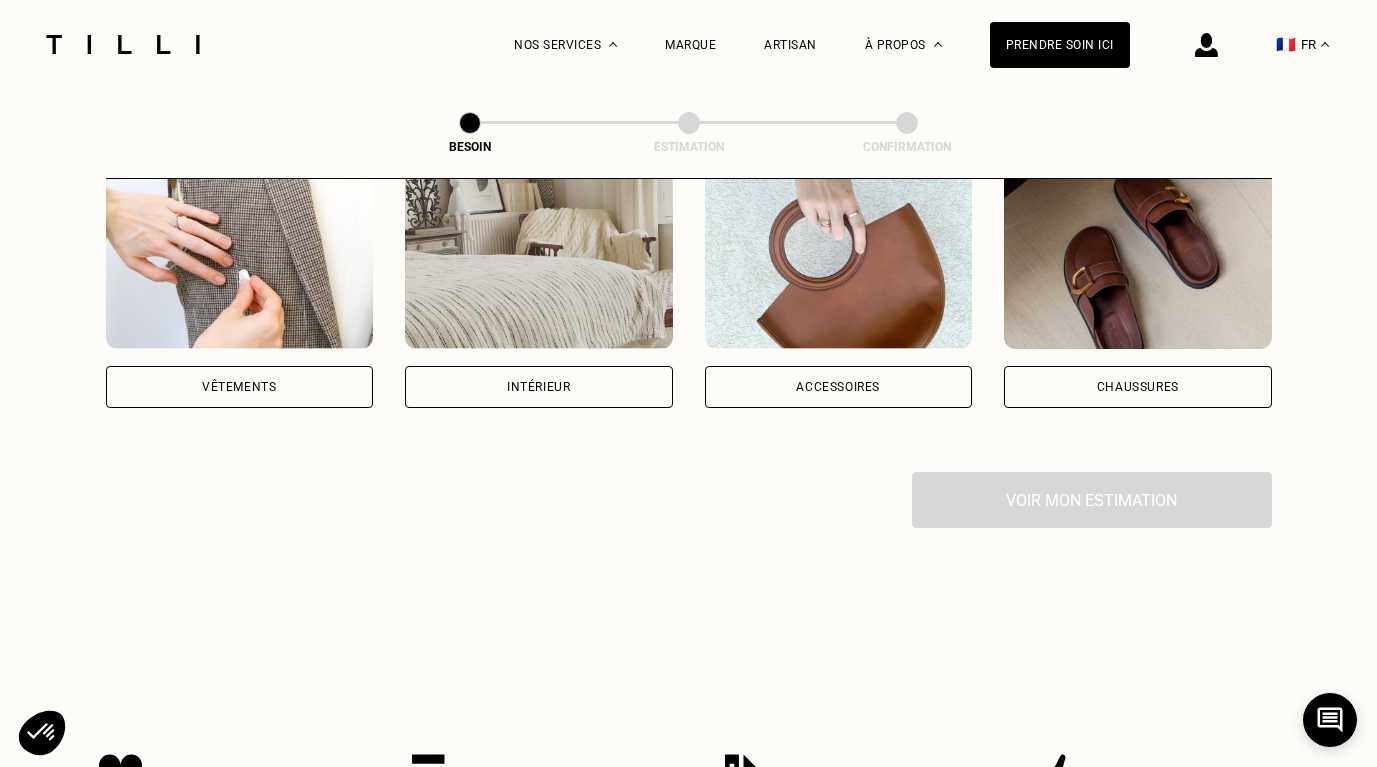 click on "Vêtements" at bounding box center [240, 288] 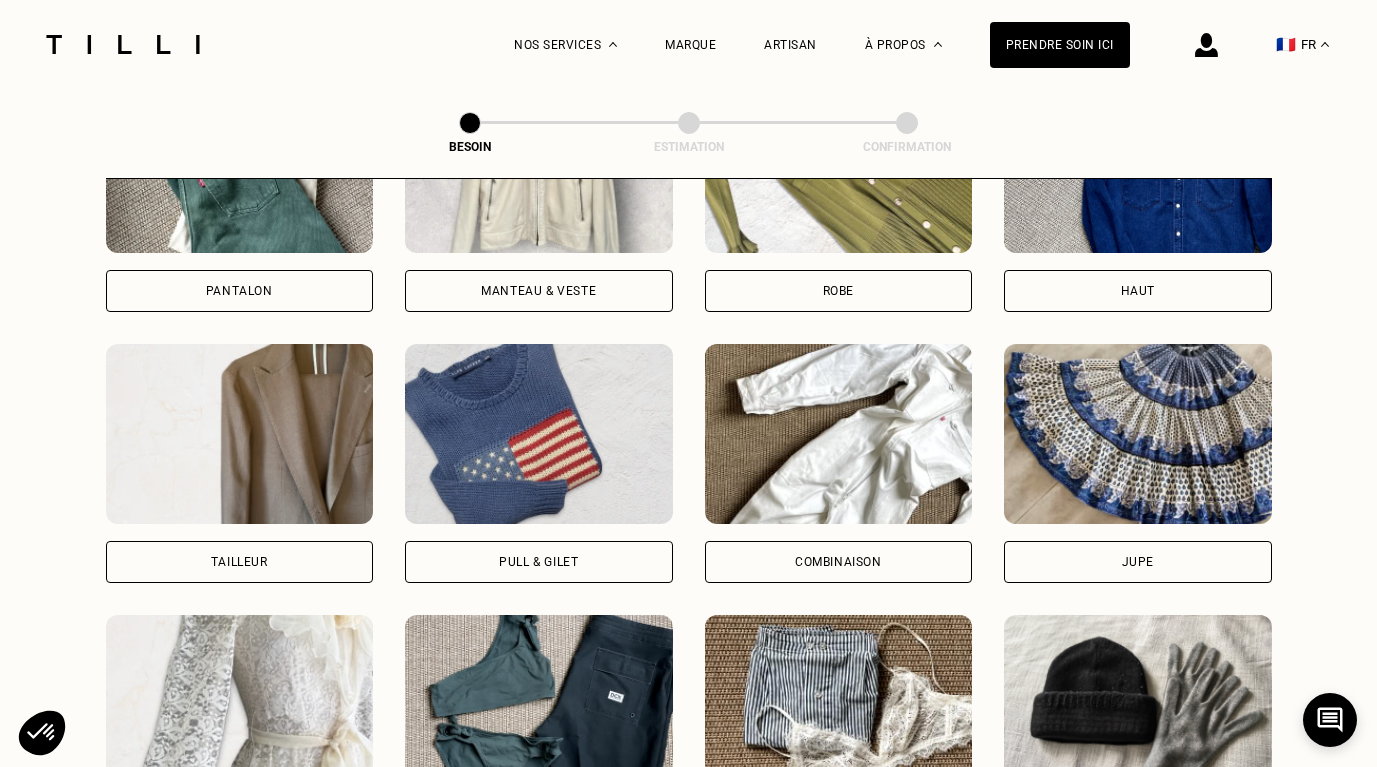 scroll, scrollTop: 1083, scrollLeft: 0, axis: vertical 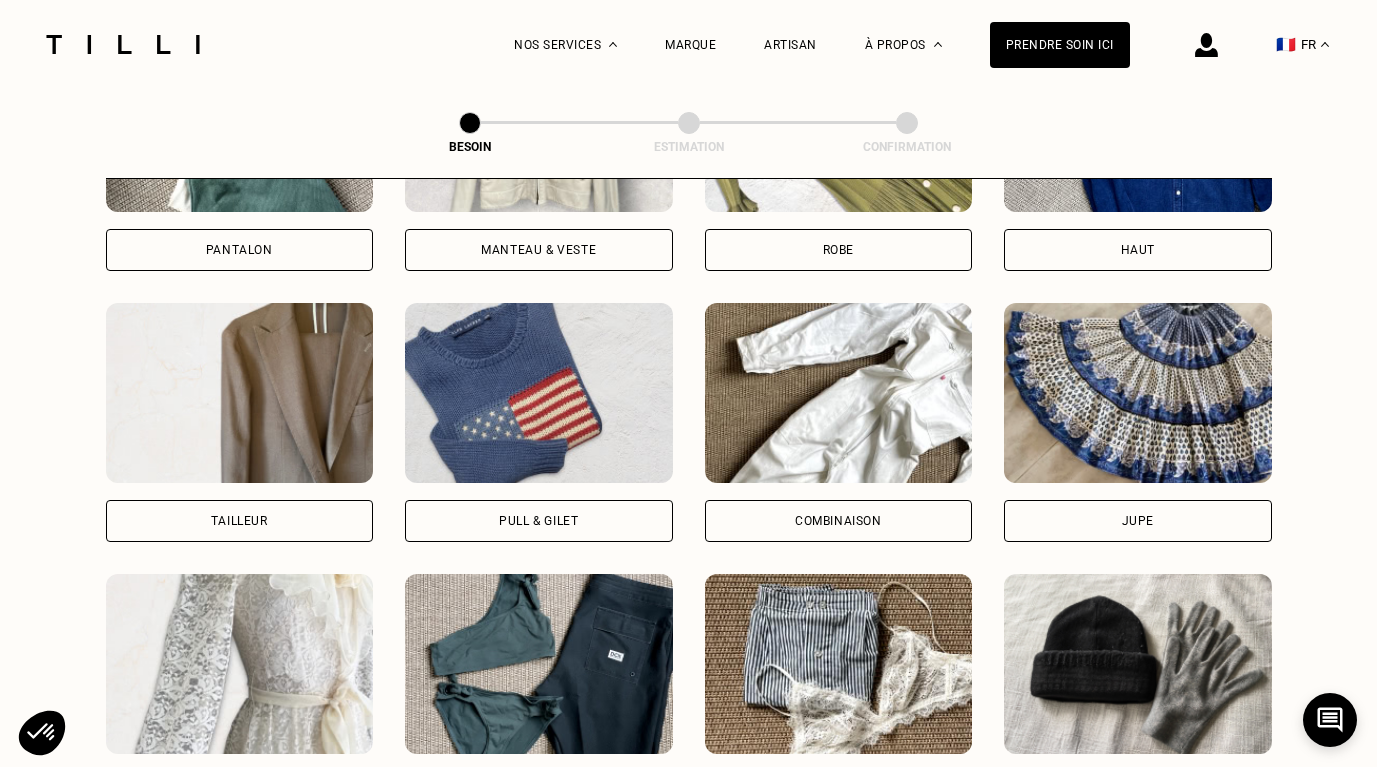 click at bounding box center (240, 664) 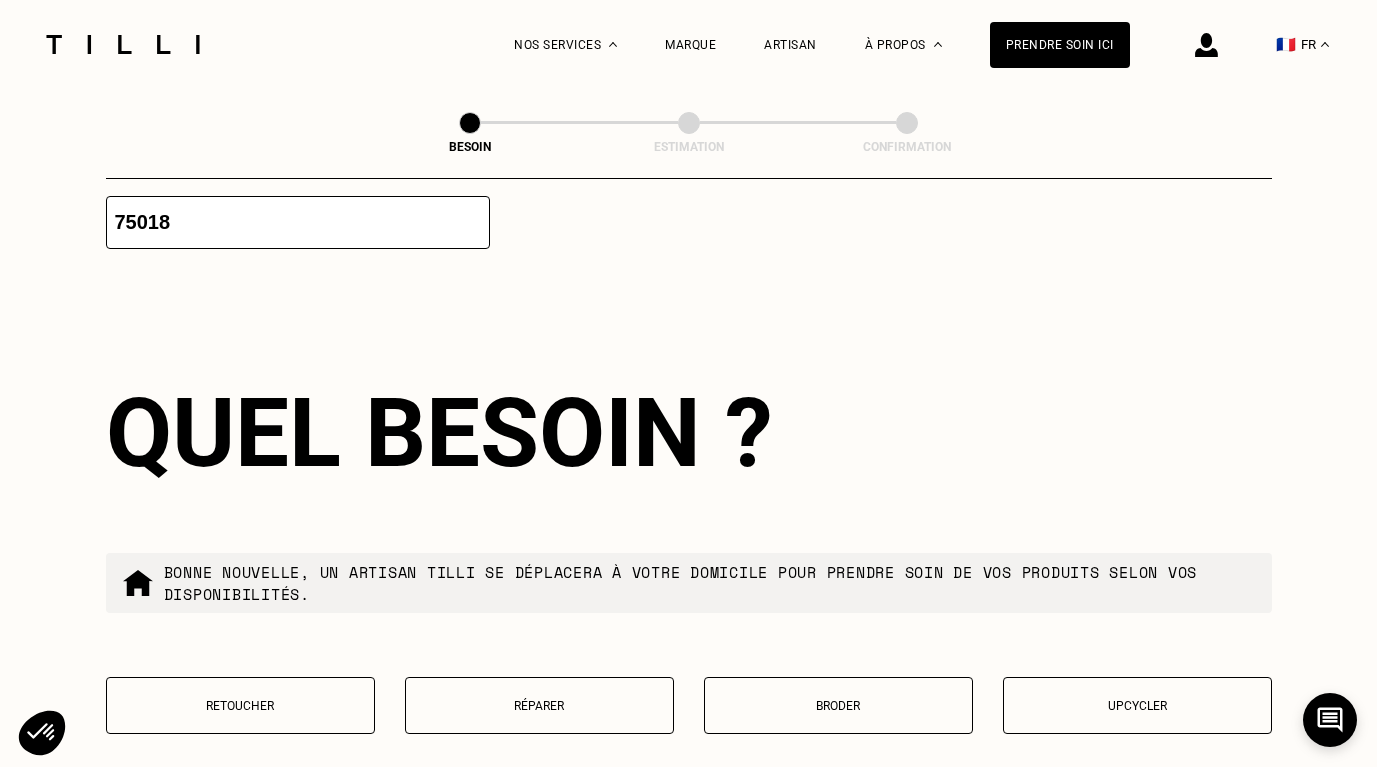 scroll, scrollTop: 2401, scrollLeft: 0, axis: vertical 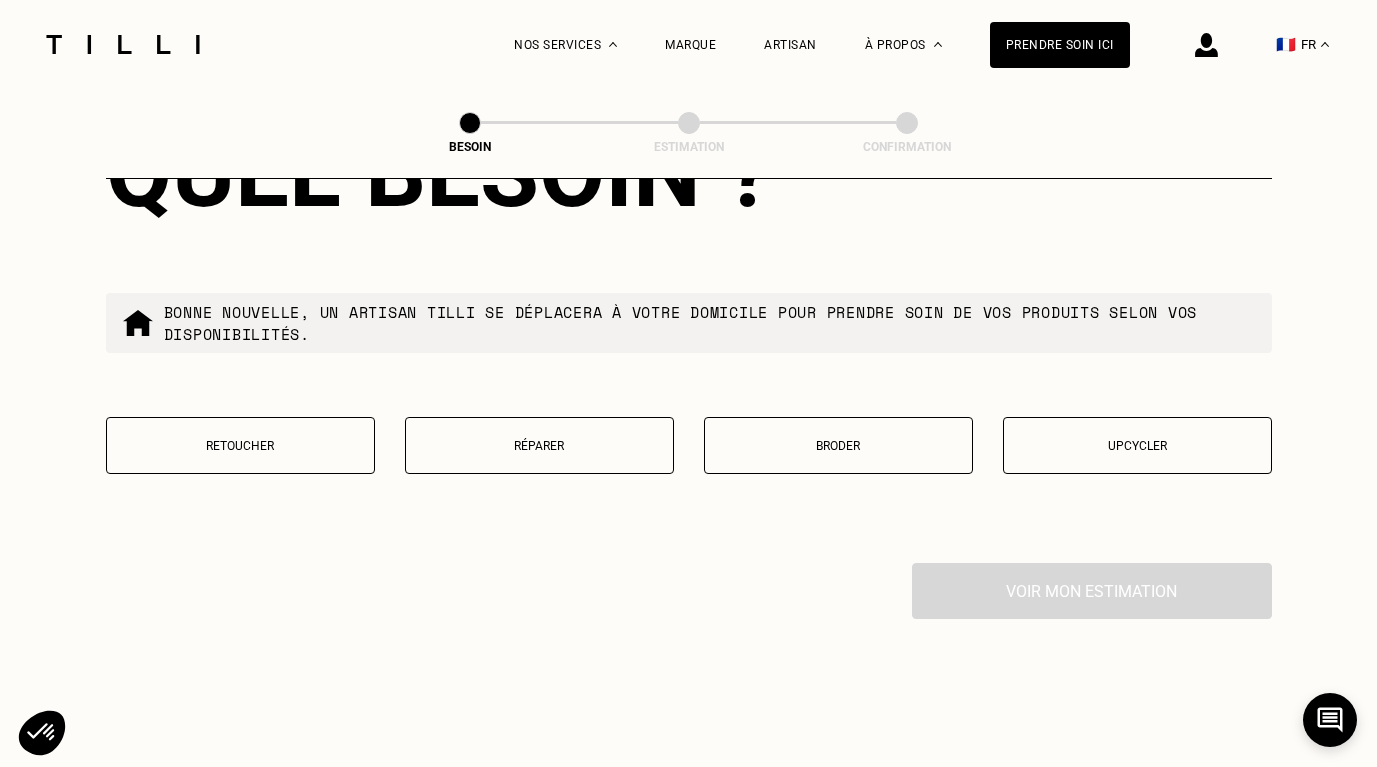 click on "Retoucher" at bounding box center [240, 445] 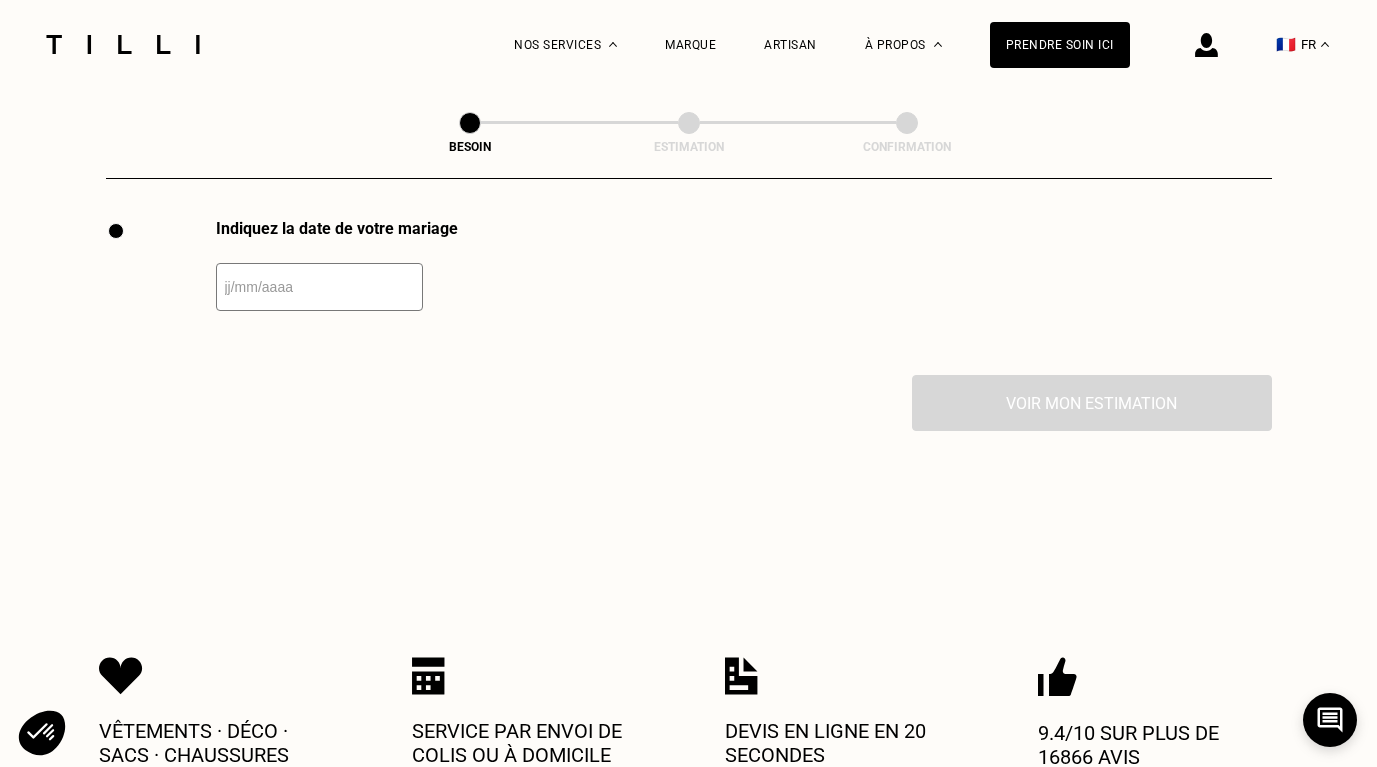 scroll, scrollTop: 2846, scrollLeft: 0, axis: vertical 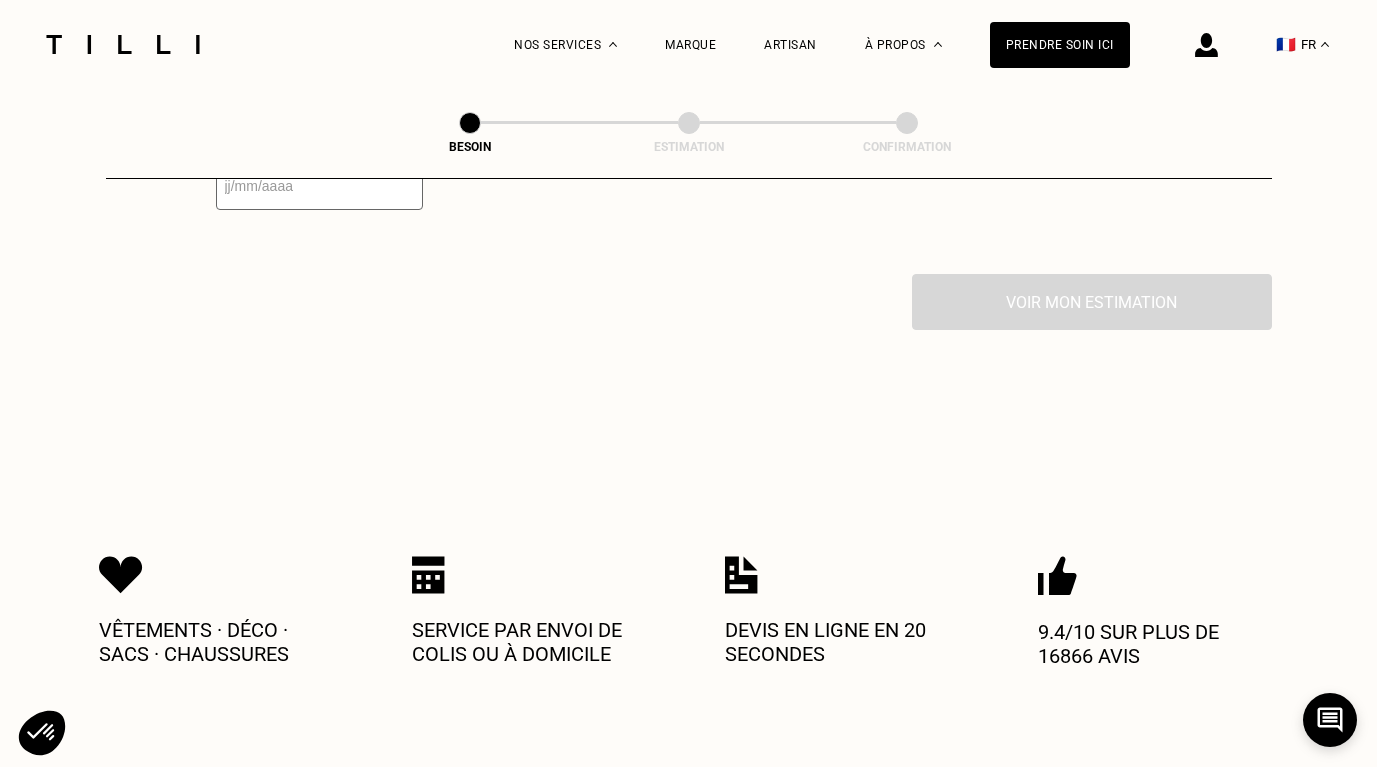 click at bounding box center (319, 186) 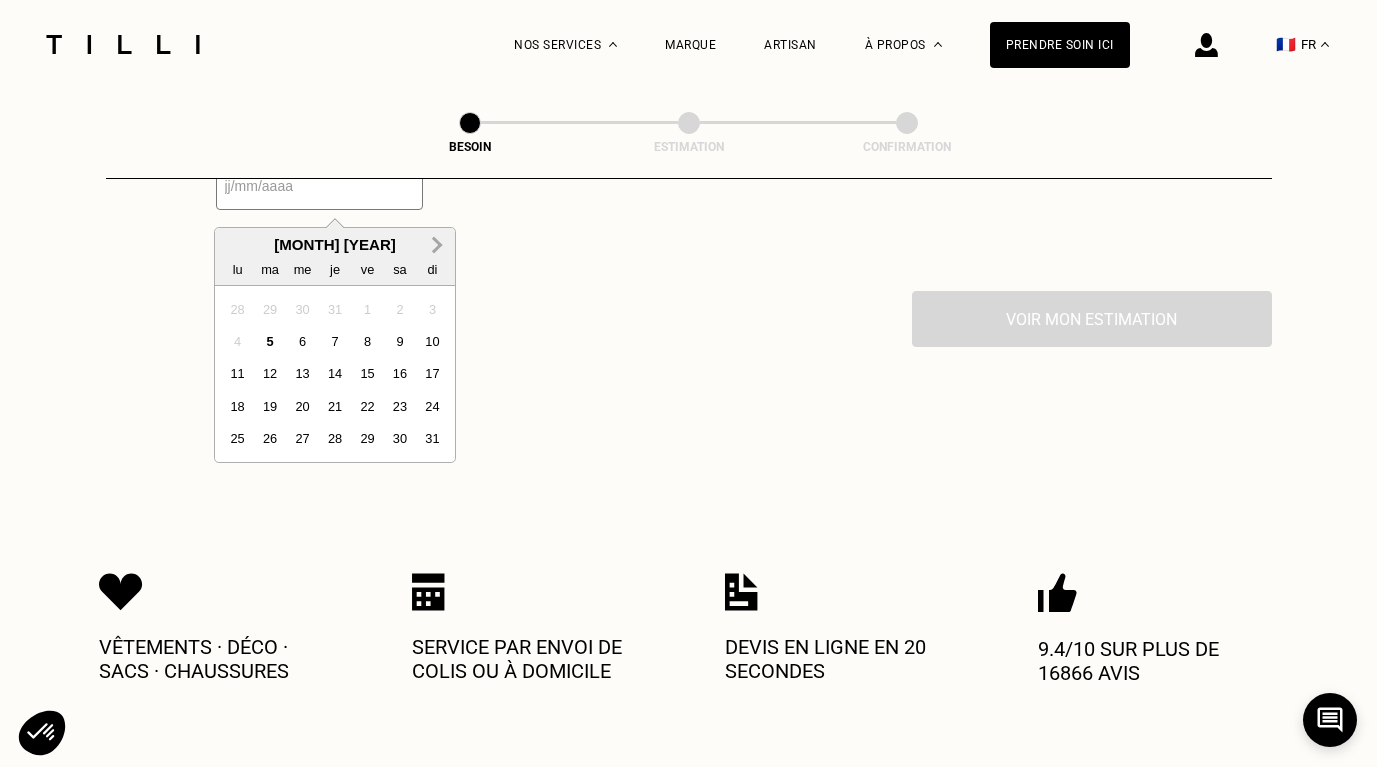 click on "Next Month" at bounding box center (437, 246) 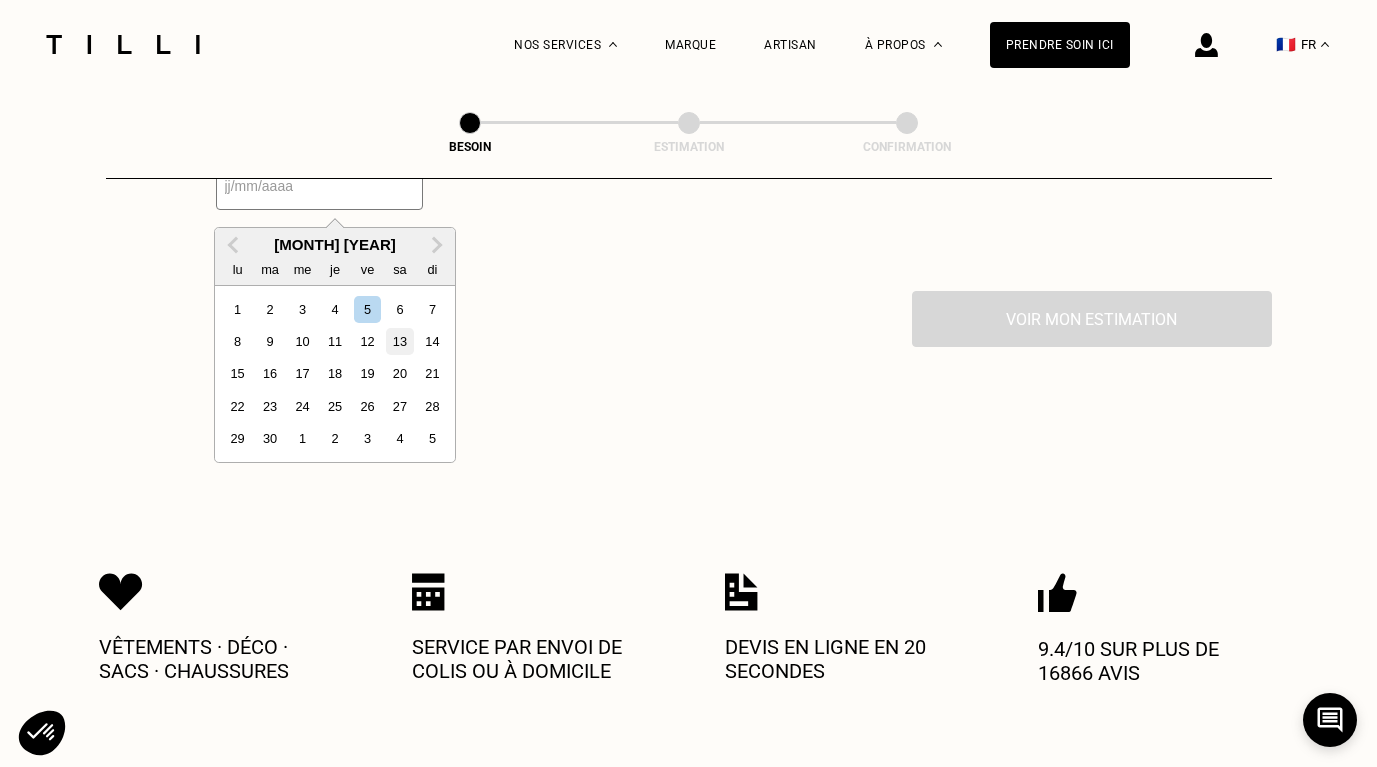 click on "13" at bounding box center (399, 341) 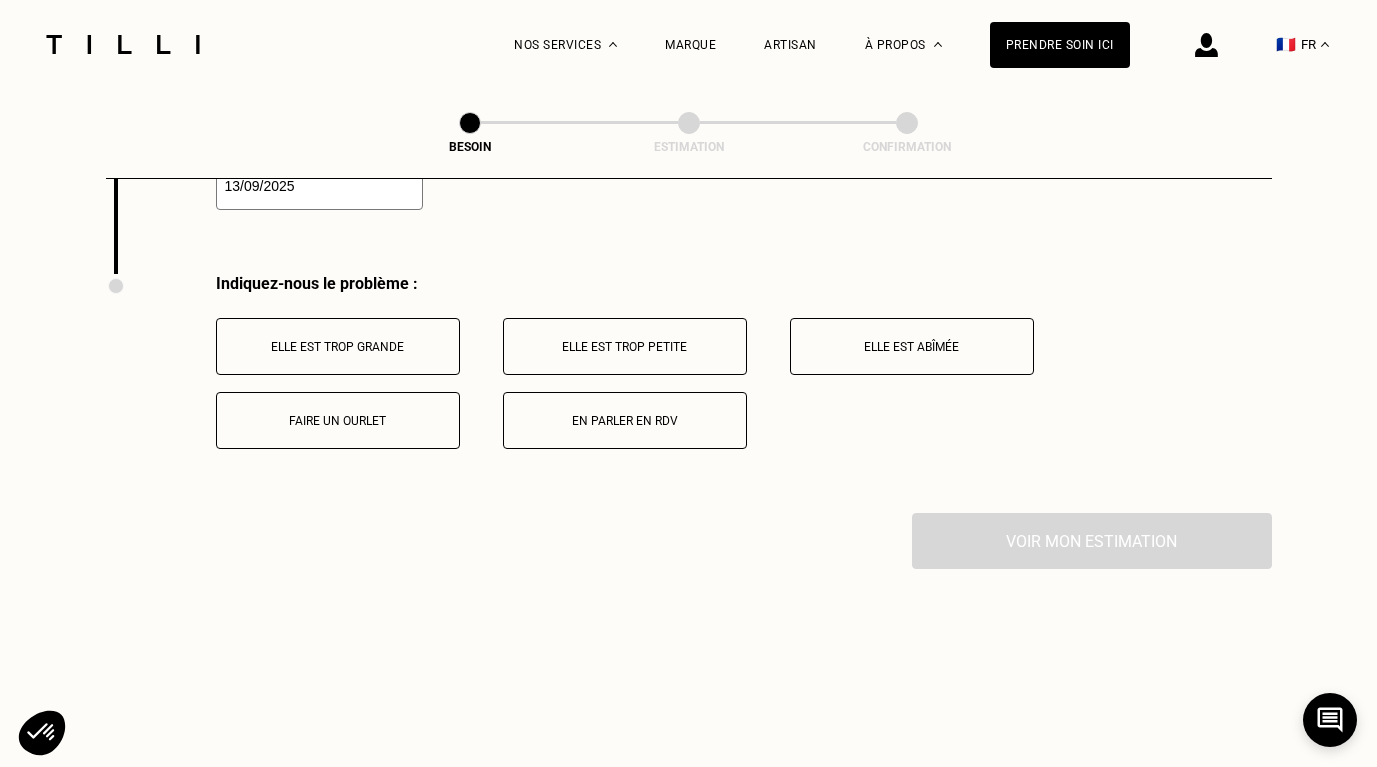 click on "En parler en RDV" at bounding box center (625, 421) 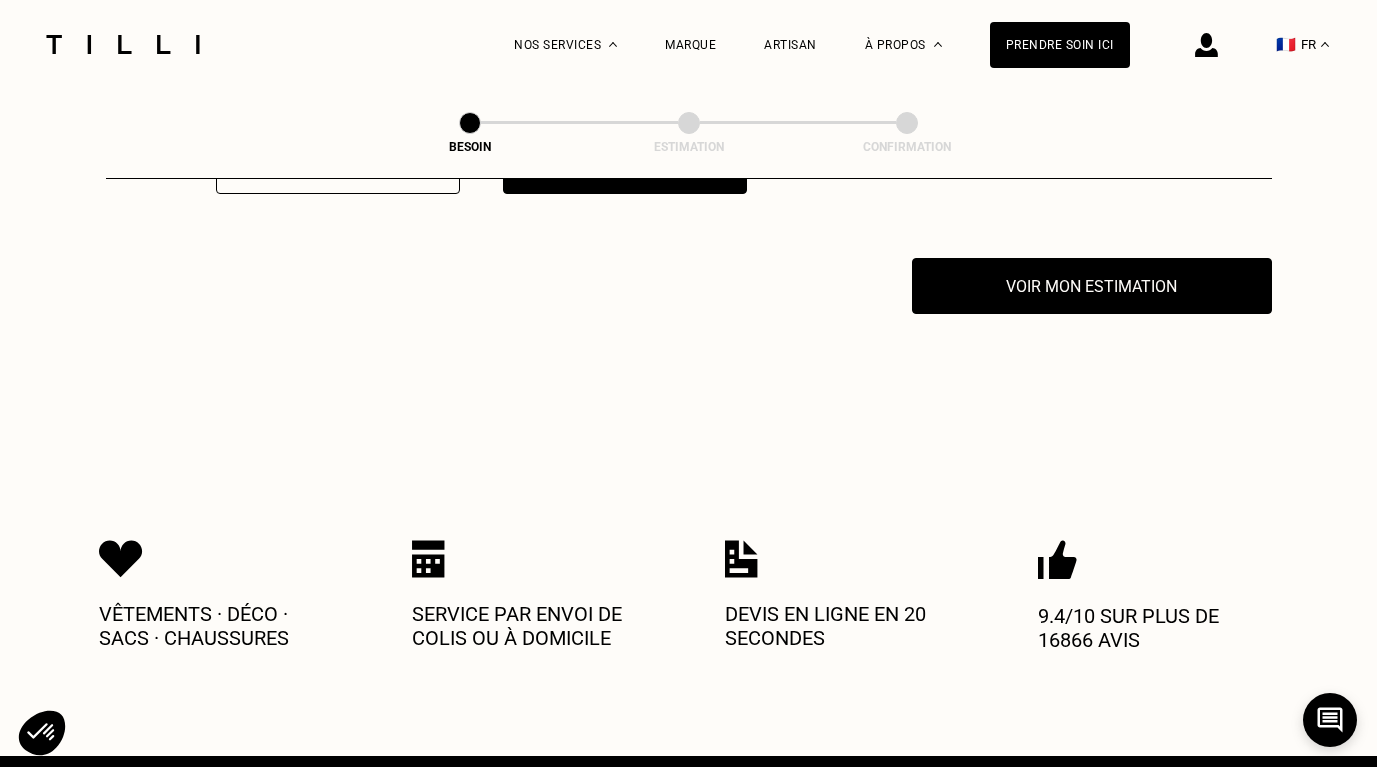 scroll, scrollTop: 3142, scrollLeft: 0, axis: vertical 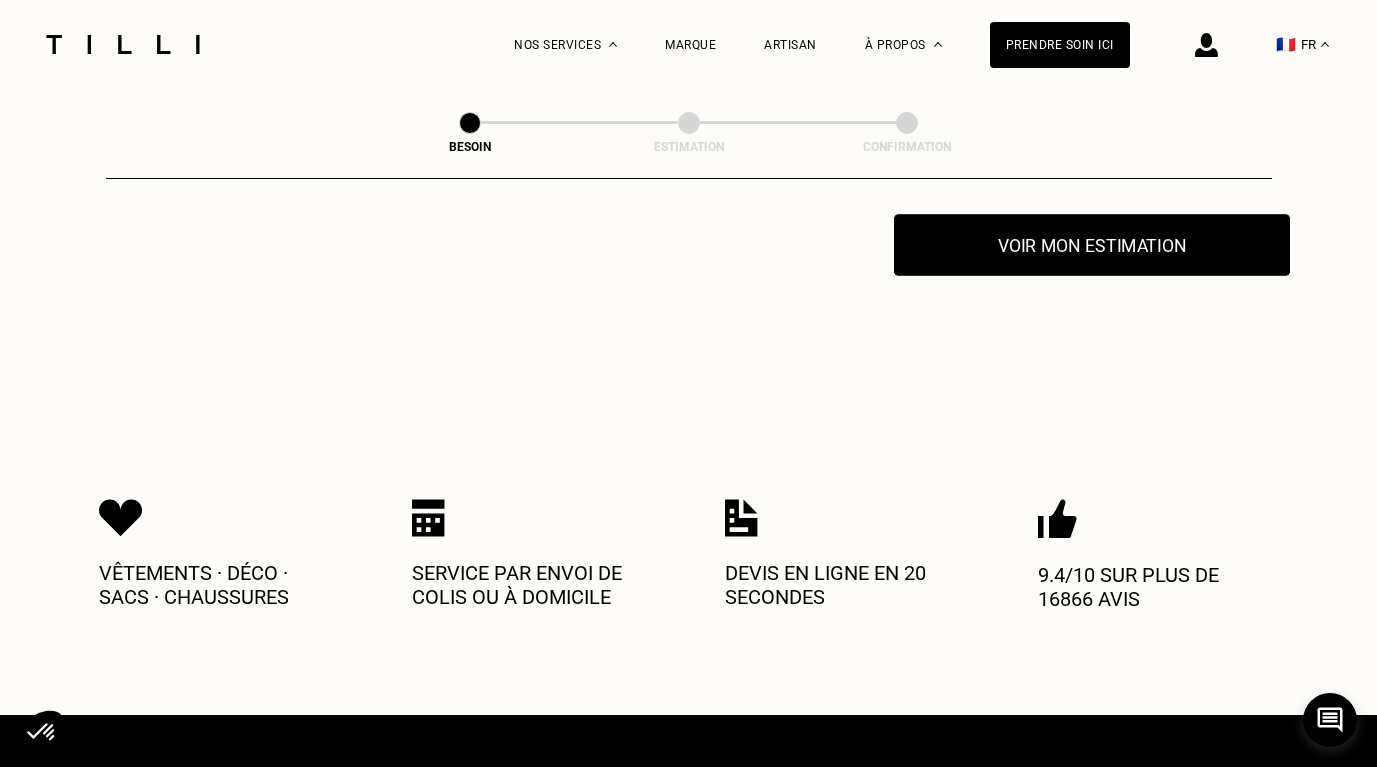 click on "Voir mon estimation" at bounding box center [1092, 245] 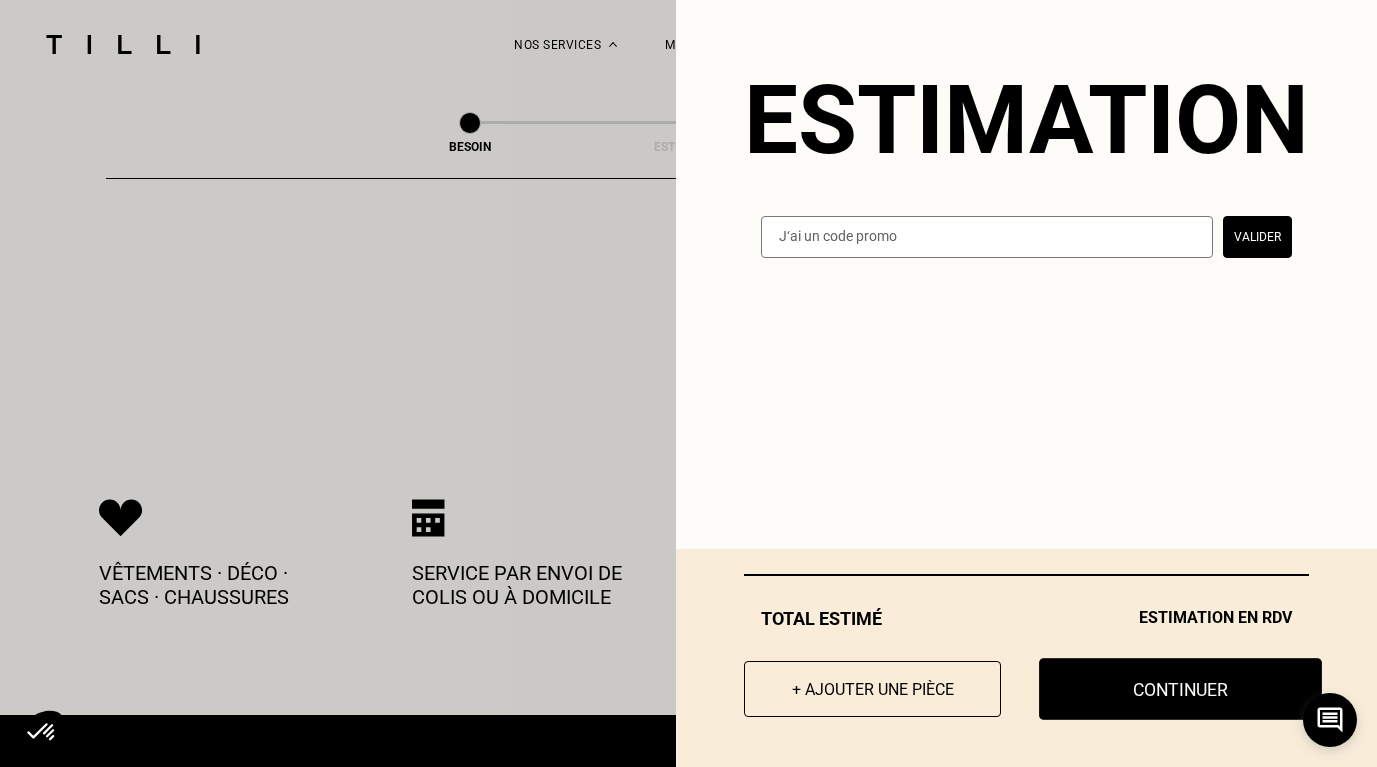 click on "Continuer" at bounding box center [1180, 689] 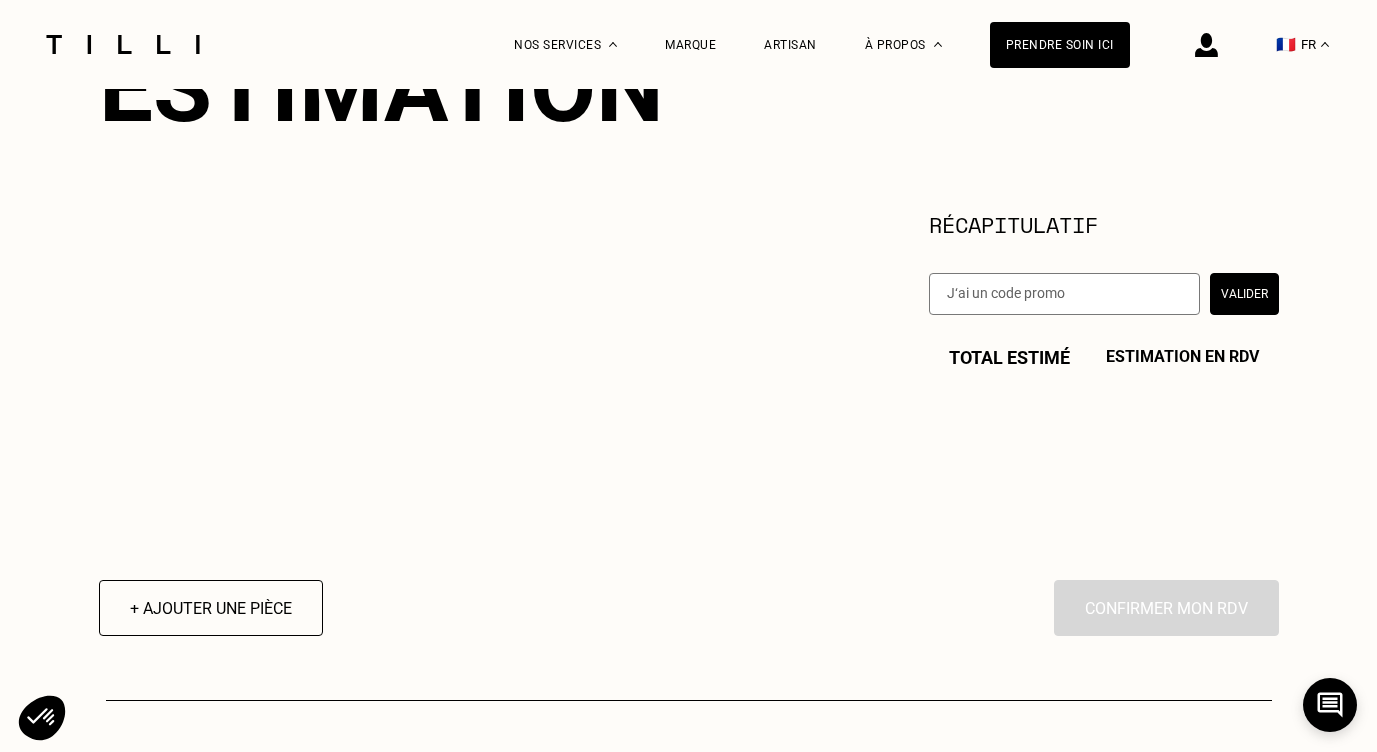 scroll, scrollTop: 280, scrollLeft: 0, axis: vertical 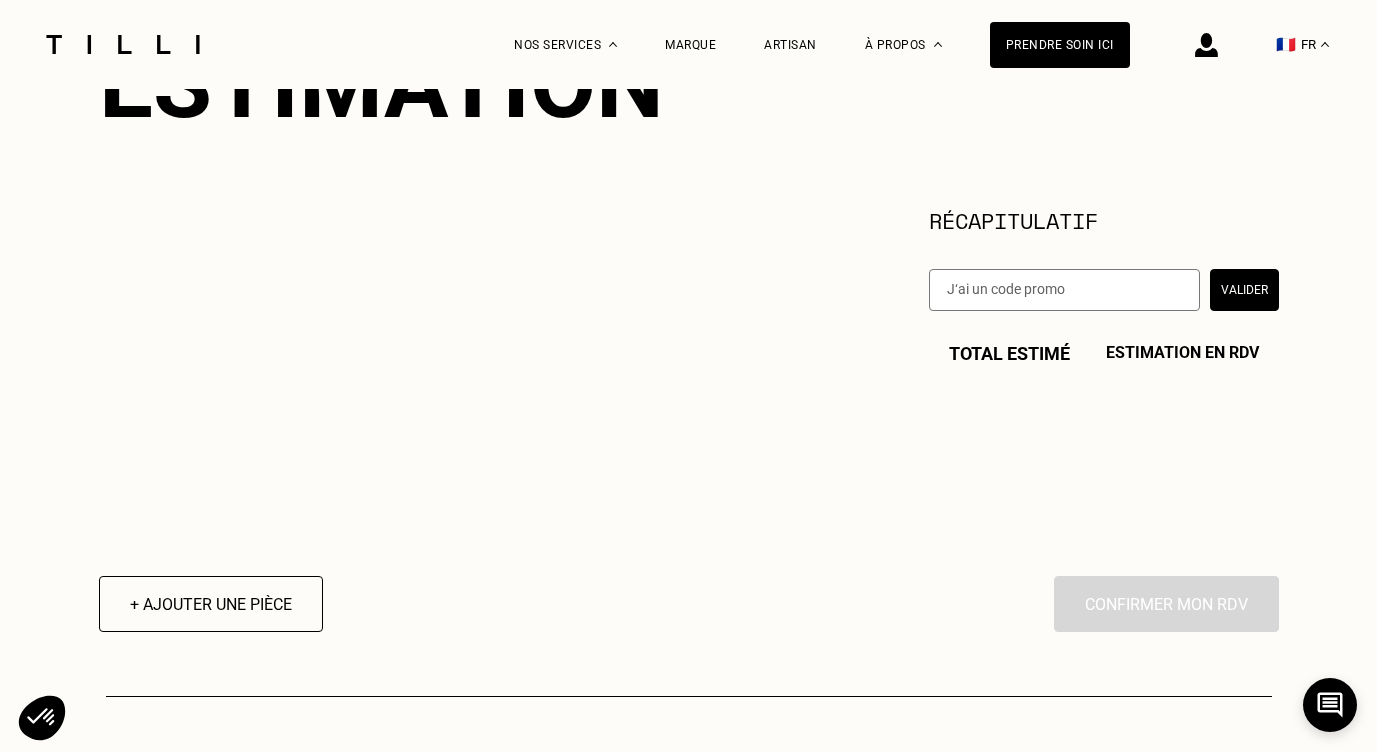 click at bounding box center (1064, 290) 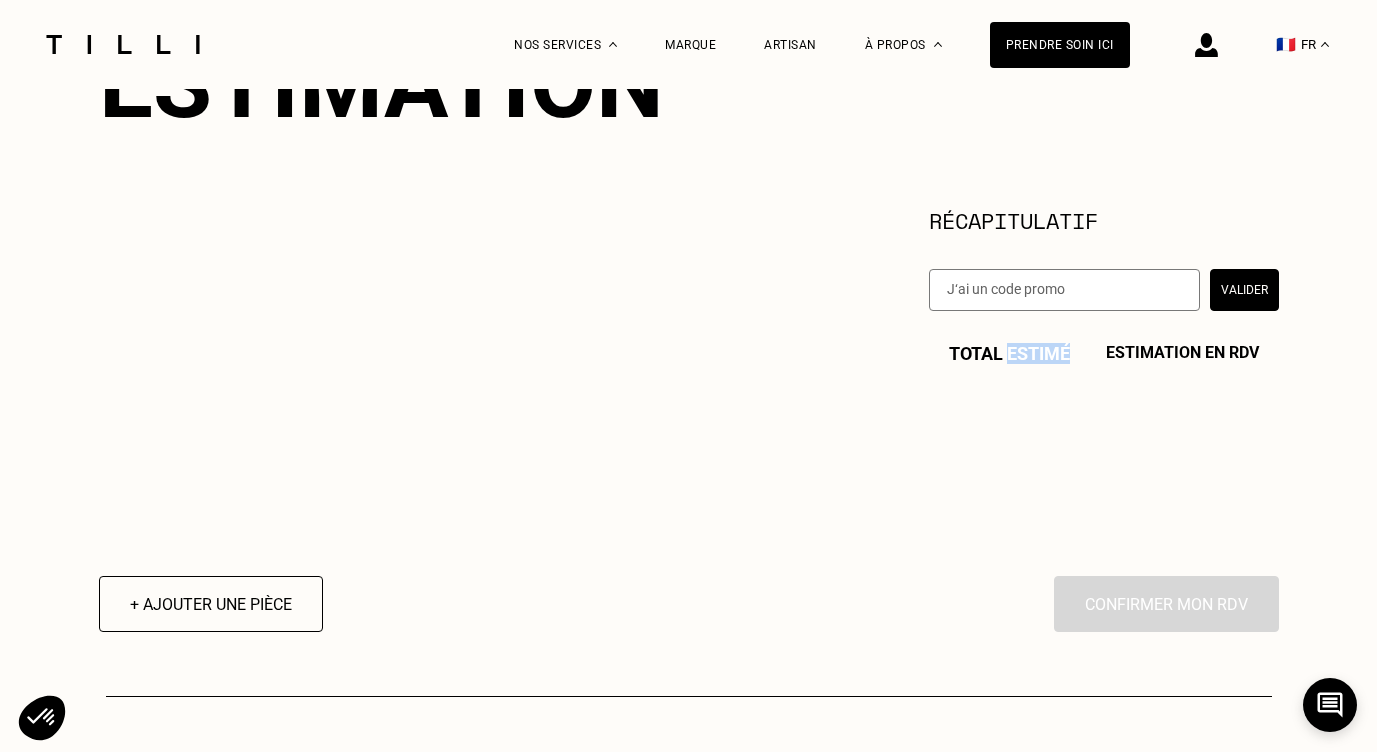 click on "Total estimé  Estimation en RDV" at bounding box center [1104, 353] 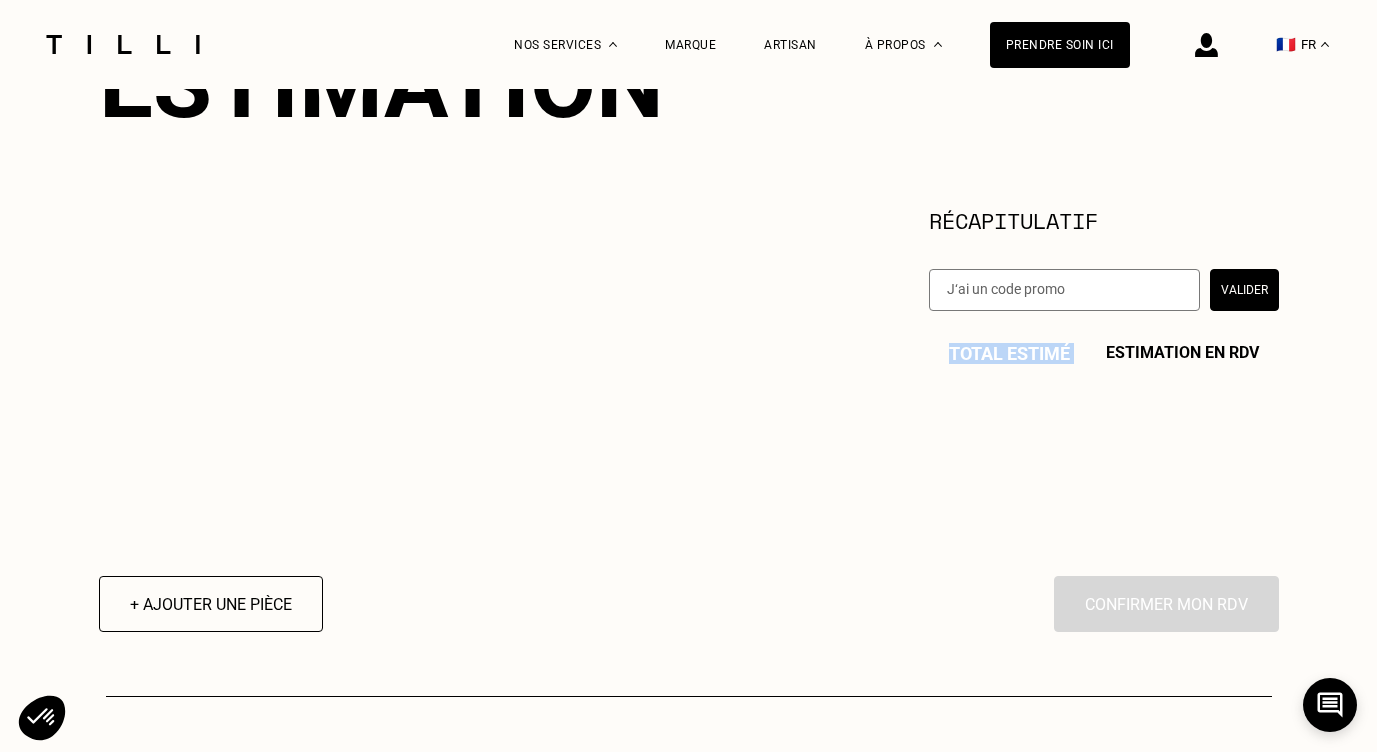 click on "Total estimé  Estimation en RDV" at bounding box center [1104, 353] 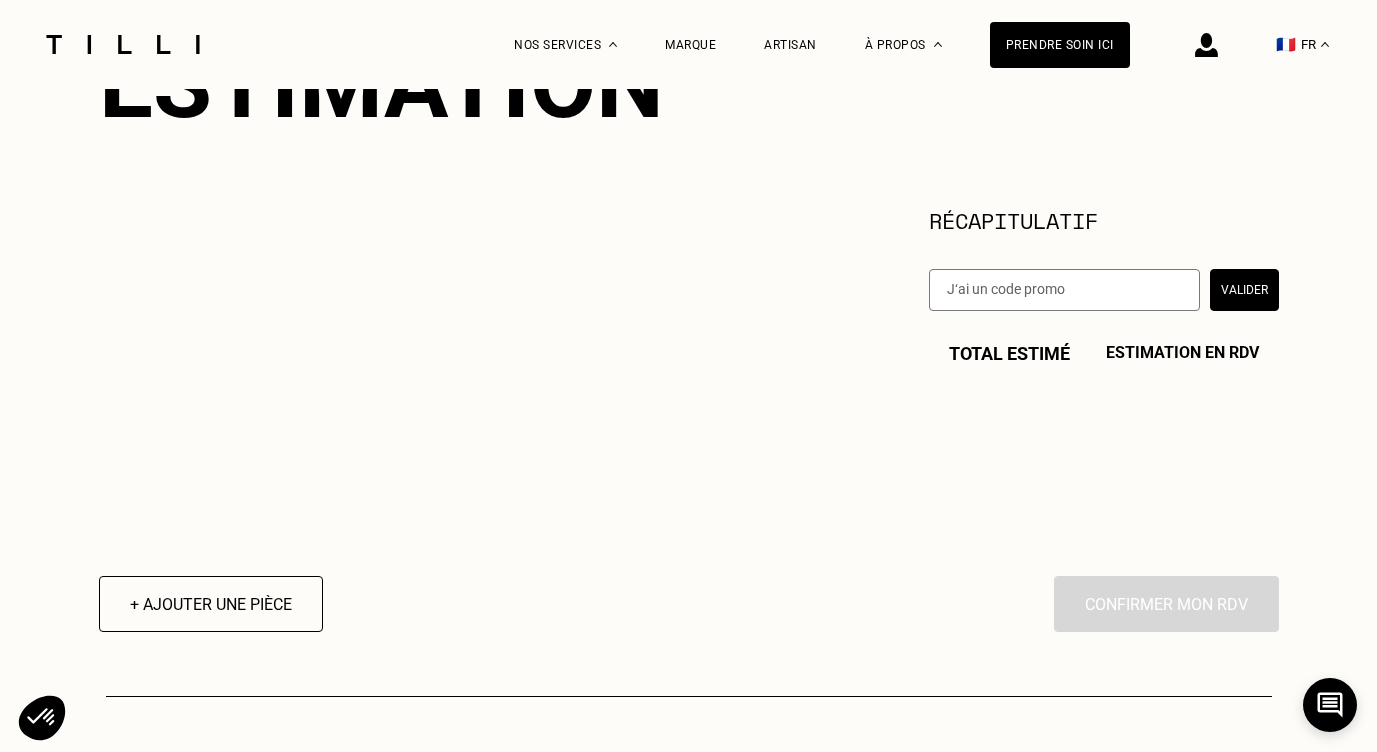 click on "Estimation en RDV" at bounding box center [1182, 353] 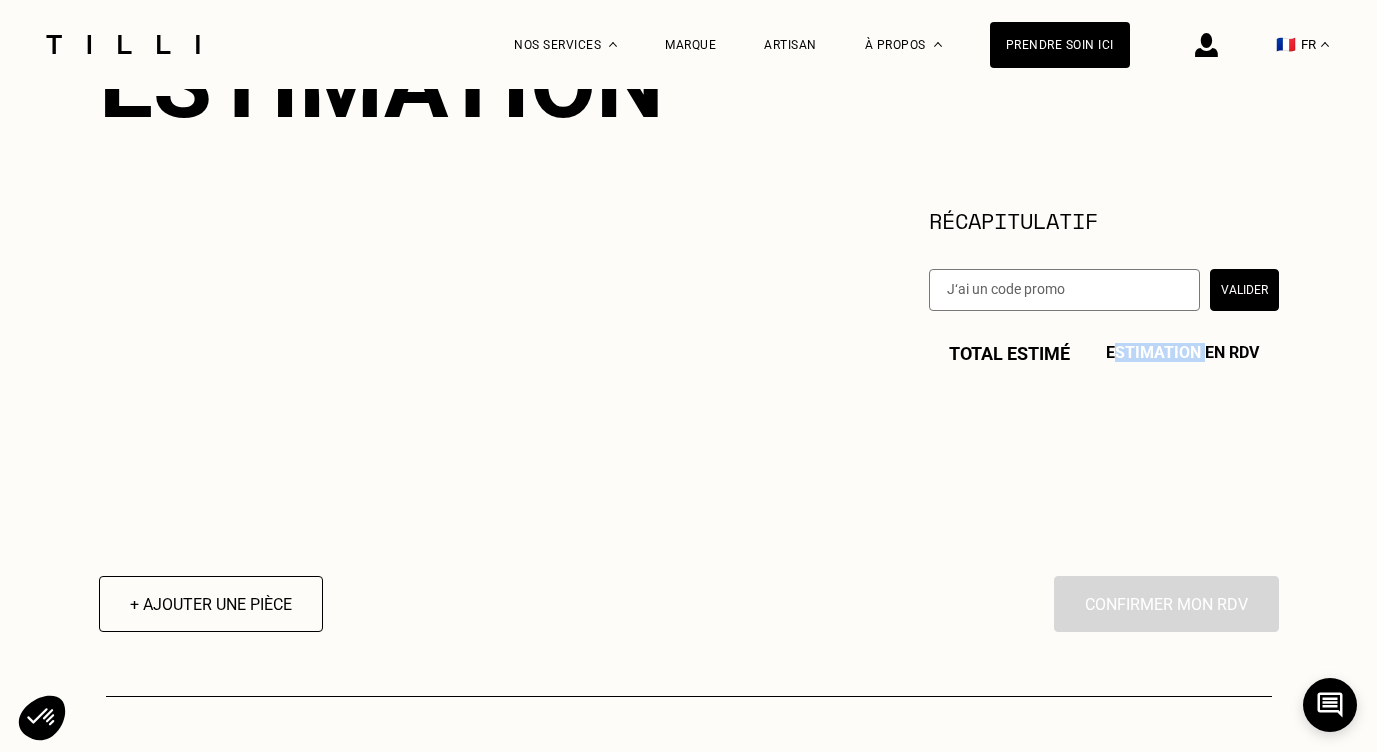 click on "Estimation en RDV" at bounding box center [1182, 353] 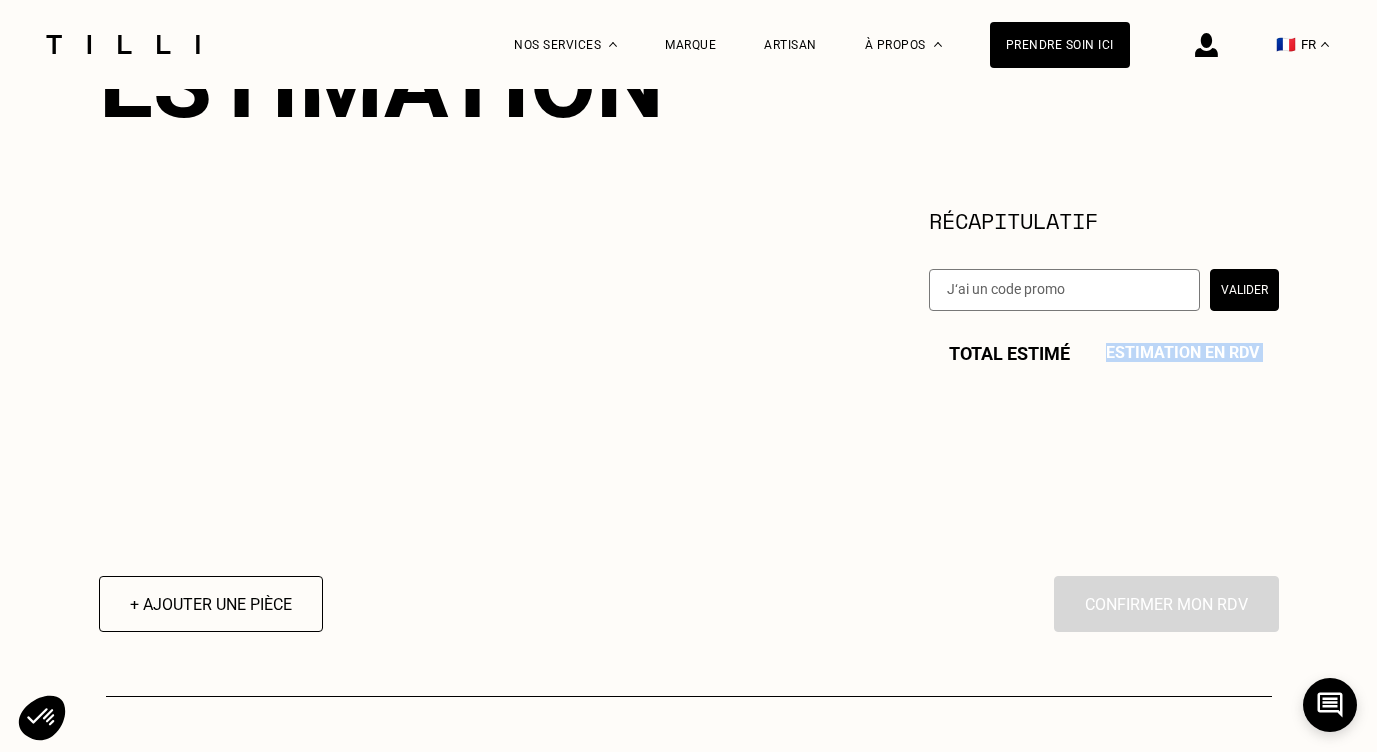 click on "Estimation en RDV" at bounding box center [1182, 353] 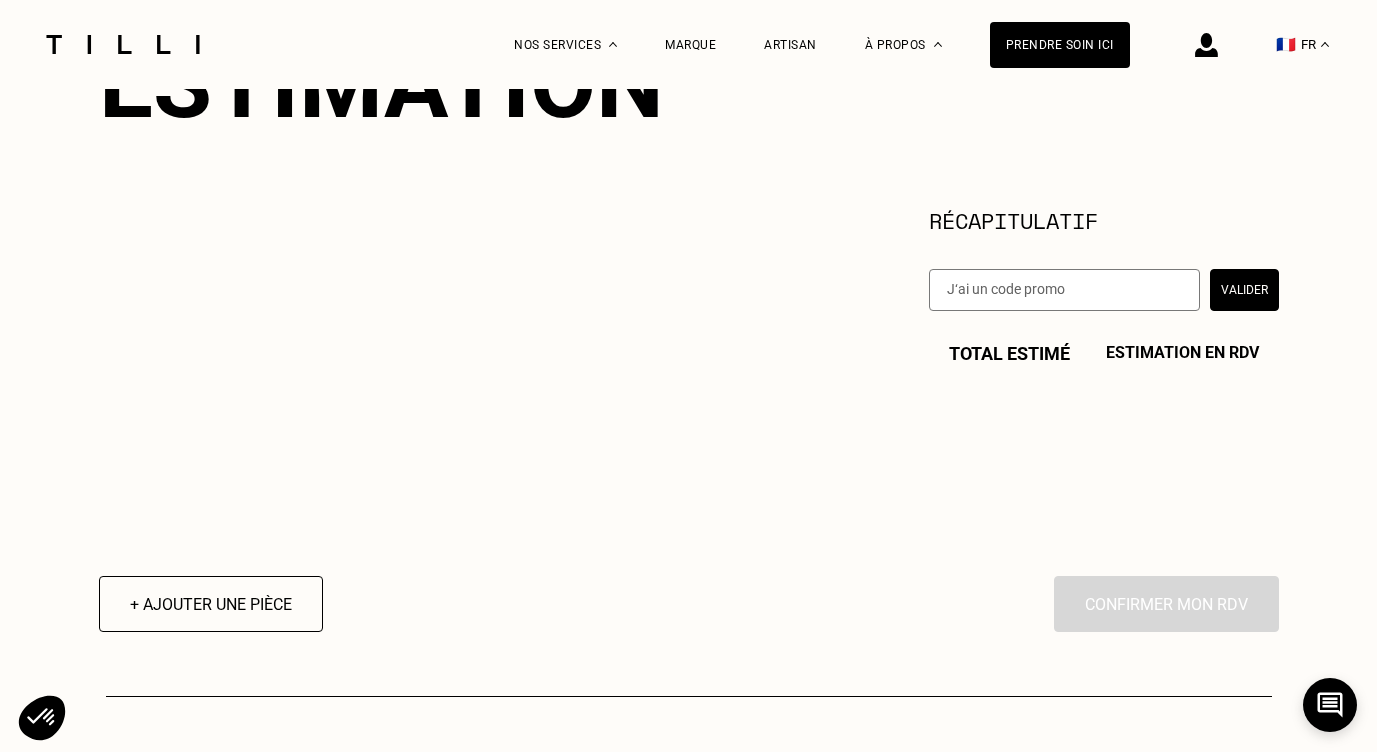 click on "+ Ajouter une pièce En cliquant sur “Confirmer”, vous déclenchez l’intervention de l’un des nos artisans. Confirmer mon RDV" at bounding box center [689, 386] 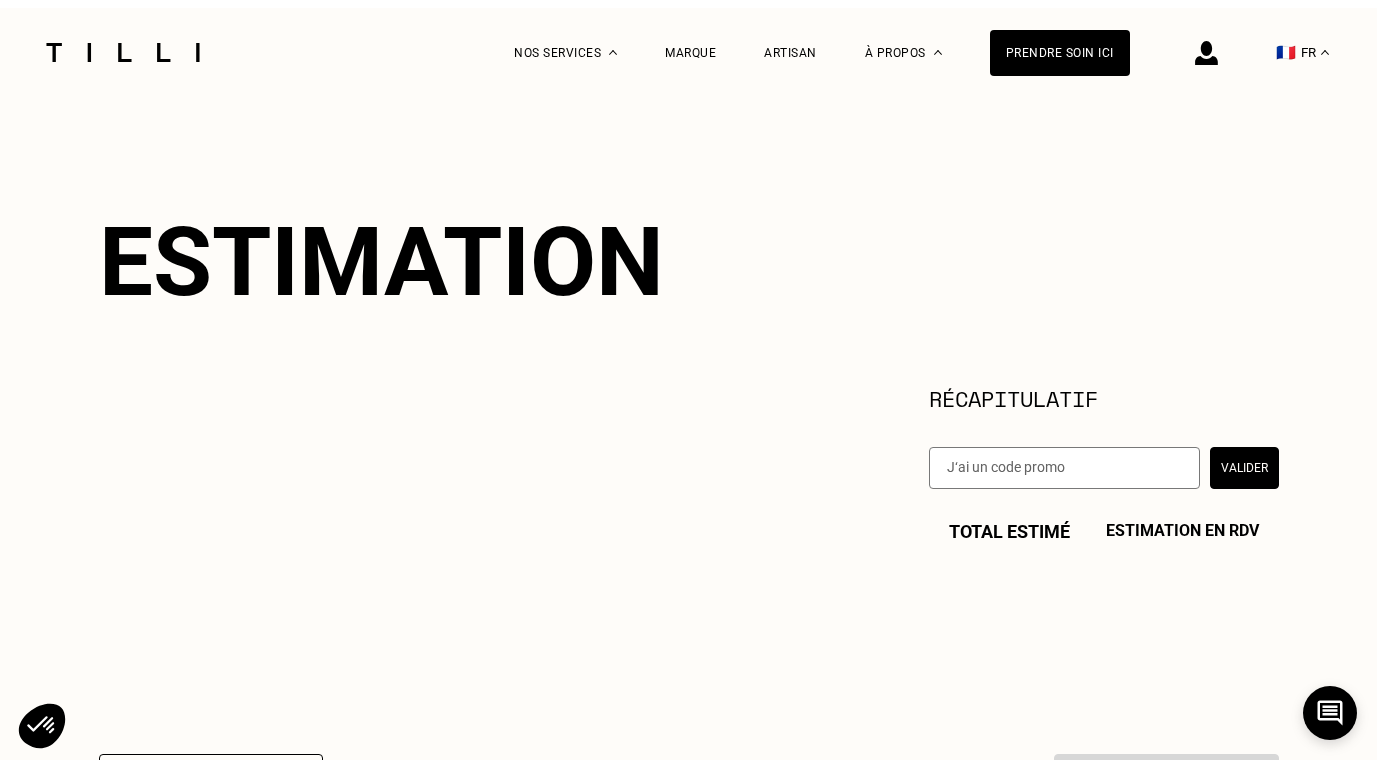 scroll, scrollTop: 0, scrollLeft: 0, axis: both 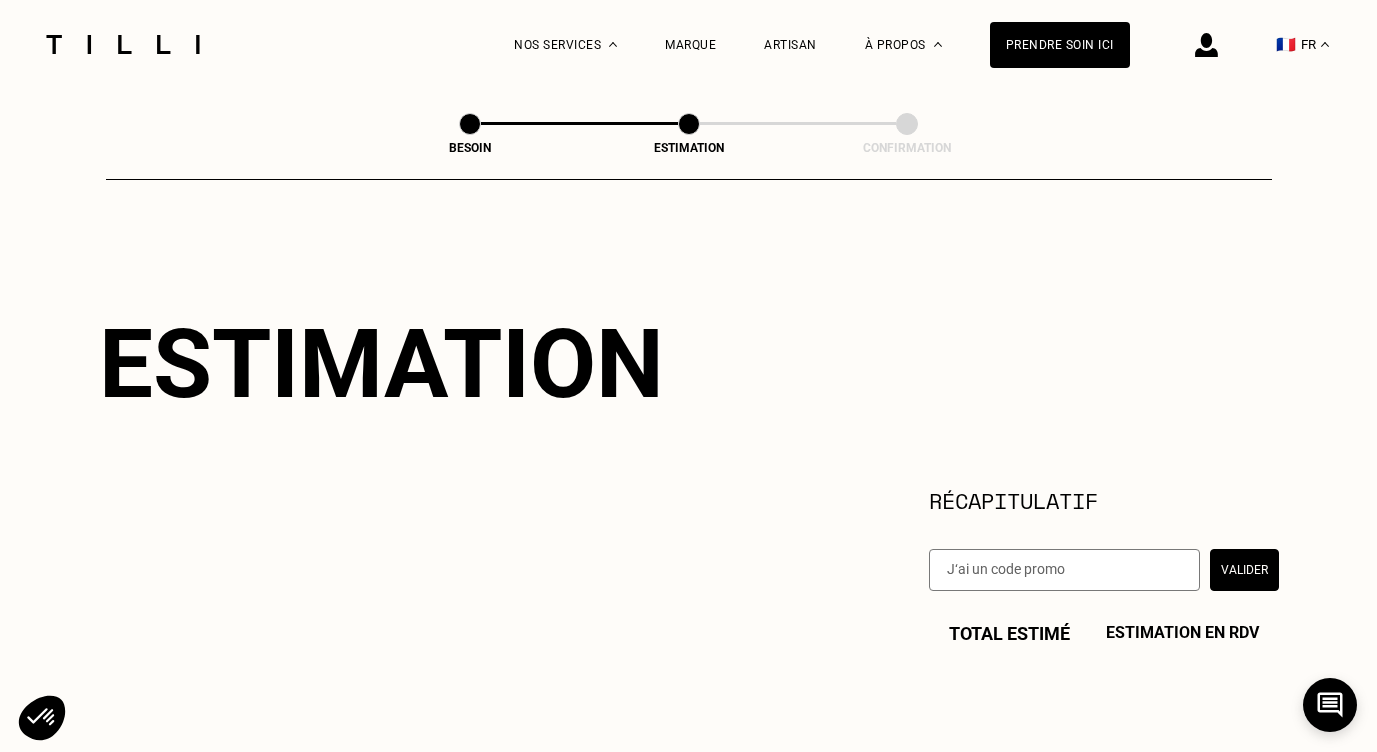 click at bounding box center (470, 124) 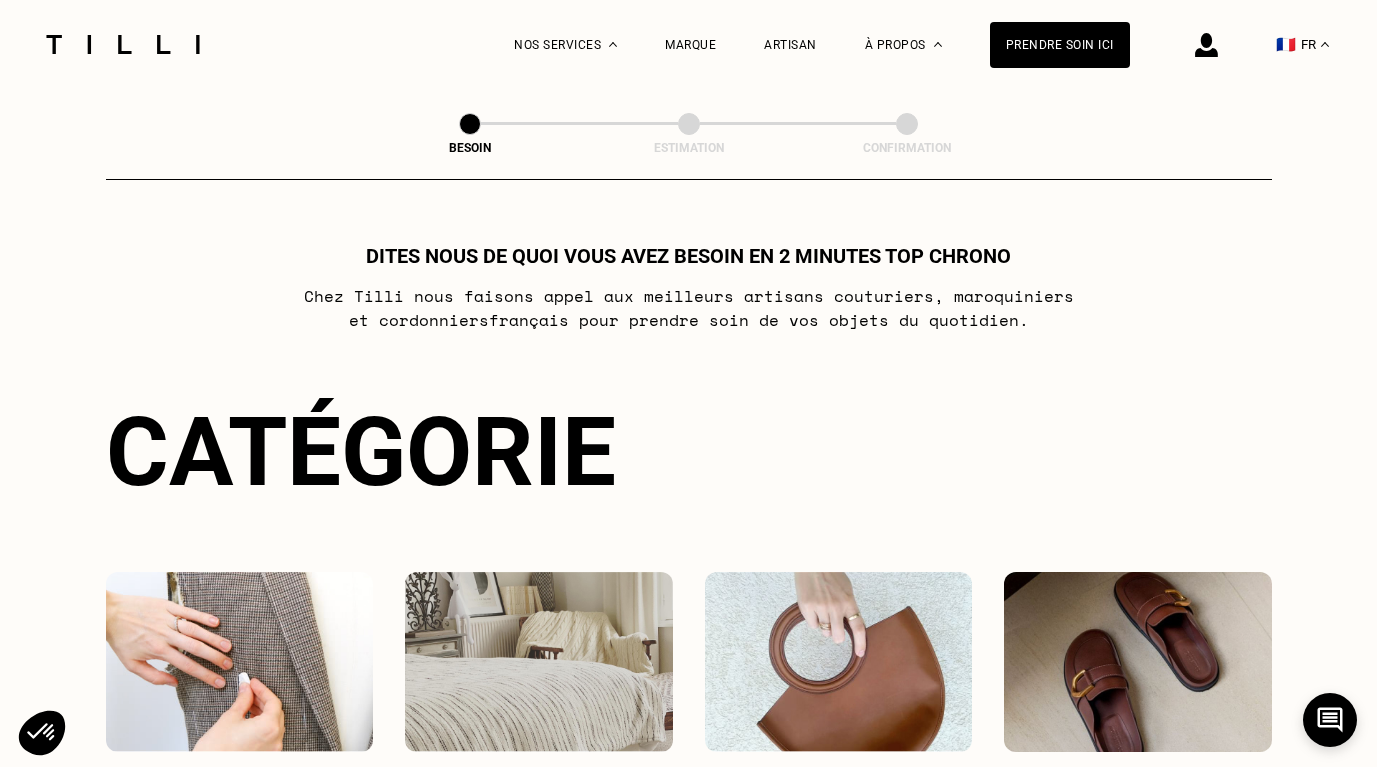 scroll, scrollTop: 0, scrollLeft: 0, axis: both 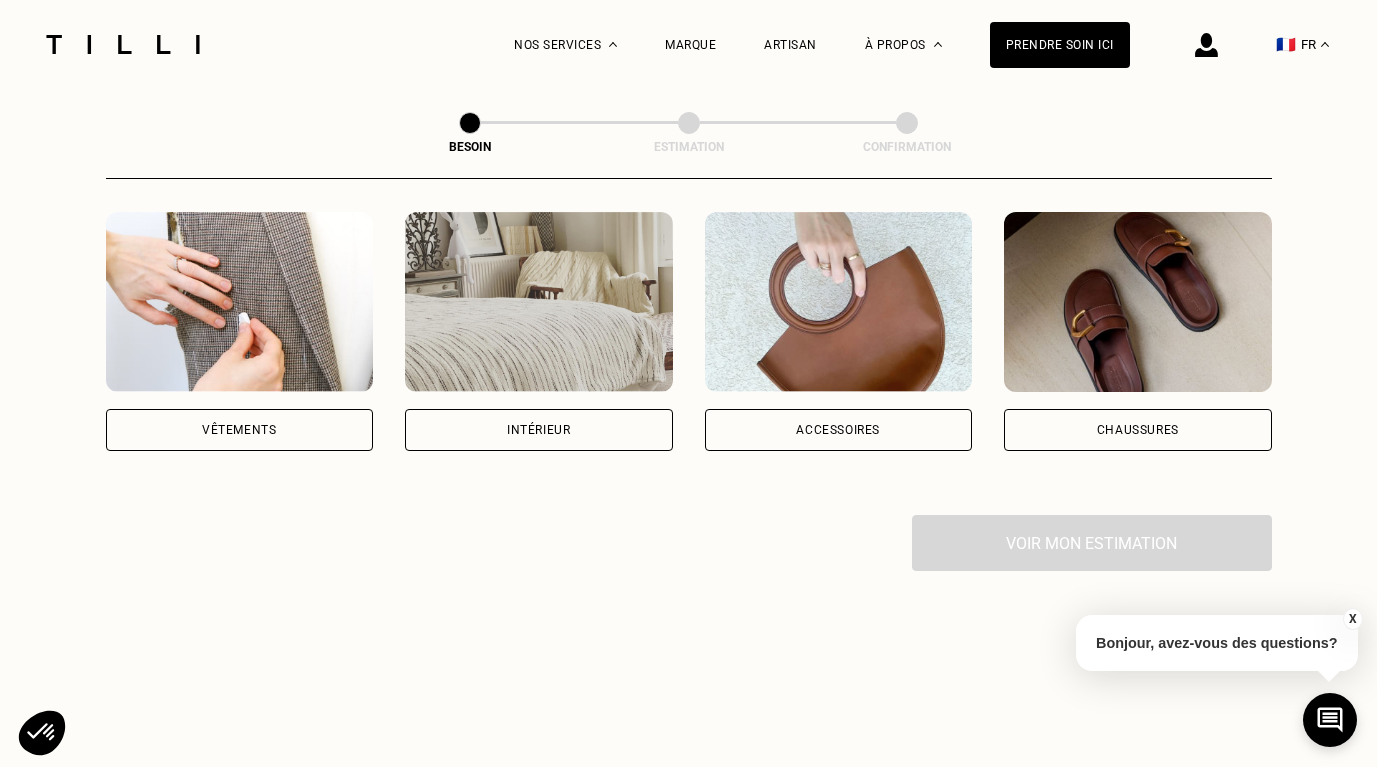 click at bounding box center [240, 302] 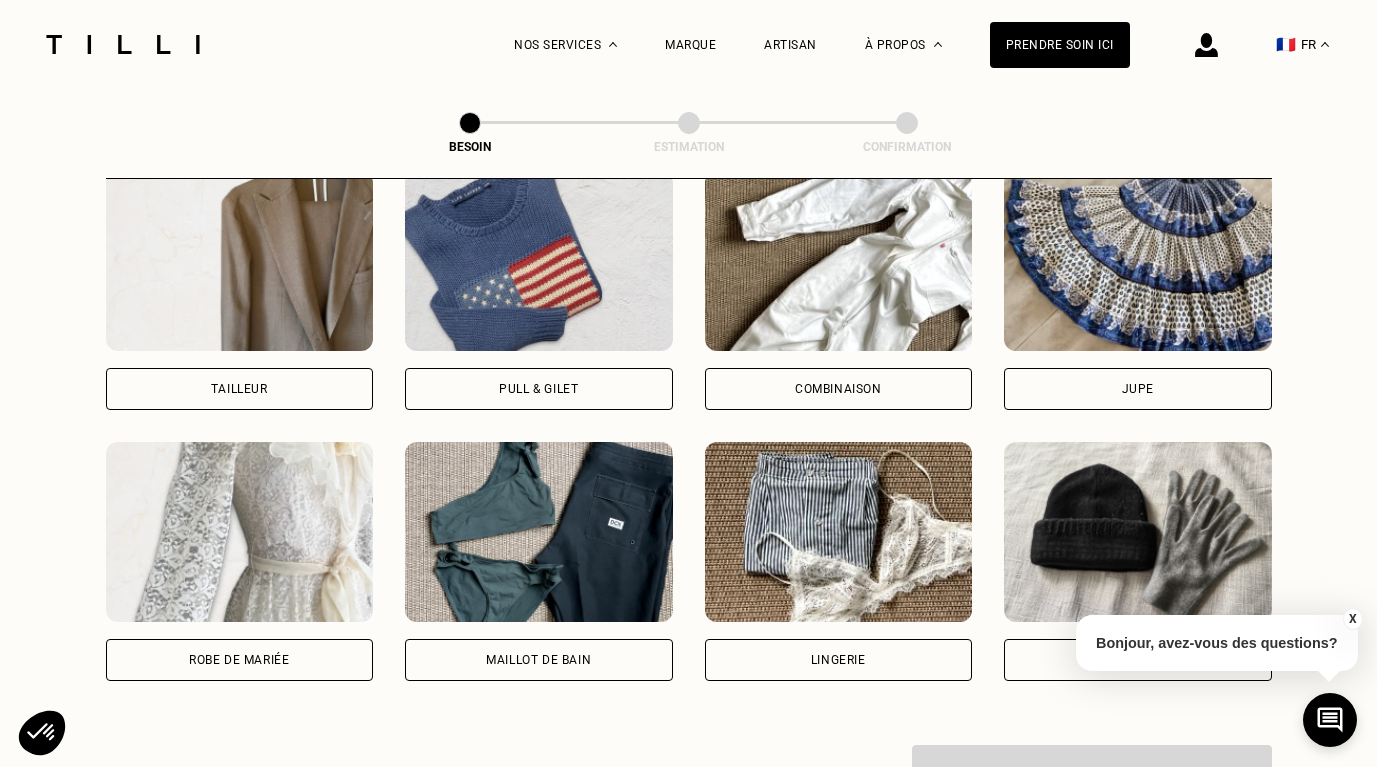 click at bounding box center [240, 532] 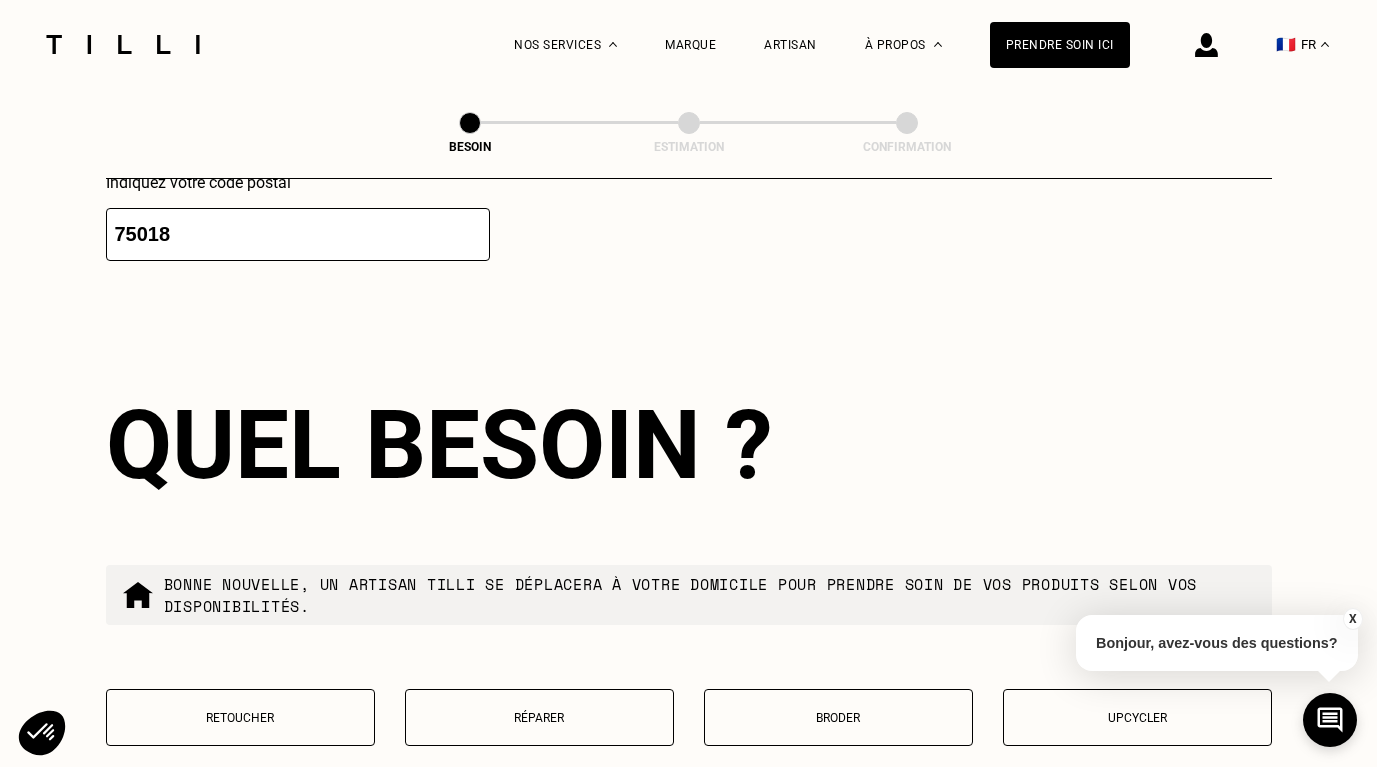 scroll, scrollTop: 2429, scrollLeft: 0, axis: vertical 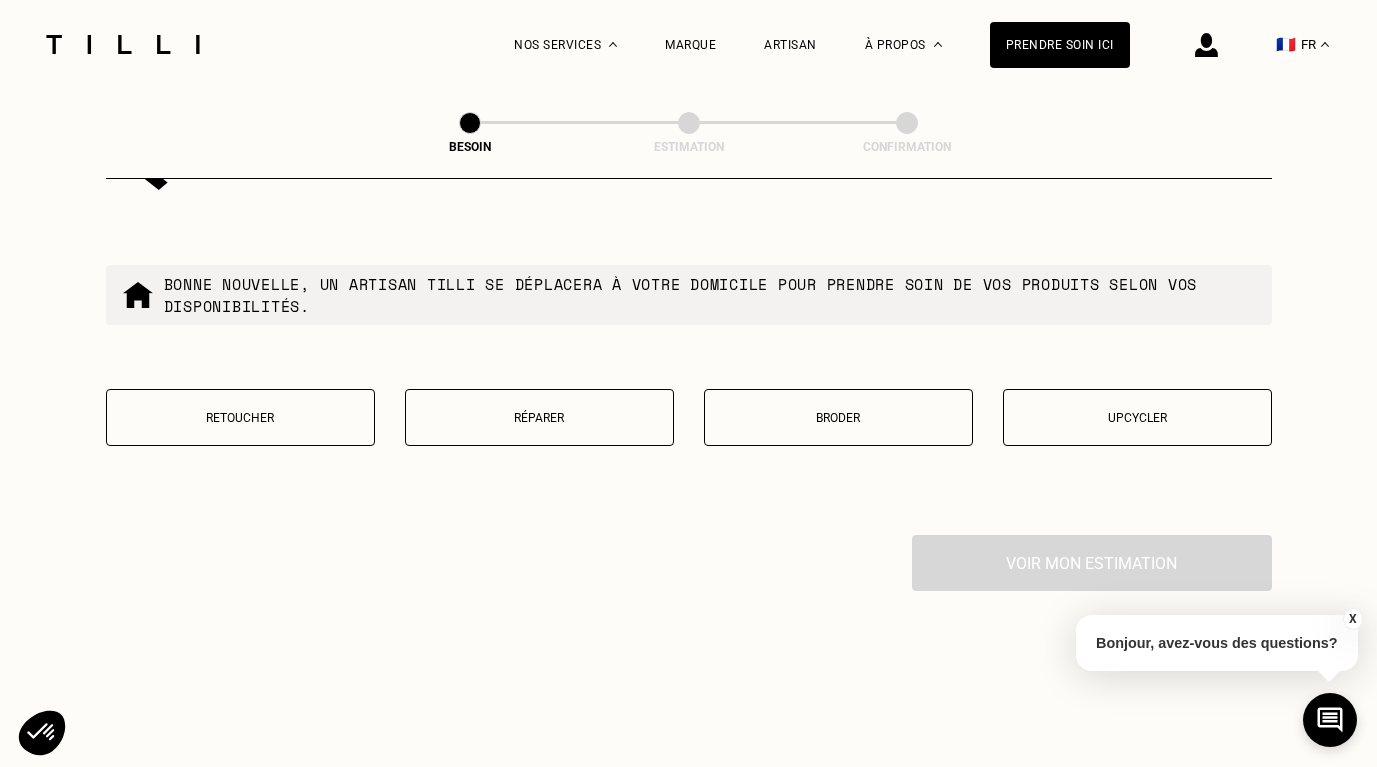 click on "Retoucher" at bounding box center (240, 417) 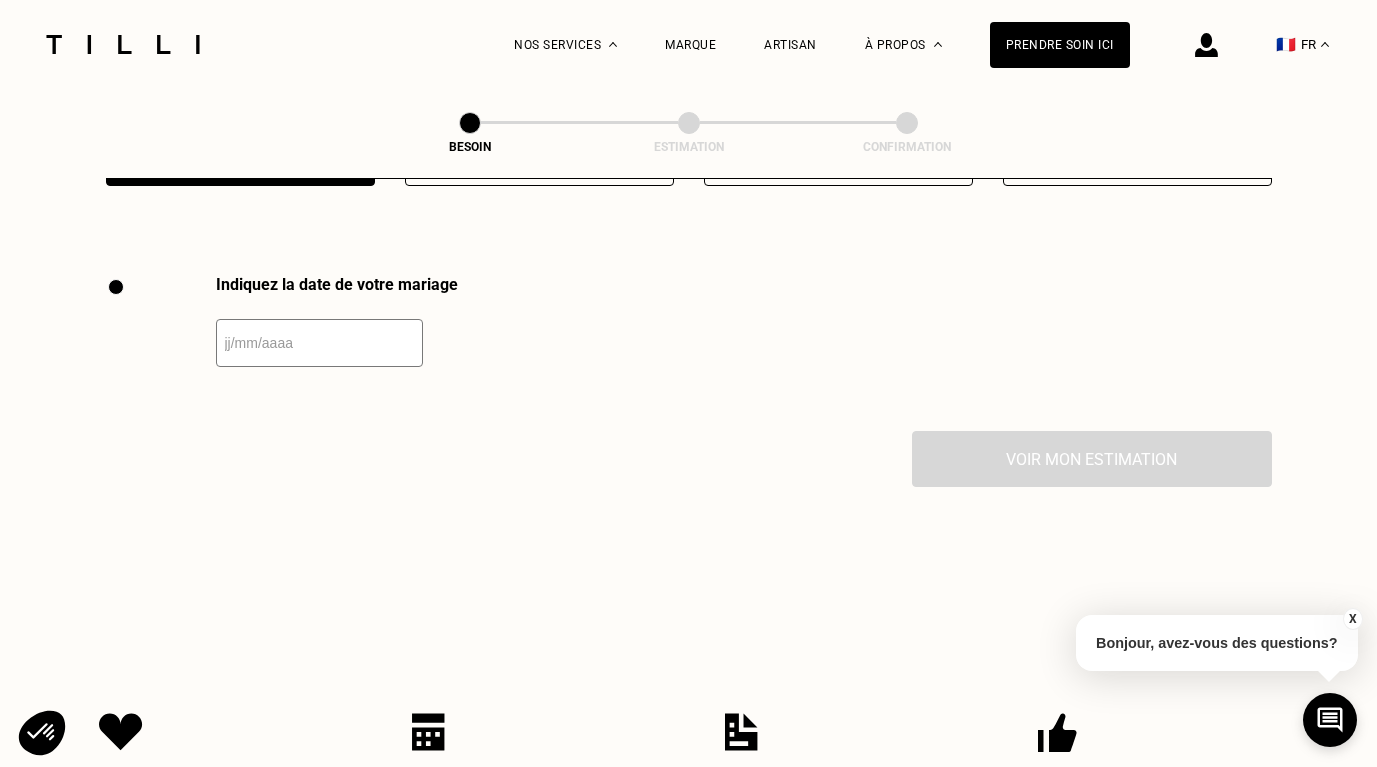 scroll, scrollTop: 2747, scrollLeft: 0, axis: vertical 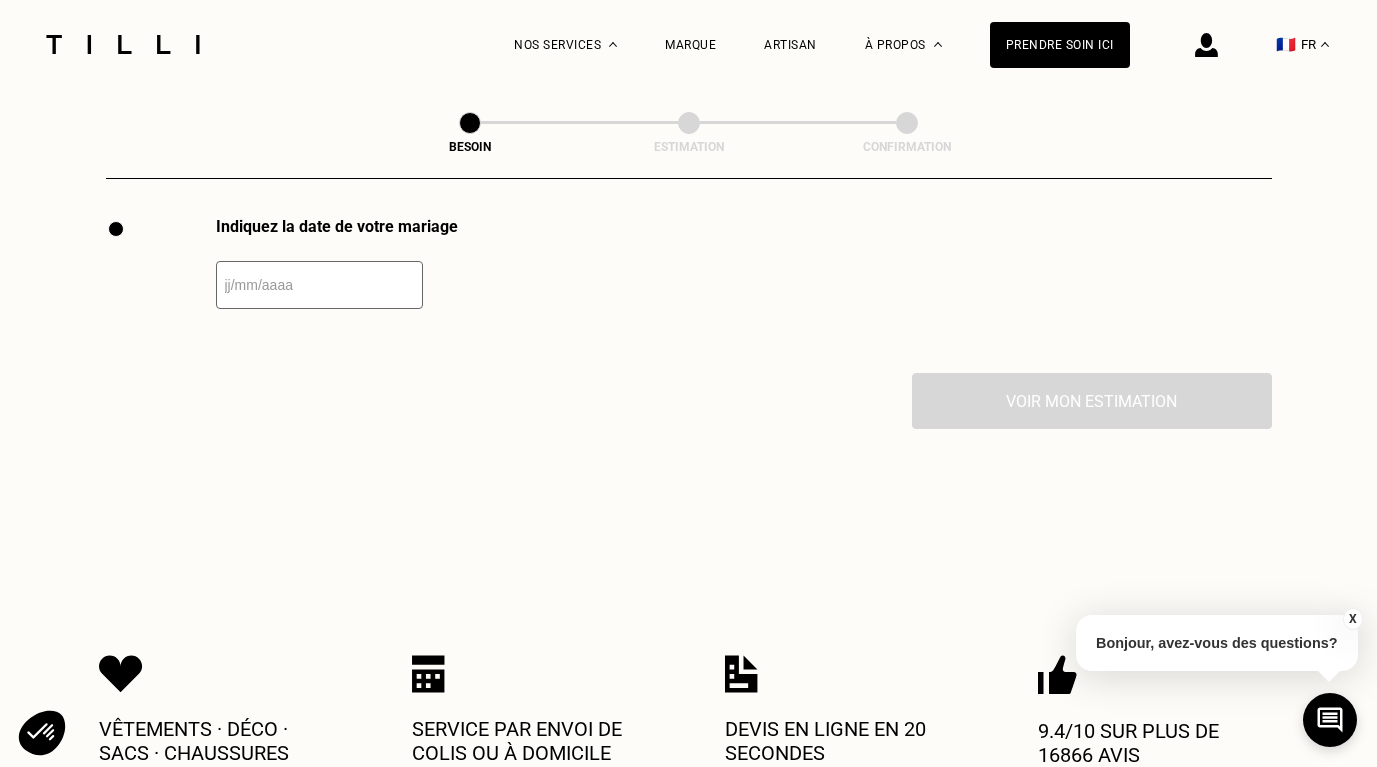 click at bounding box center (319, 285) 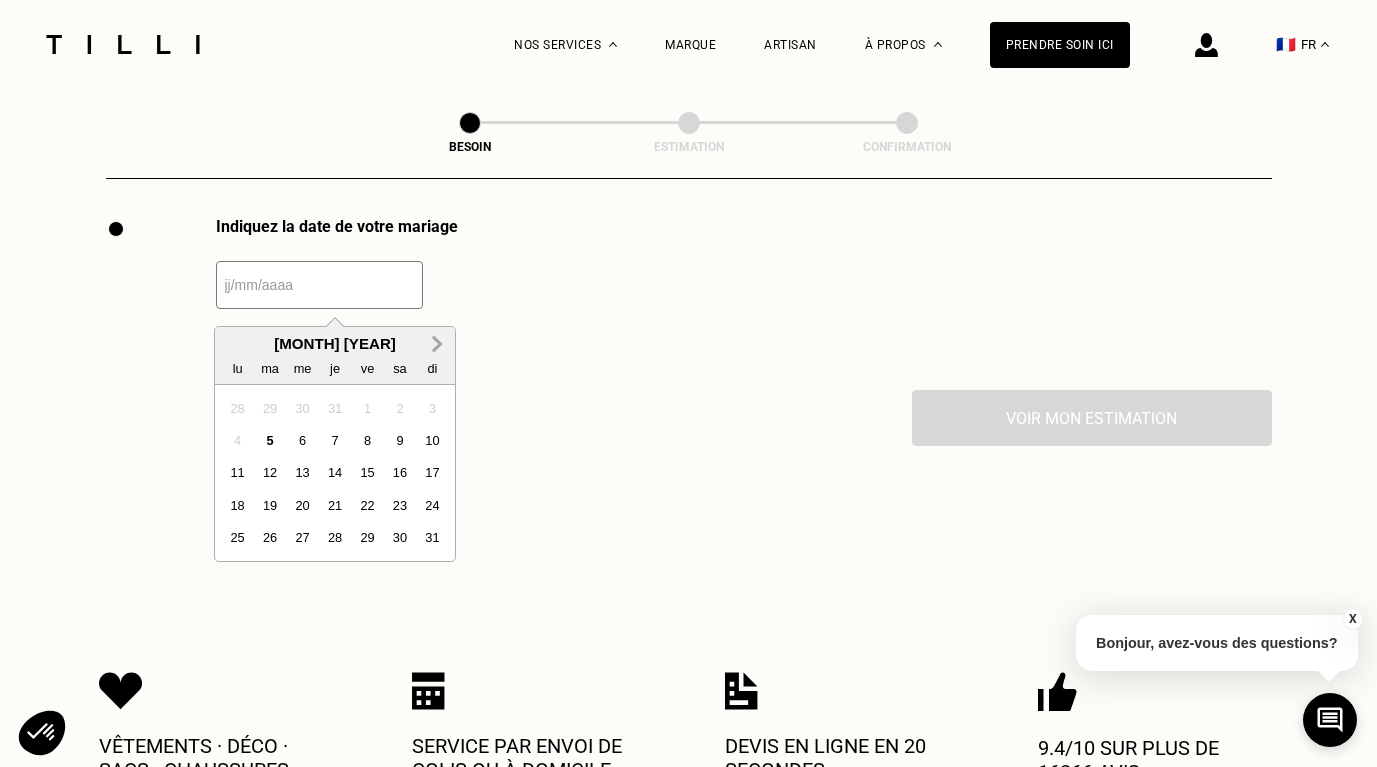 click on "Next Month" at bounding box center (435, 344) 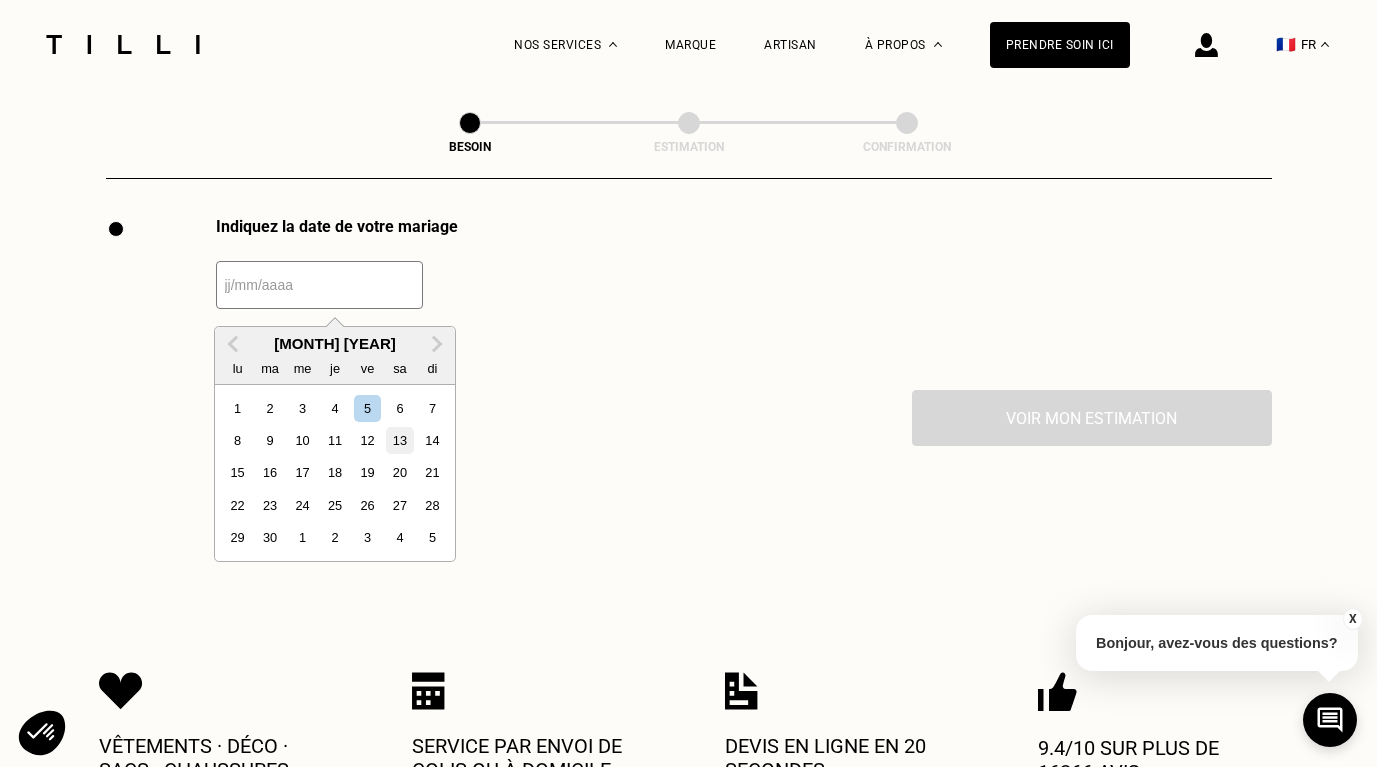 click on "13" at bounding box center (399, 440) 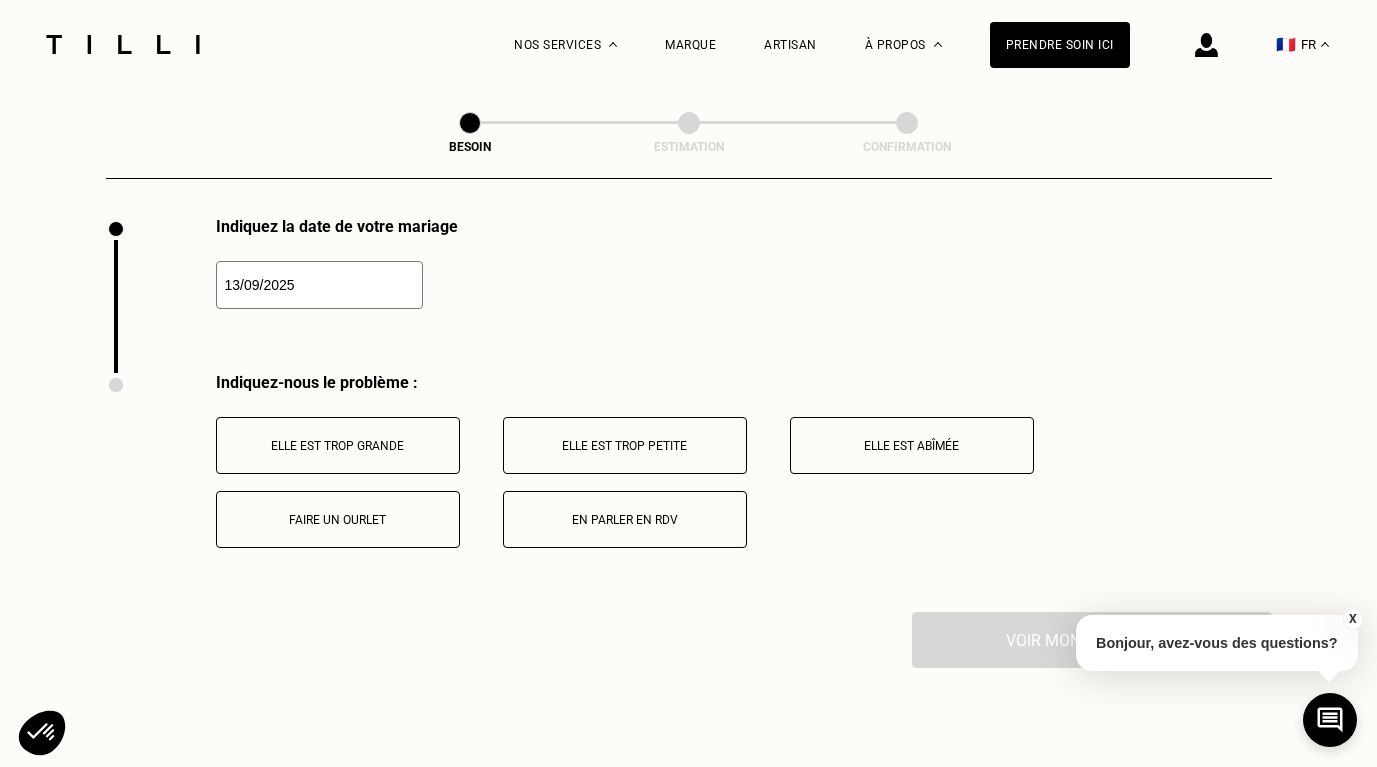type on "13/09/2025" 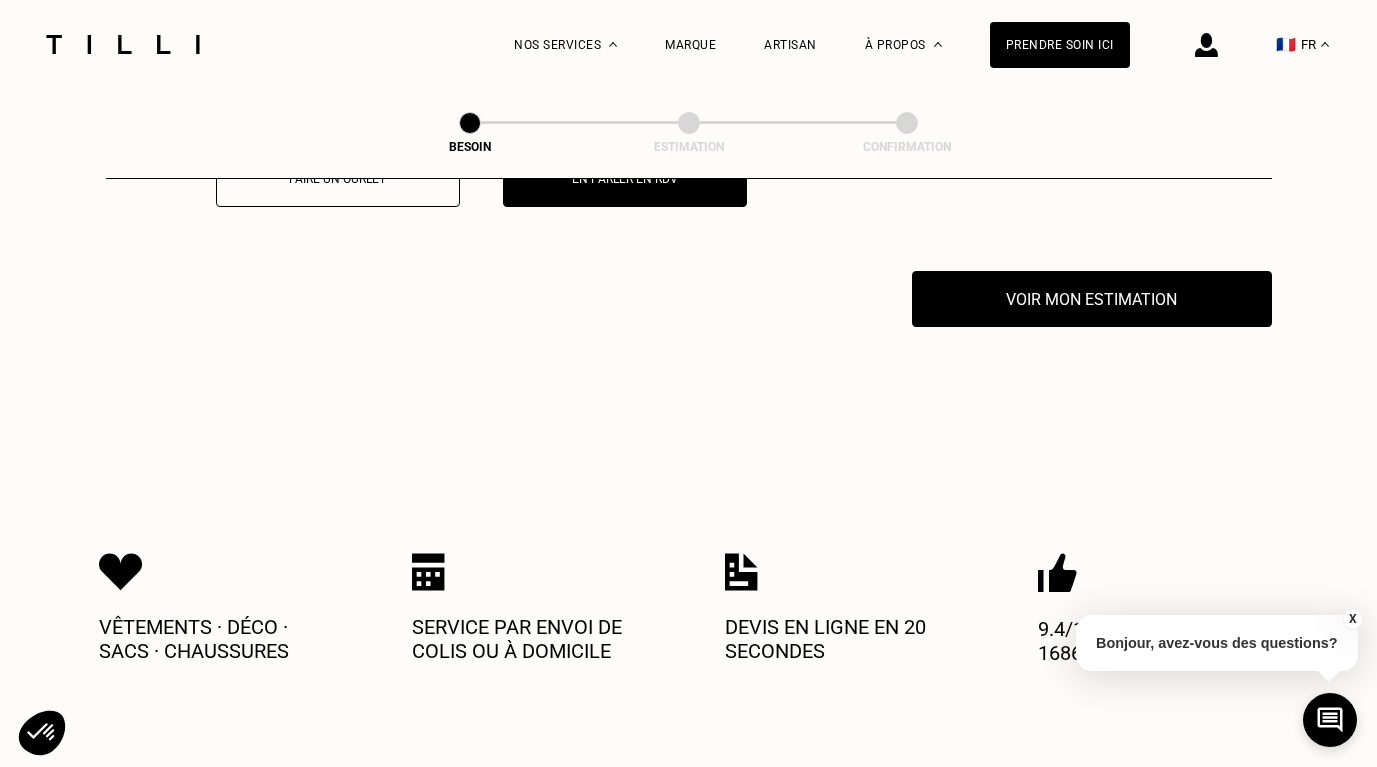 scroll, scrollTop: 3142, scrollLeft: 0, axis: vertical 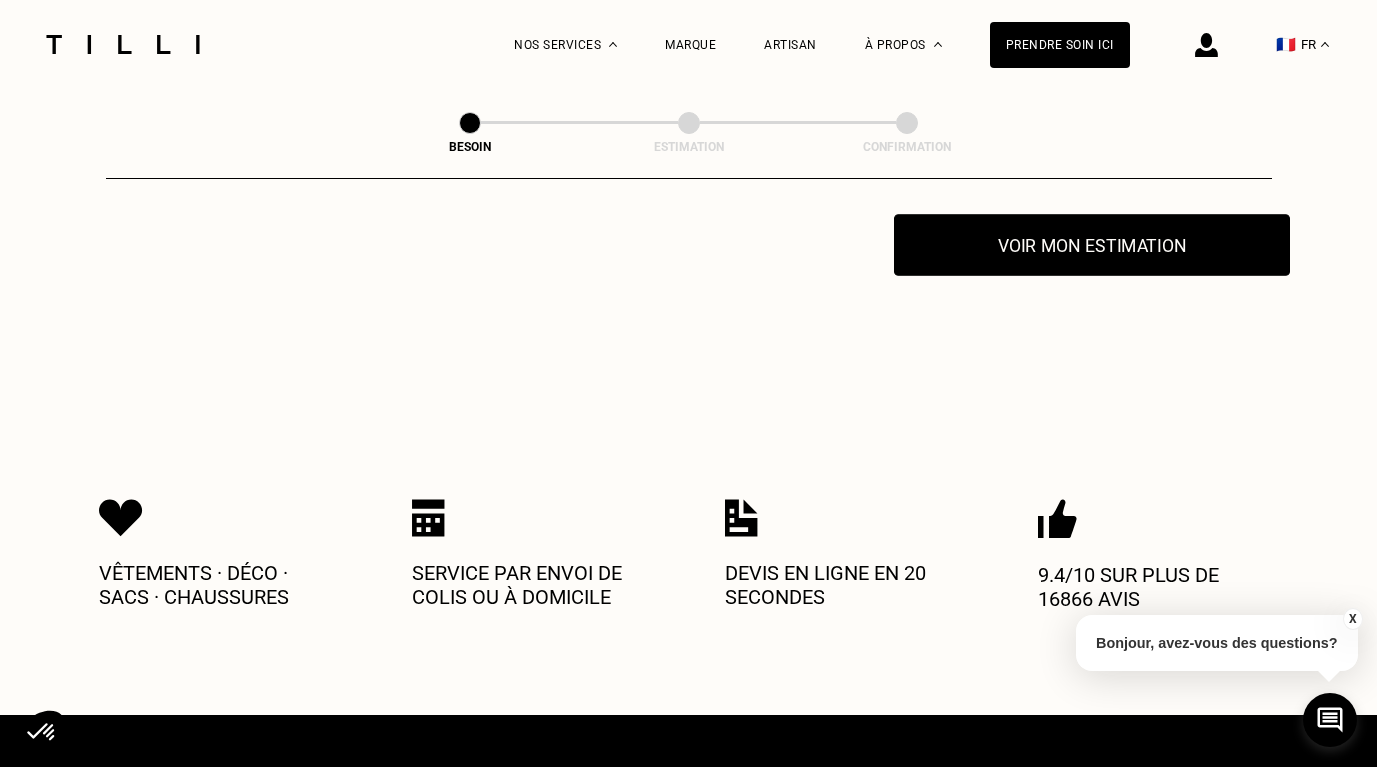 click on "Voir mon estimation" at bounding box center [1092, 245] 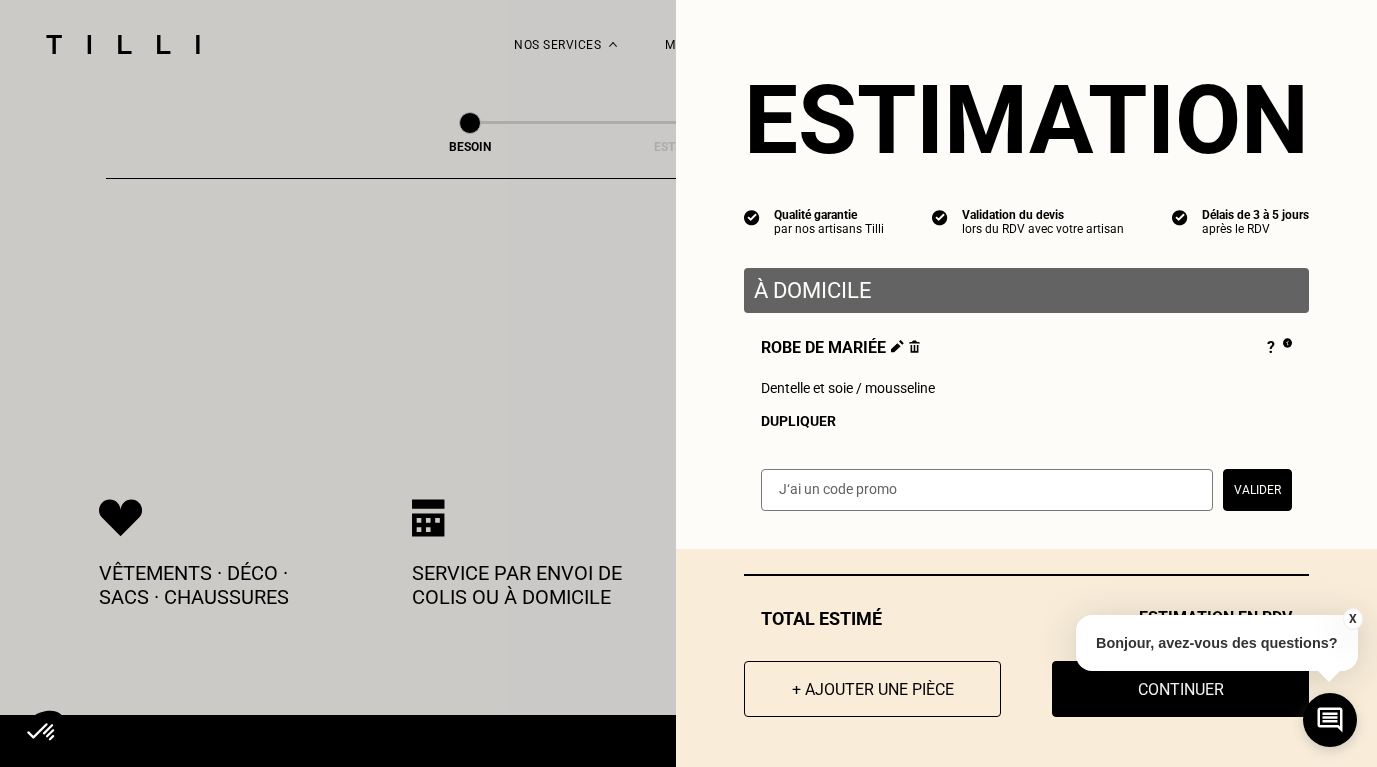 scroll, scrollTop: 3254, scrollLeft: 0, axis: vertical 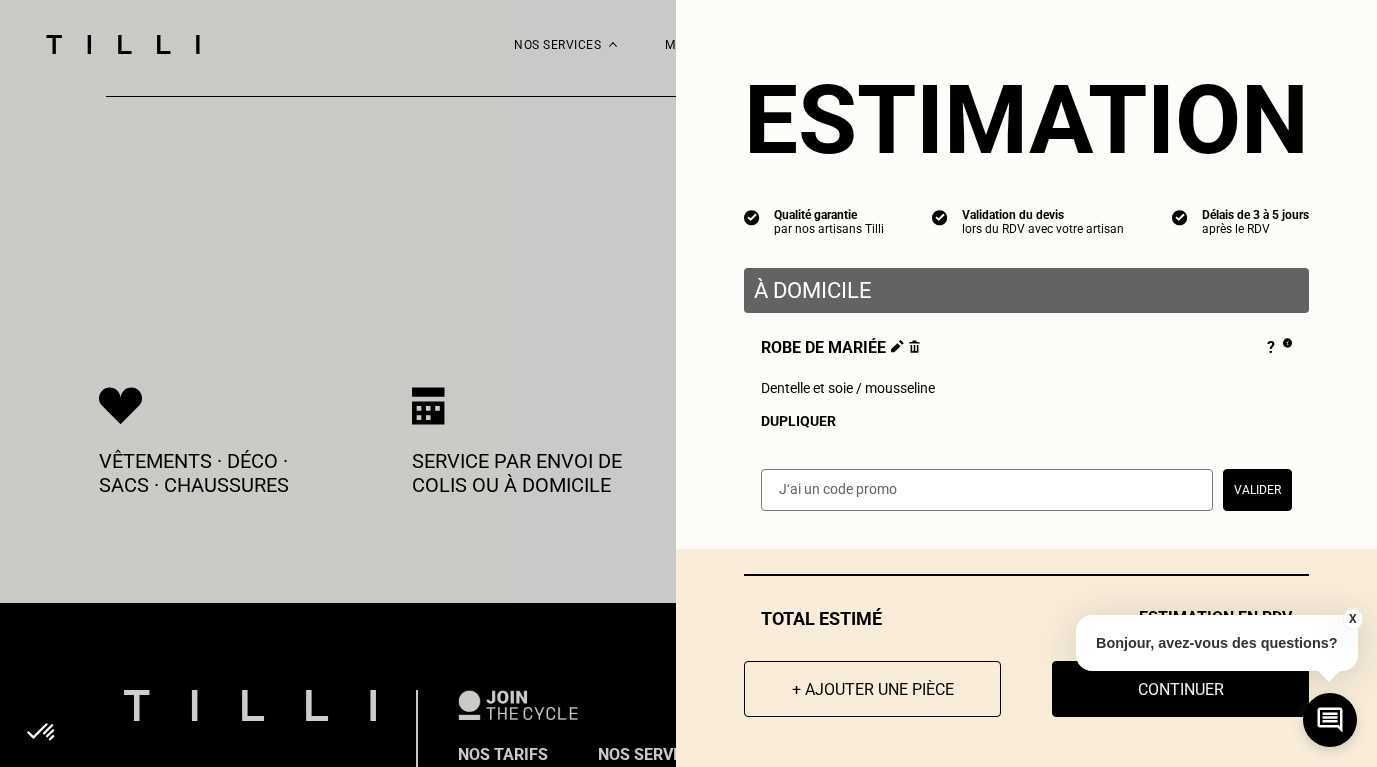 click on "Continuer" at bounding box center (1180, 689) 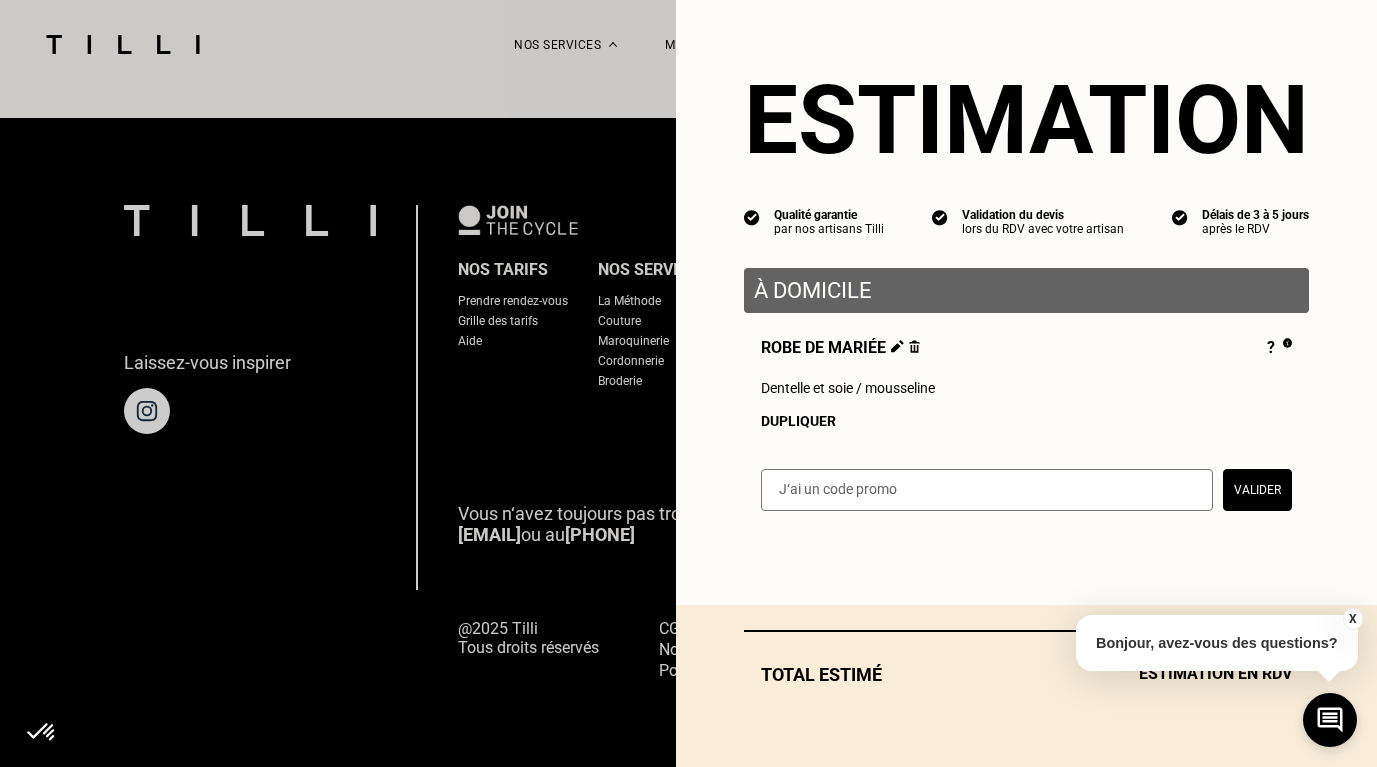 scroll, scrollTop: 1255, scrollLeft: 0, axis: vertical 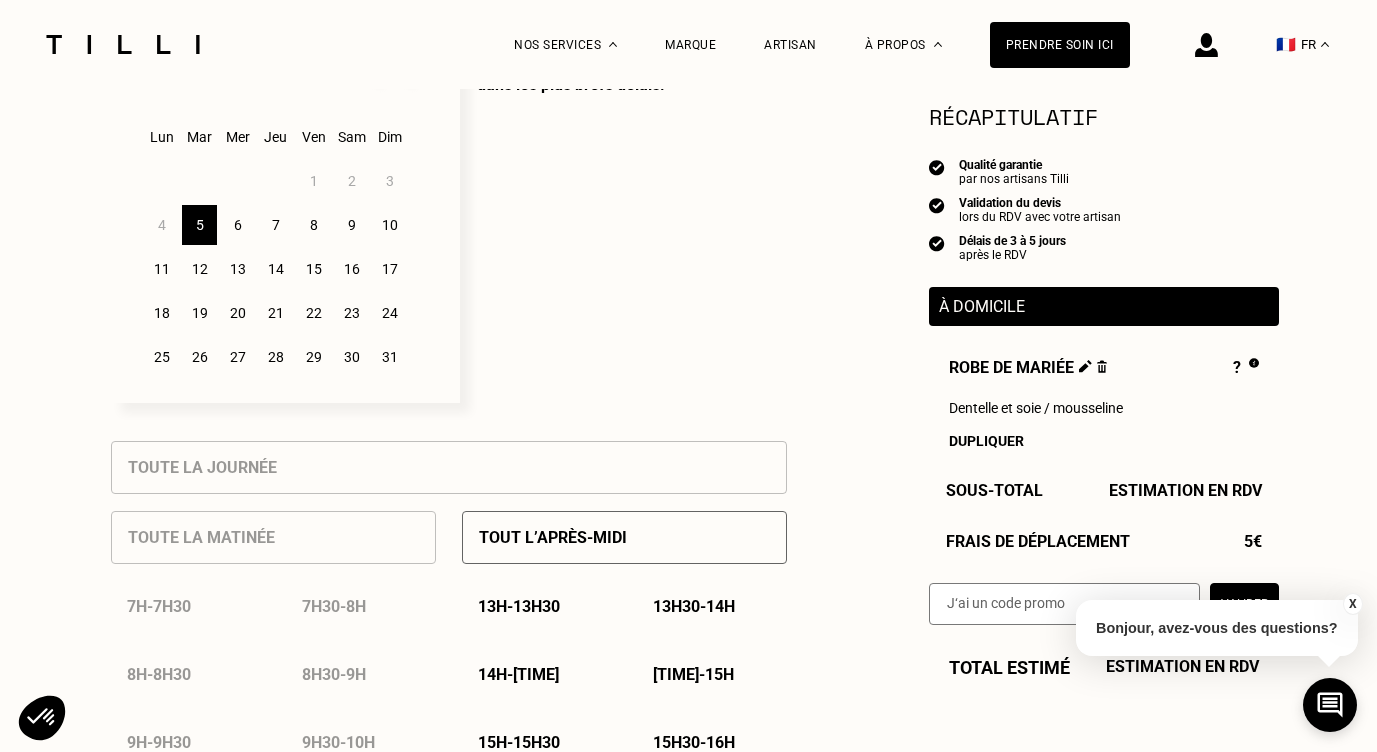 click on "6" at bounding box center [237, 225] 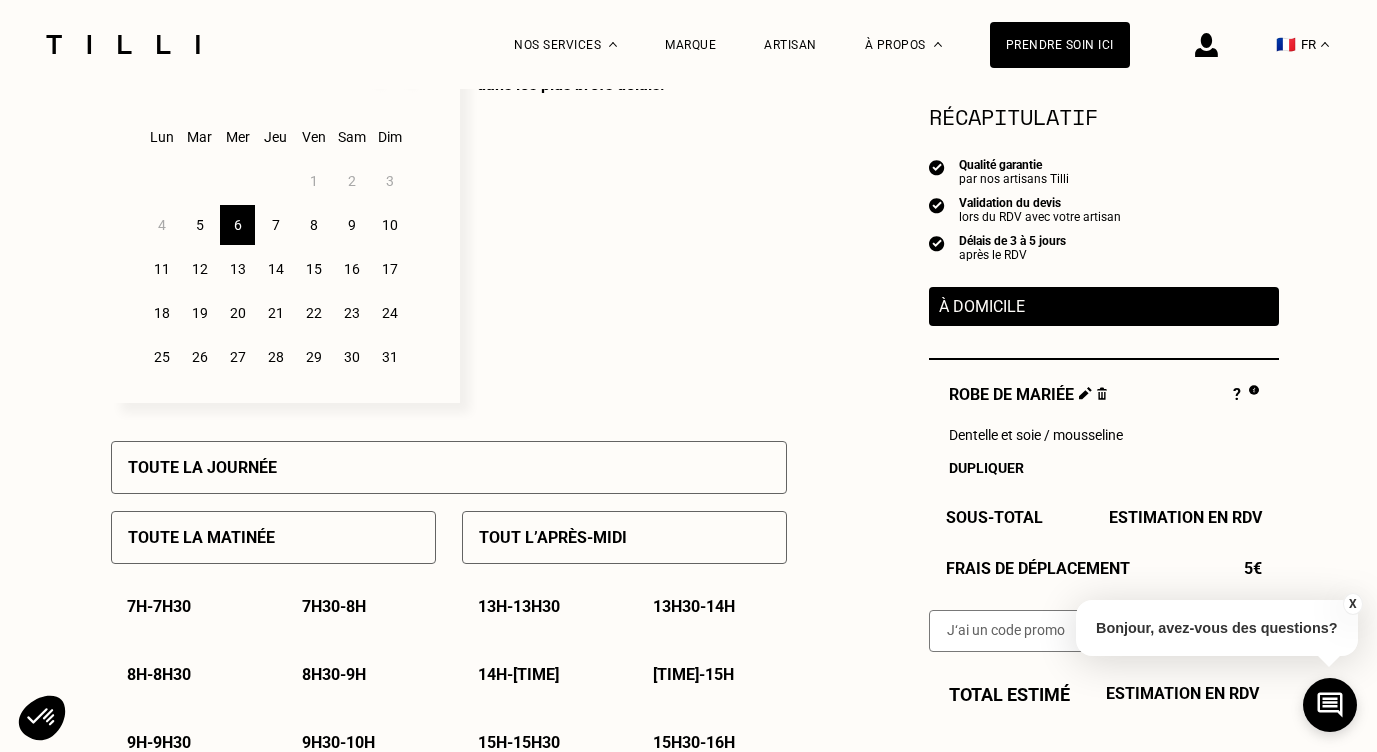 click on "Tout l’après-midi" at bounding box center (624, 537) 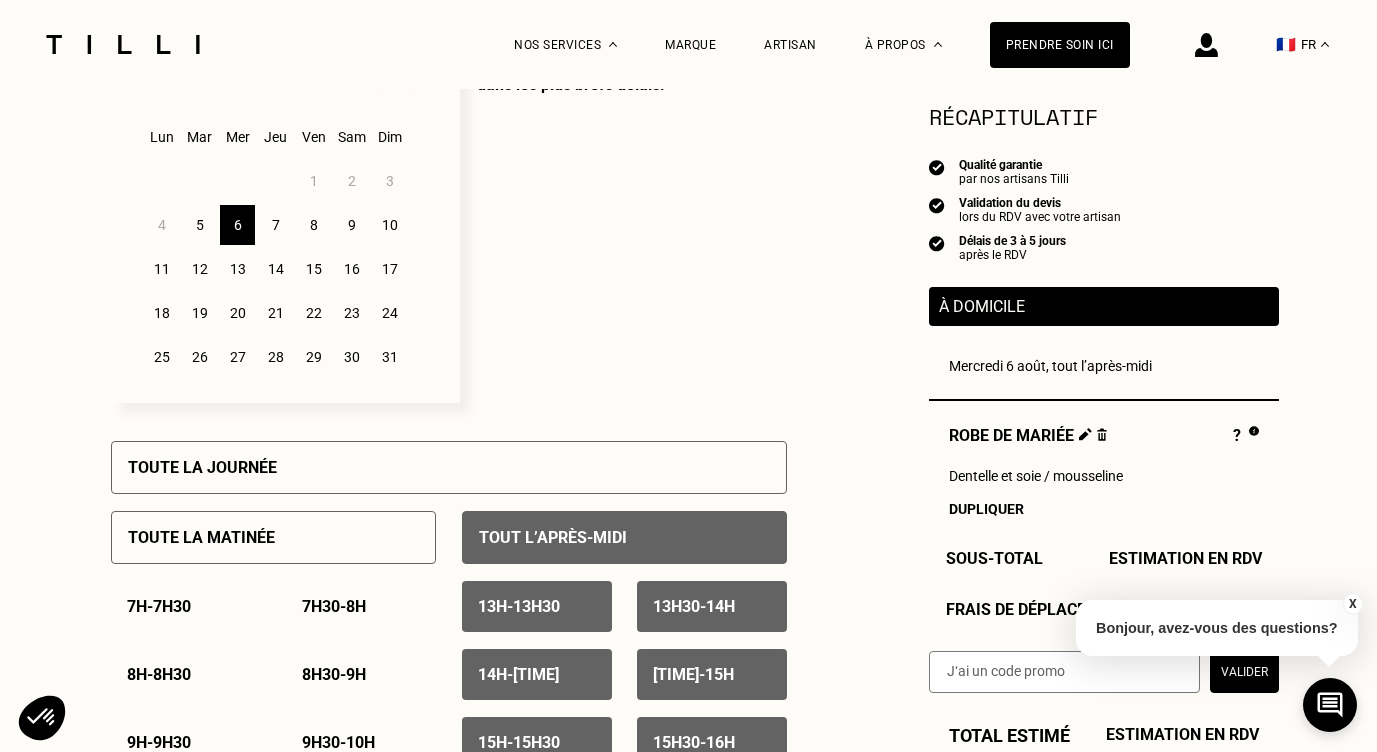 click on "7" at bounding box center [275, 225] 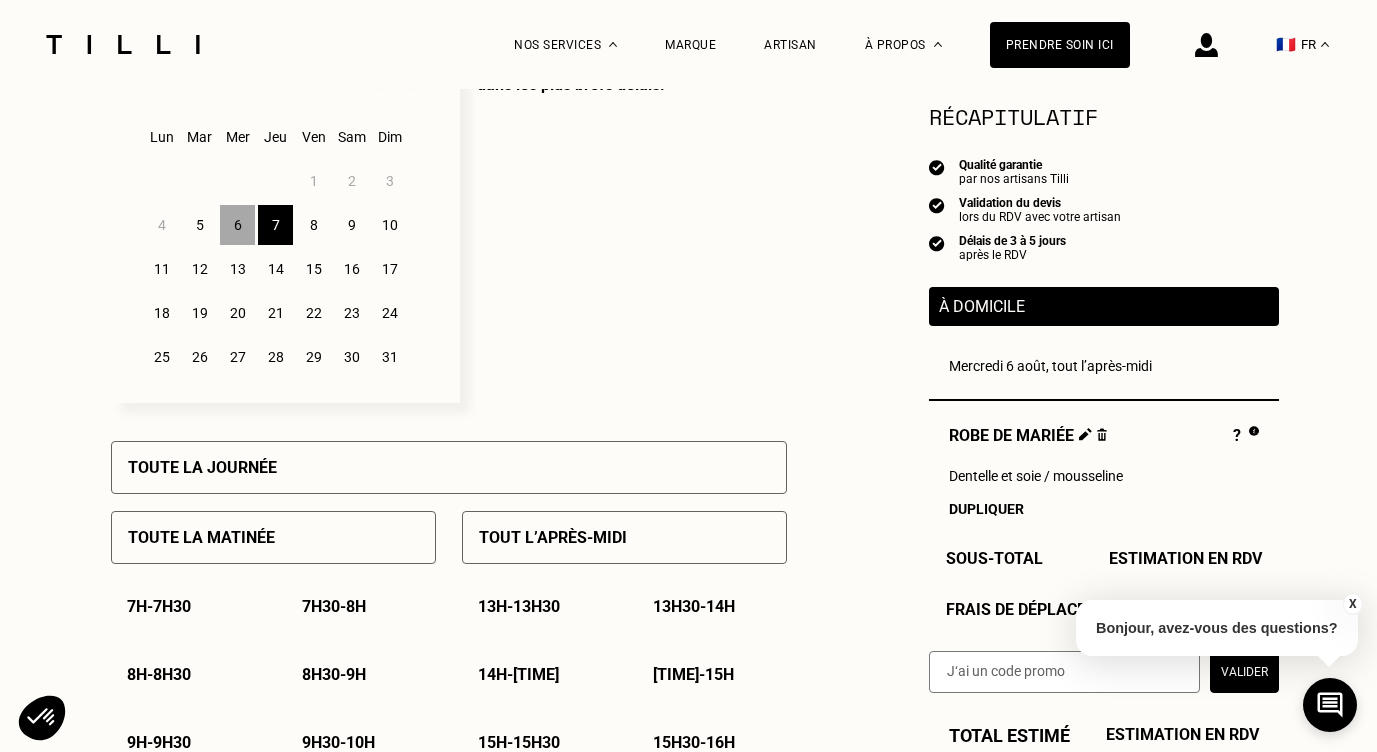 click on "Tout l’après-midi" at bounding box center (624, 537) 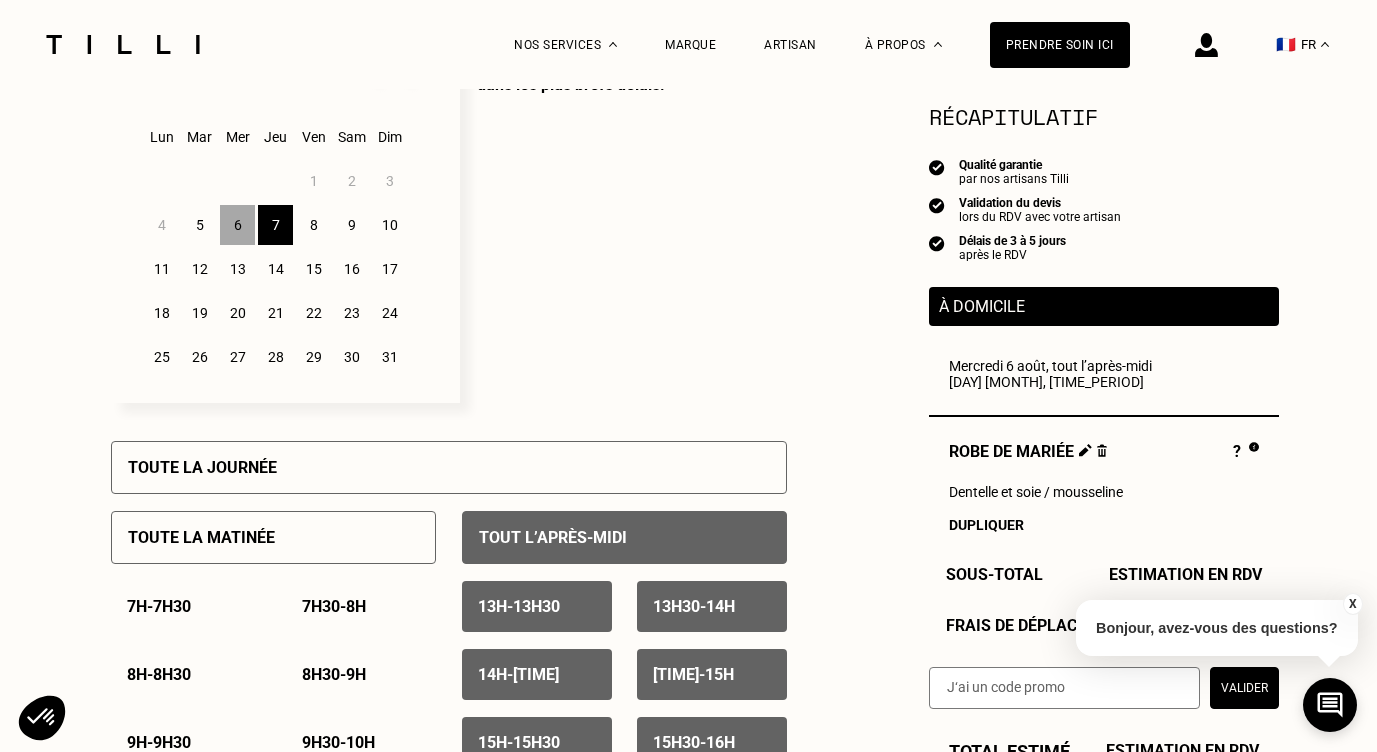 click on "8" at bounding box center [313, 225] 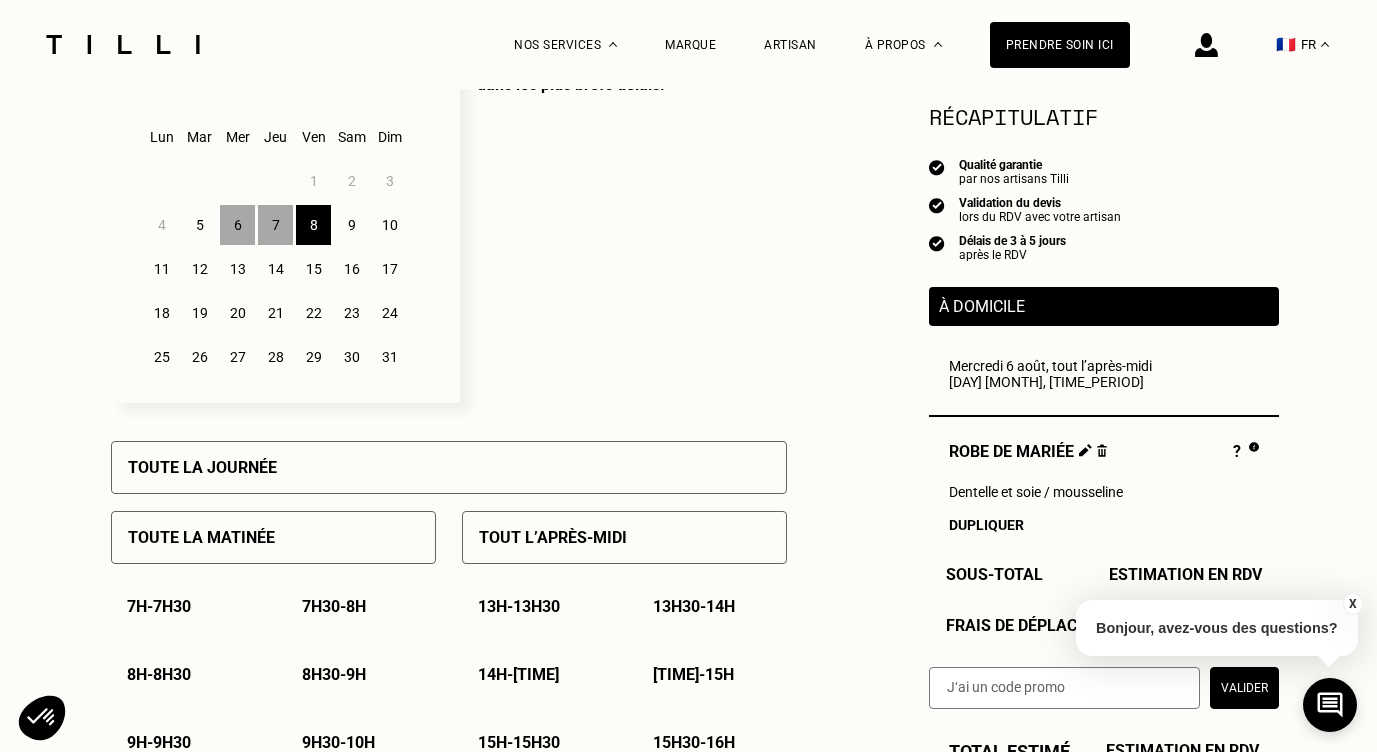 click on "Tout l’après-midi" at bounding box center [624, 537] 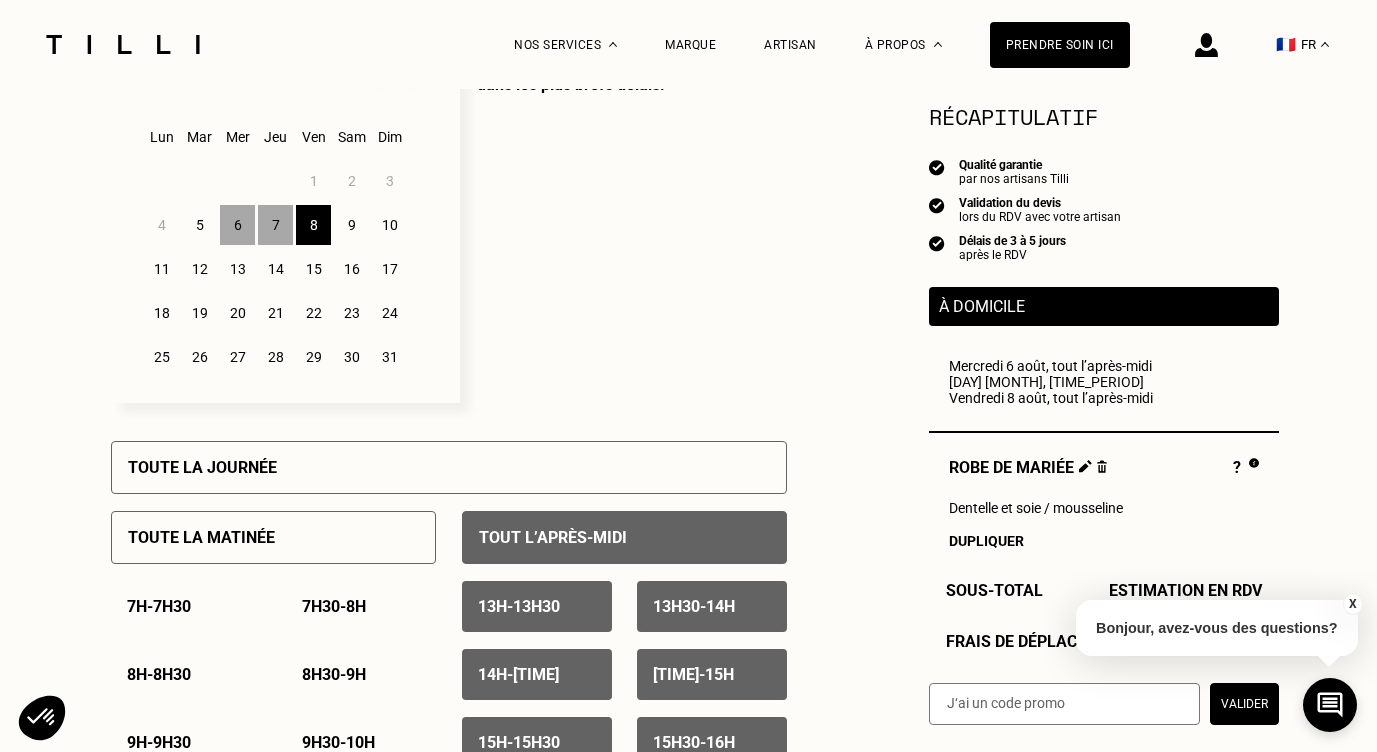 click on "11" at bounding box center [161, 269] 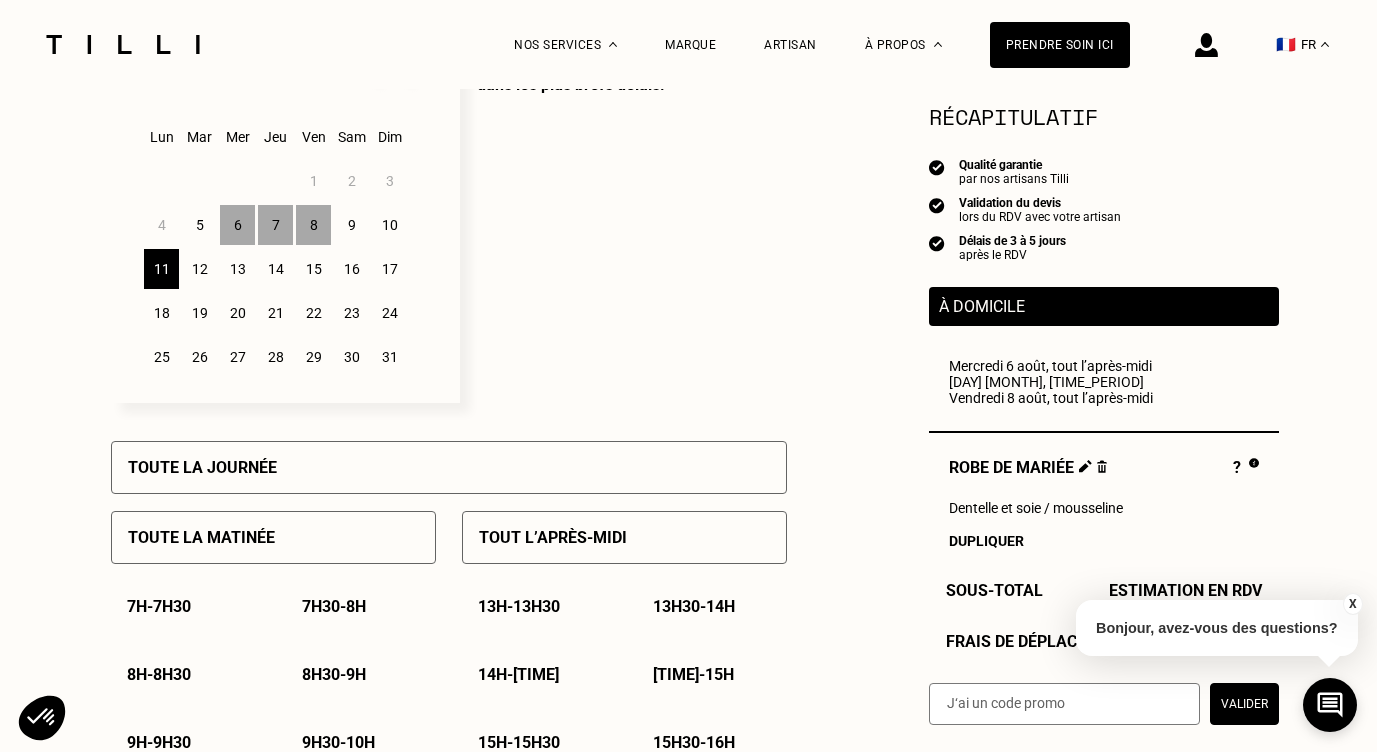 click on "Tout l’après-midi" at bounding box center [624, 537] 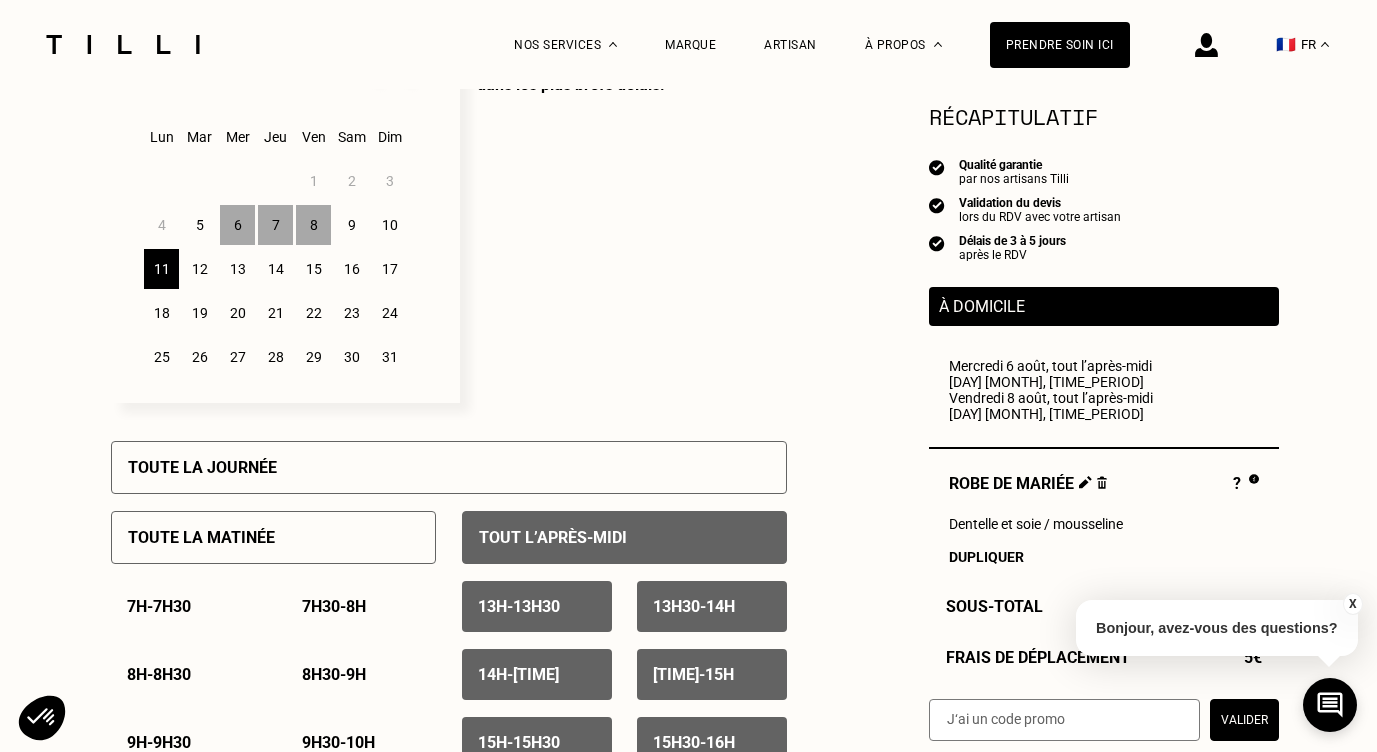 click on "12" at bounding box center [199, 269] 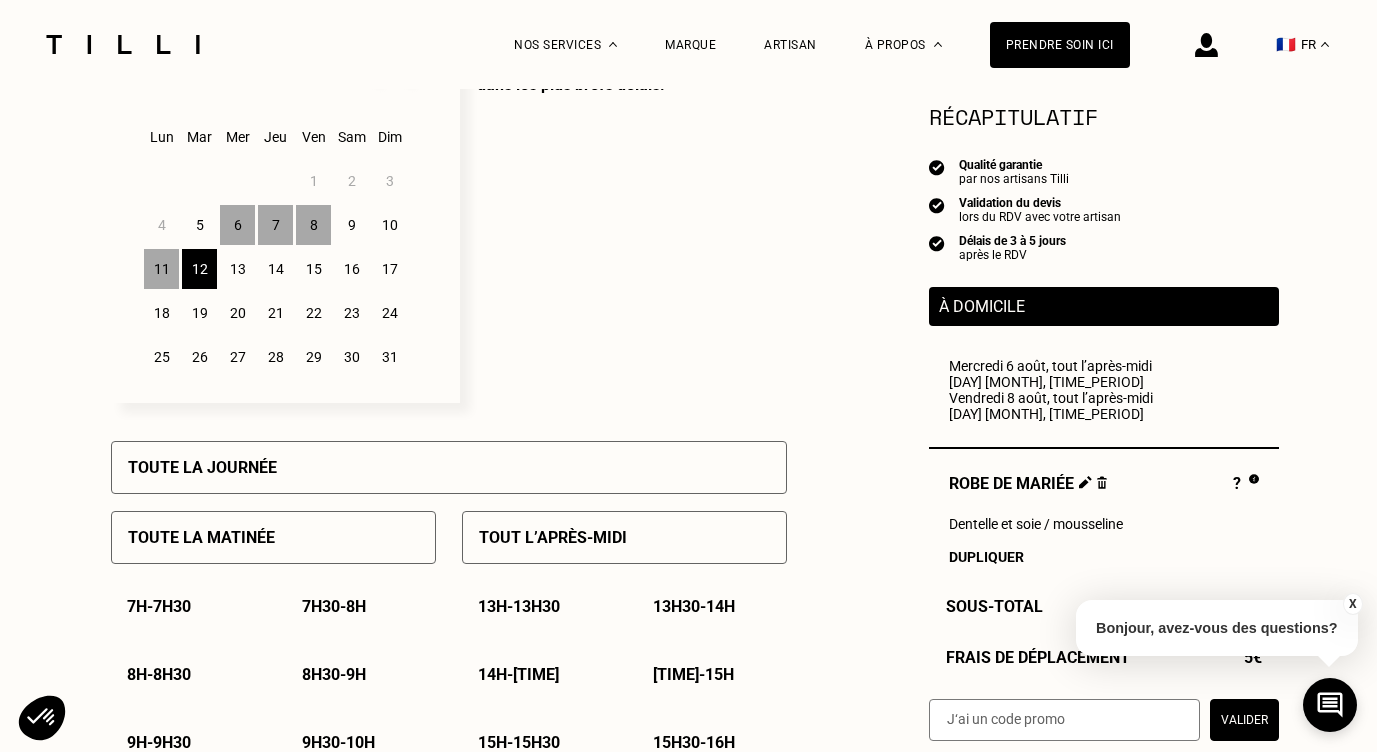 click on "Tout l’après-midi" at bounding box center (624, 537) 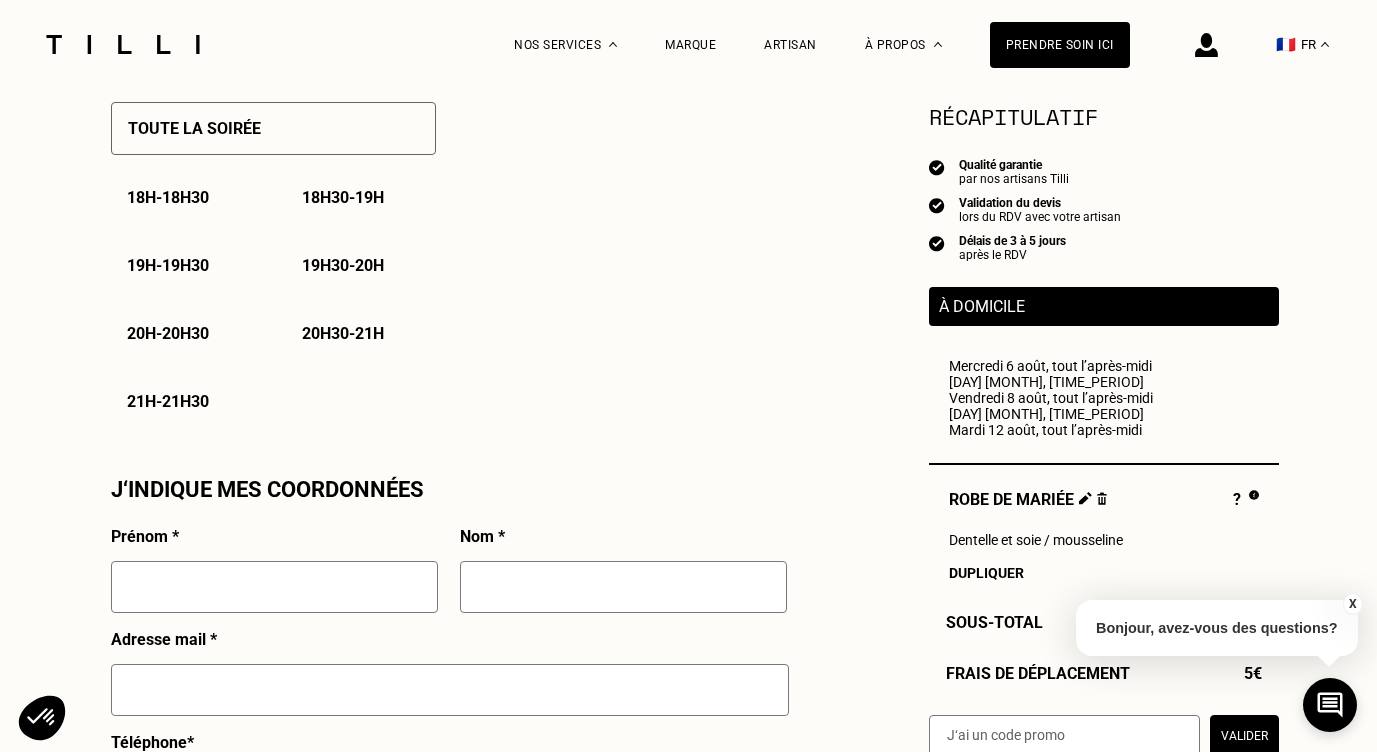 scroll, scrollTop: 1503, scrollLeft: 0, axis: vertical 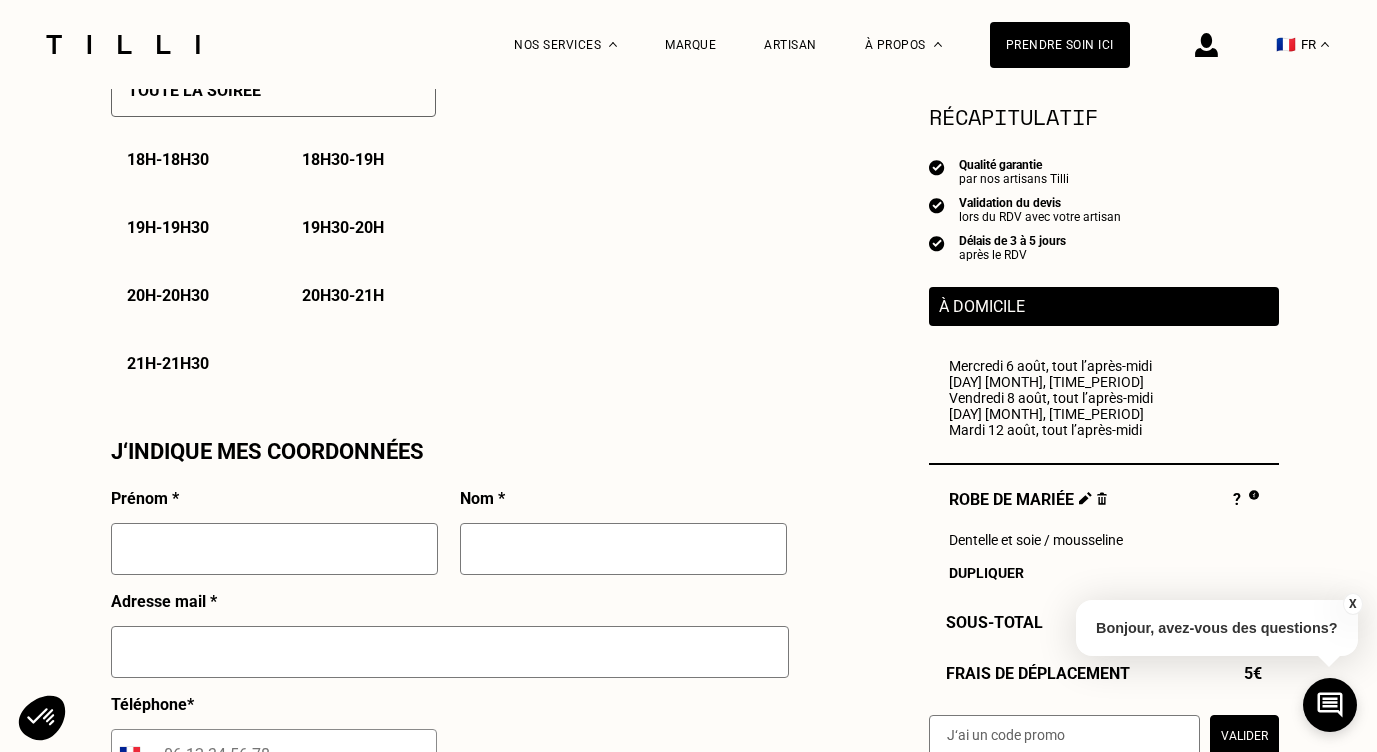 click on "Adresse mail *" at bounding box center (450, 643) 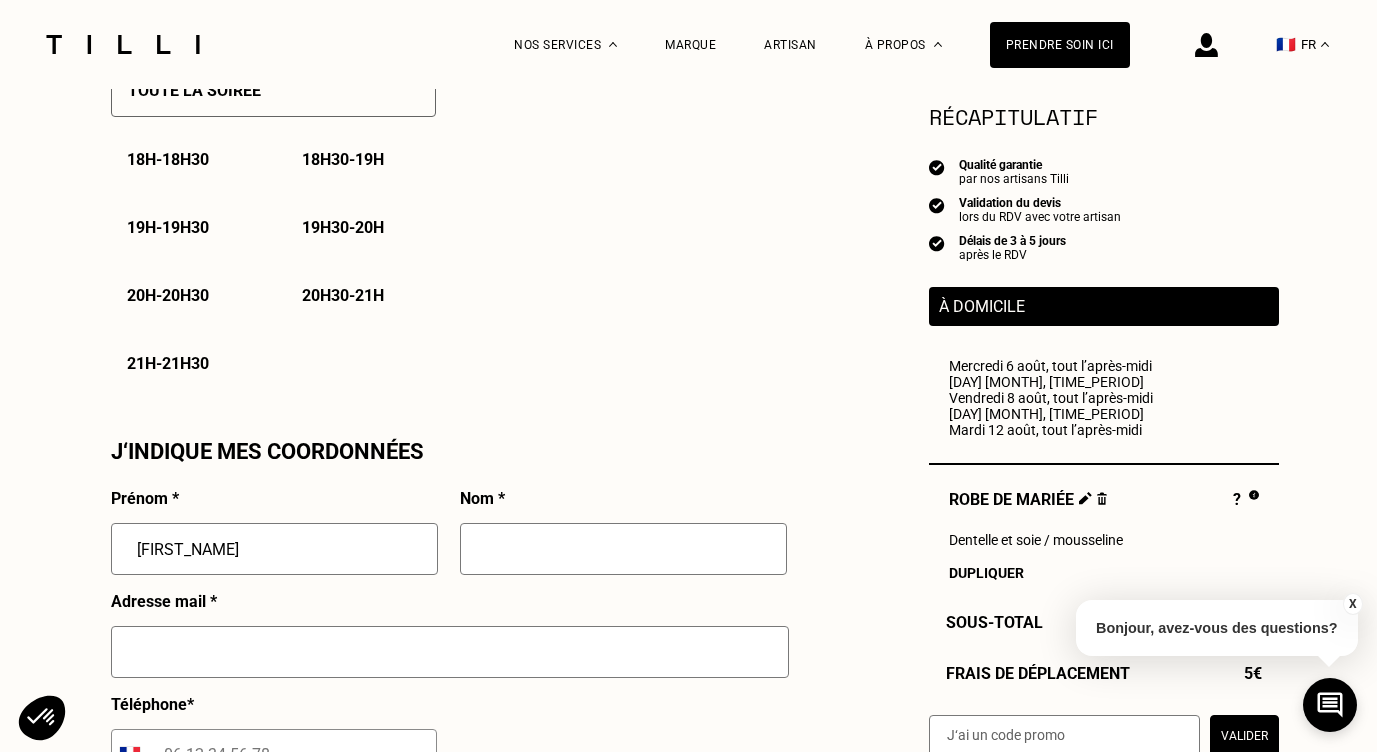 type on "[FIRST_NAME]" 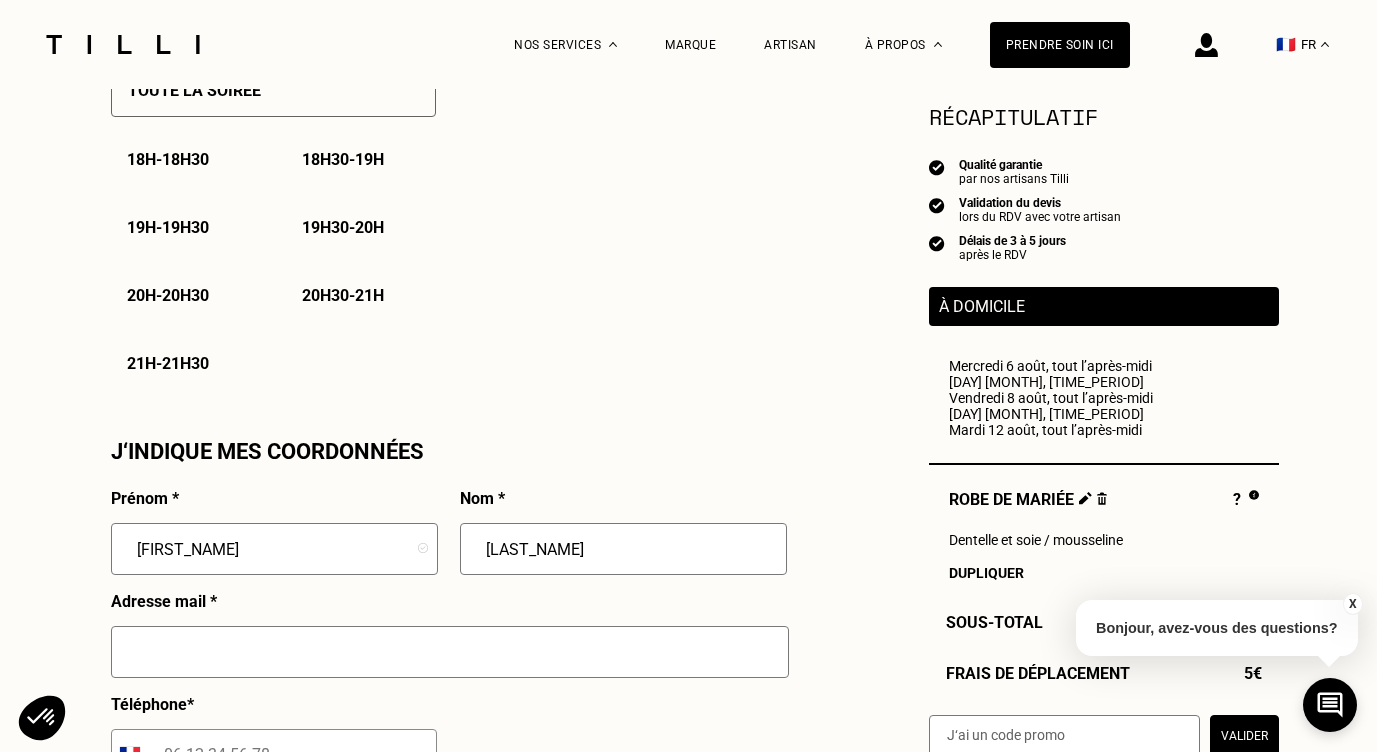 type on "[LAST_NAME]" 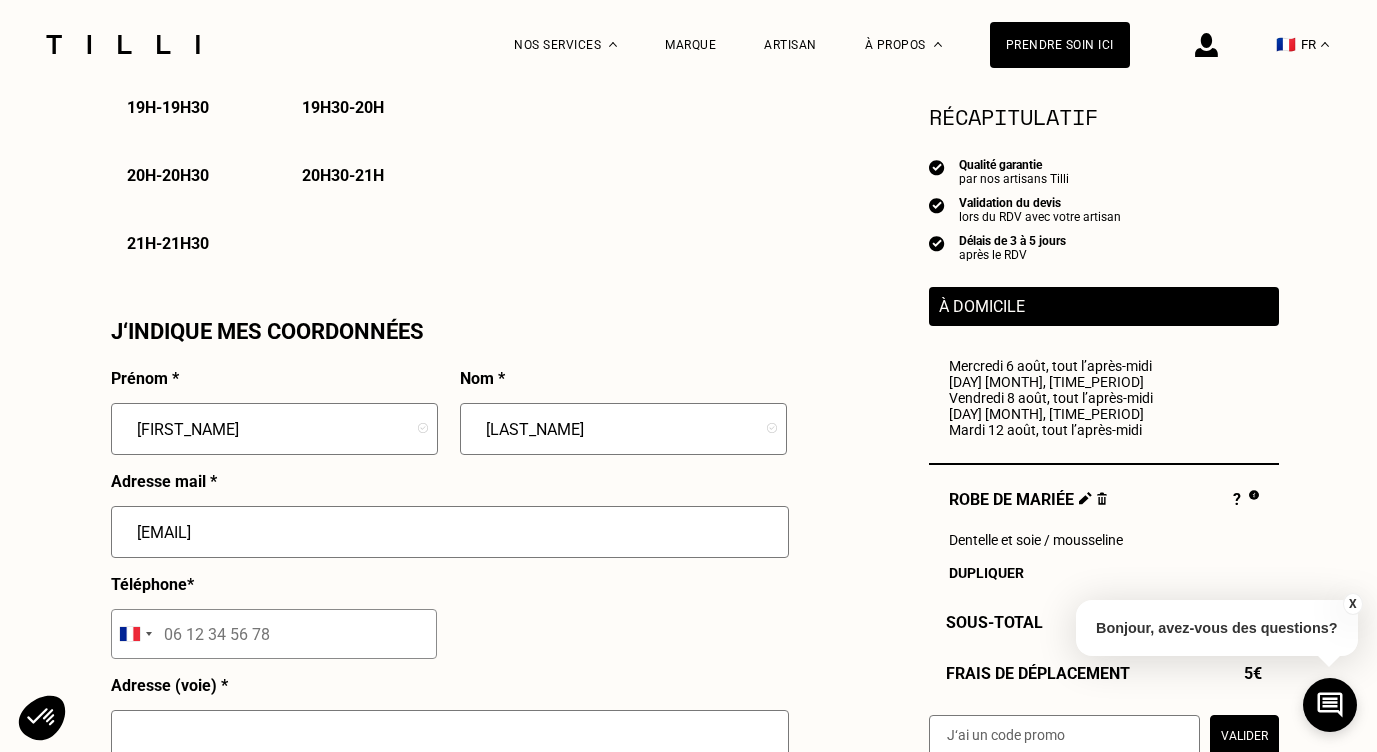 scroll, scrollTop: 1627, scrollLeft: 0, axis: vertical 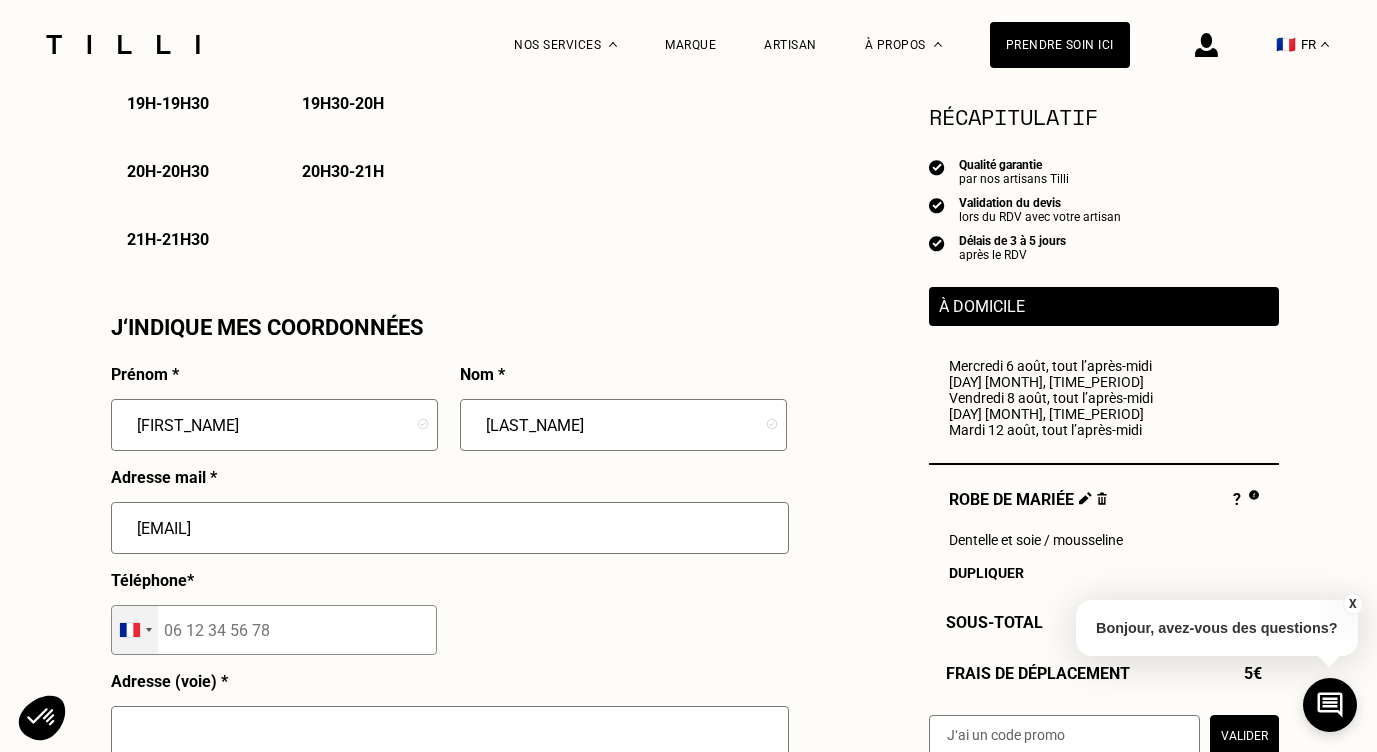 type on "[EMAIL]" 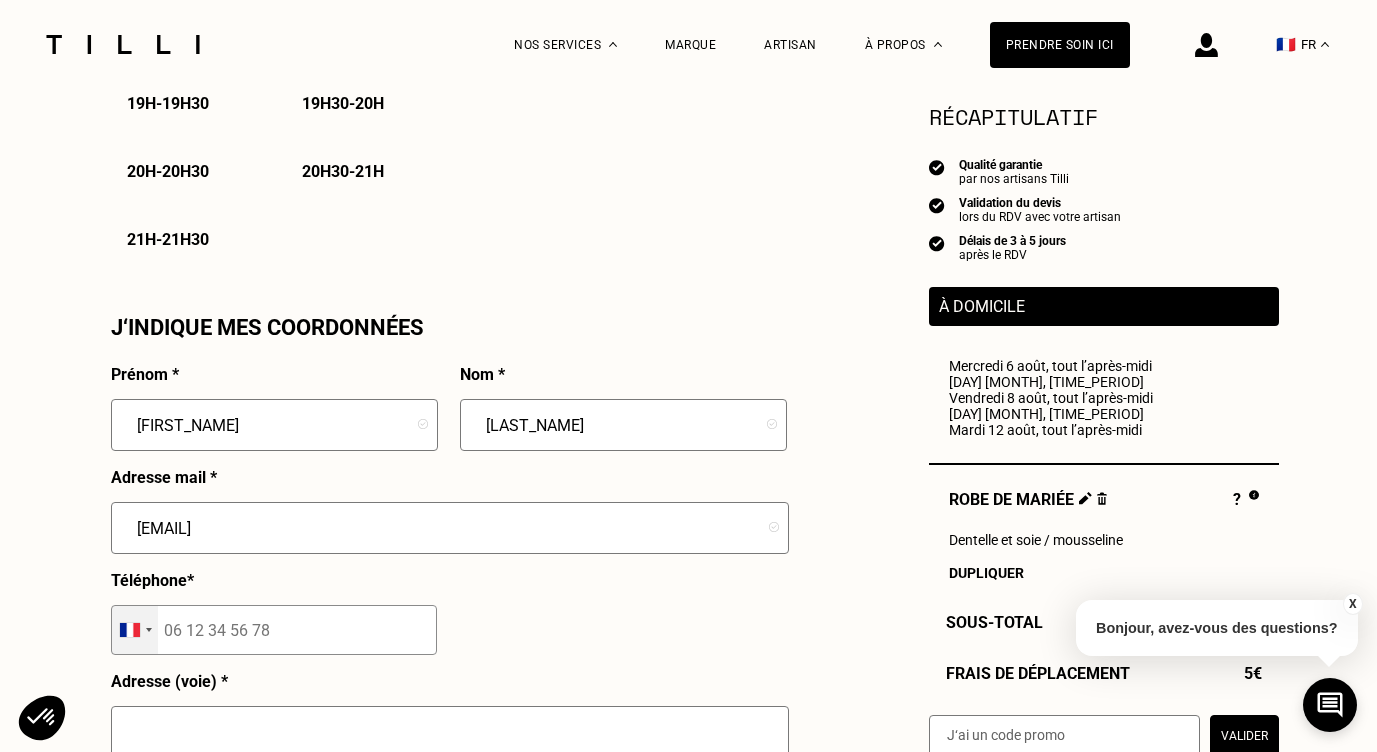 click at bounding box center [130, 630] 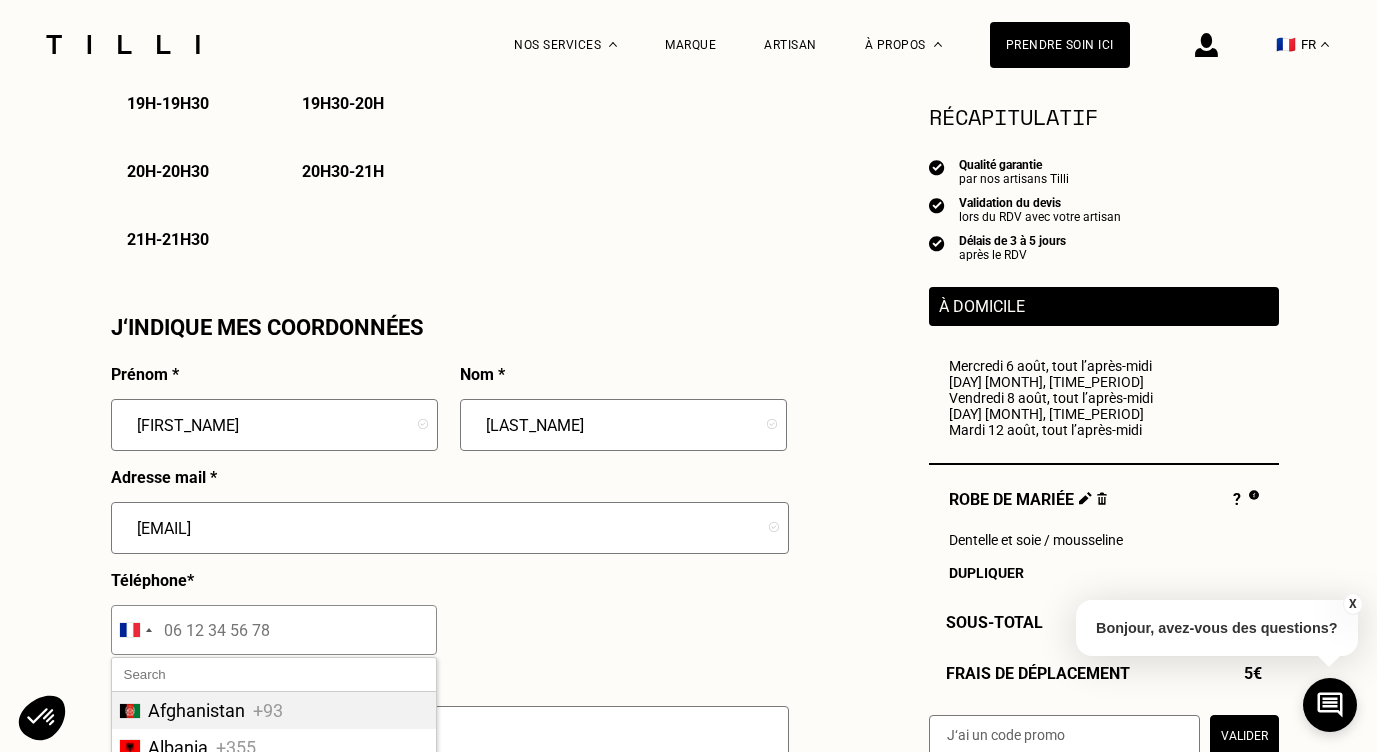 scroll, scrollTop: 1704, scrollLeft: 0, axis: vertical 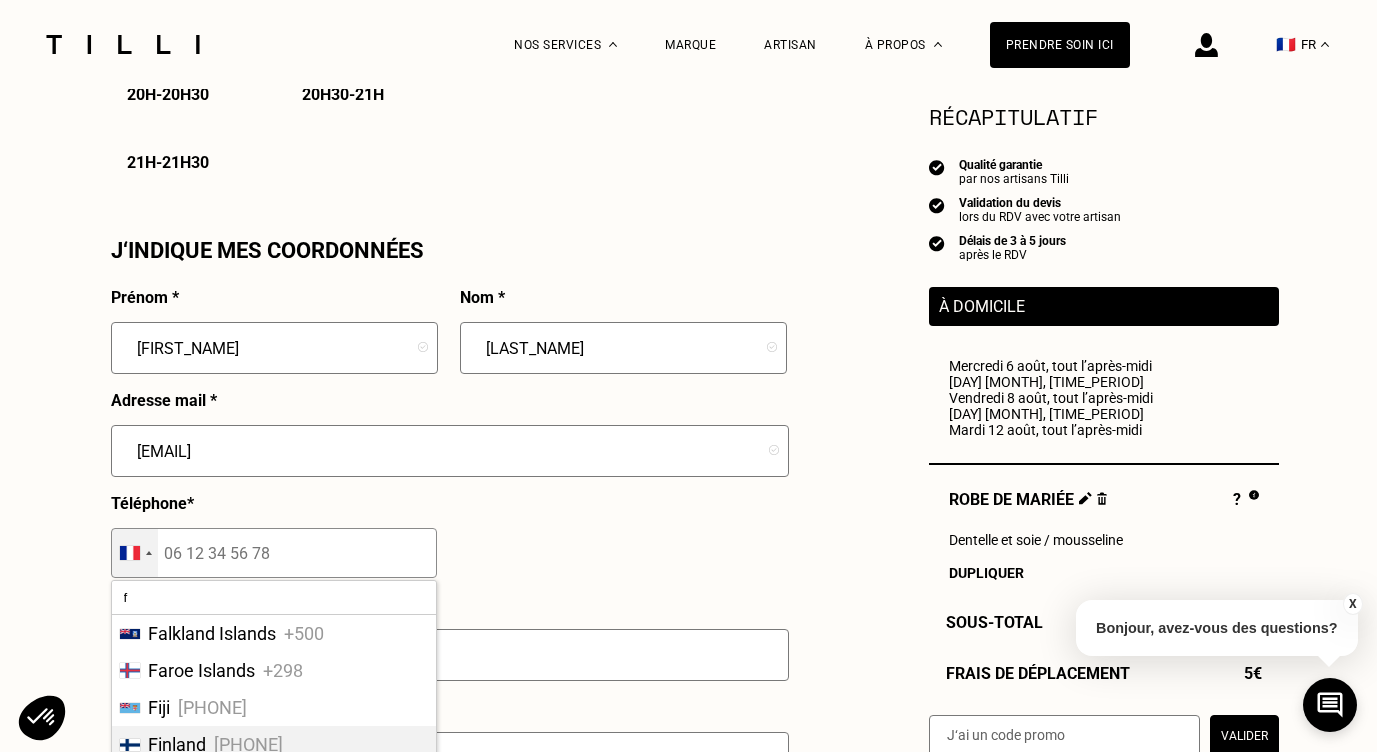 type on "f" 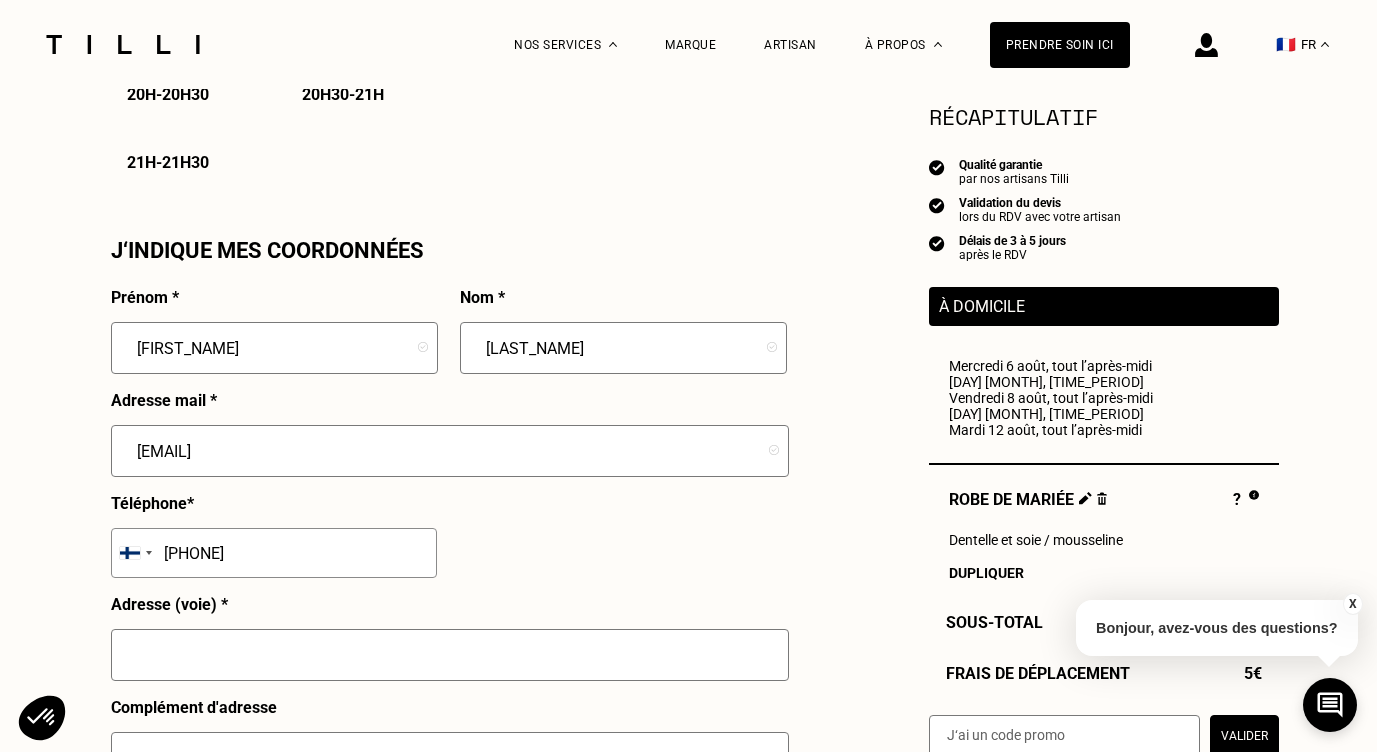 type on "[PHONE]" 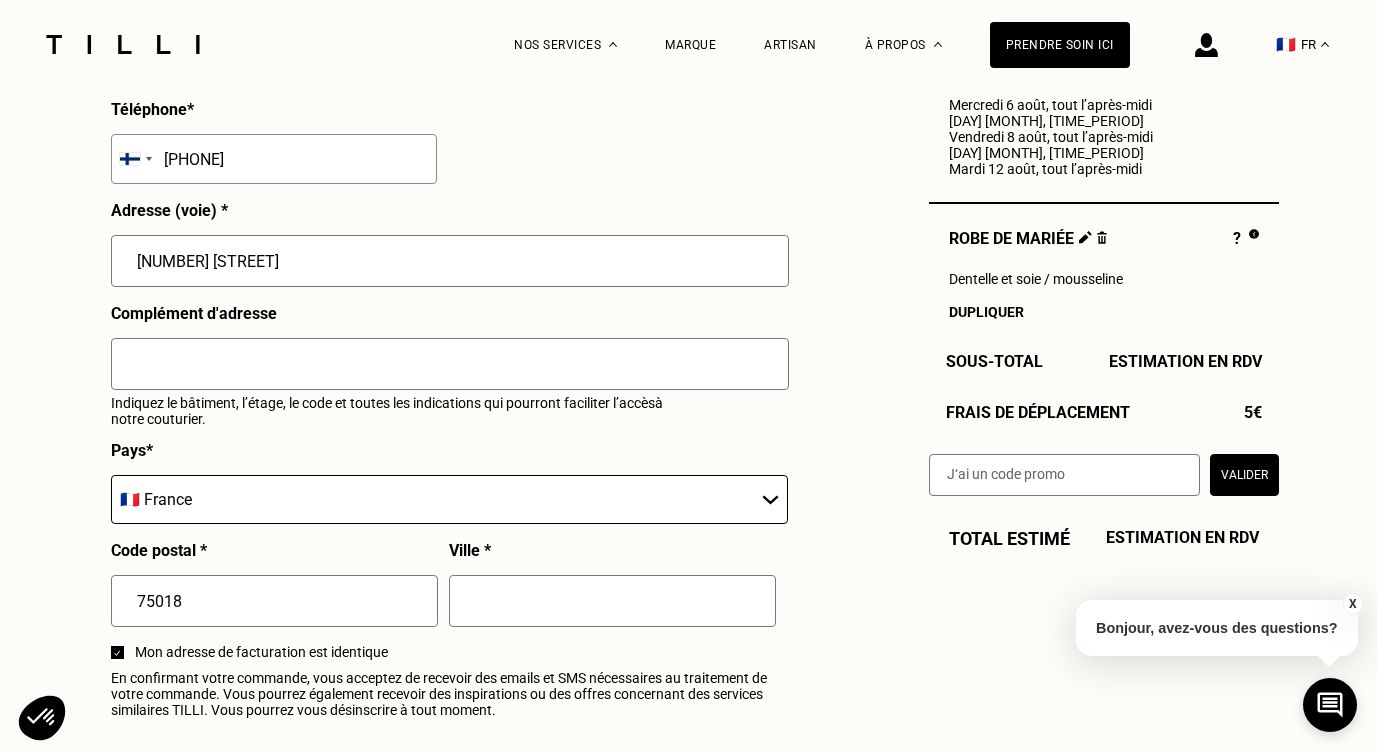 scroll, scrollTop: 2102, scrollLeft: 0, axis: vertical 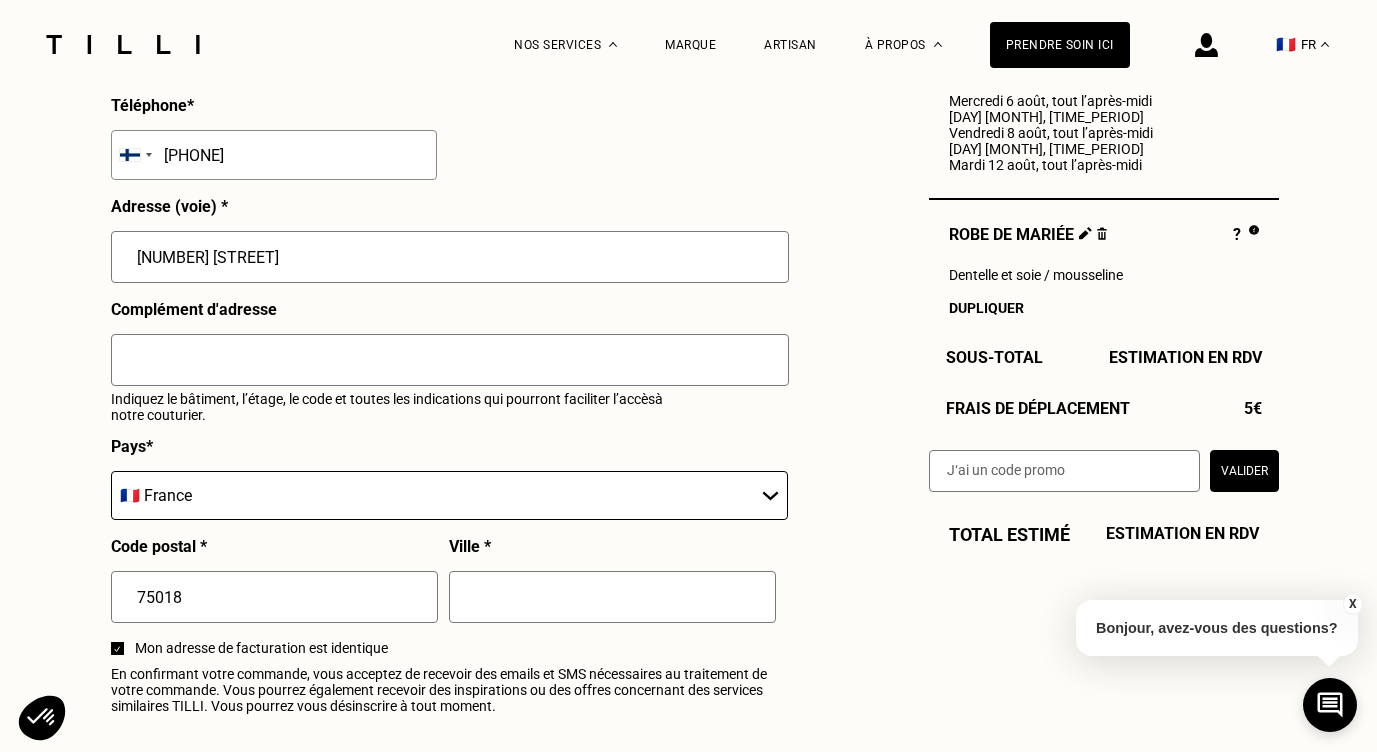 type on "[NUMBER] [STREET]" 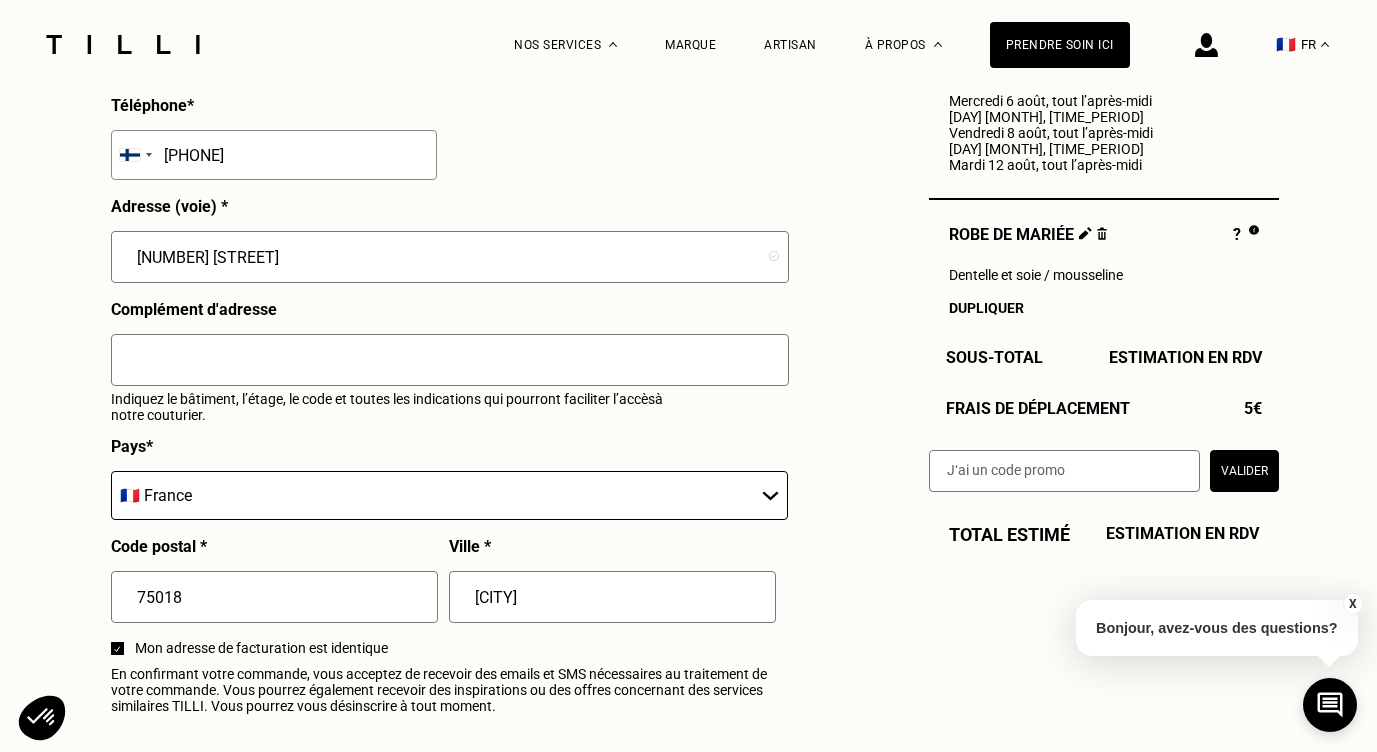 type on "[CITY]" 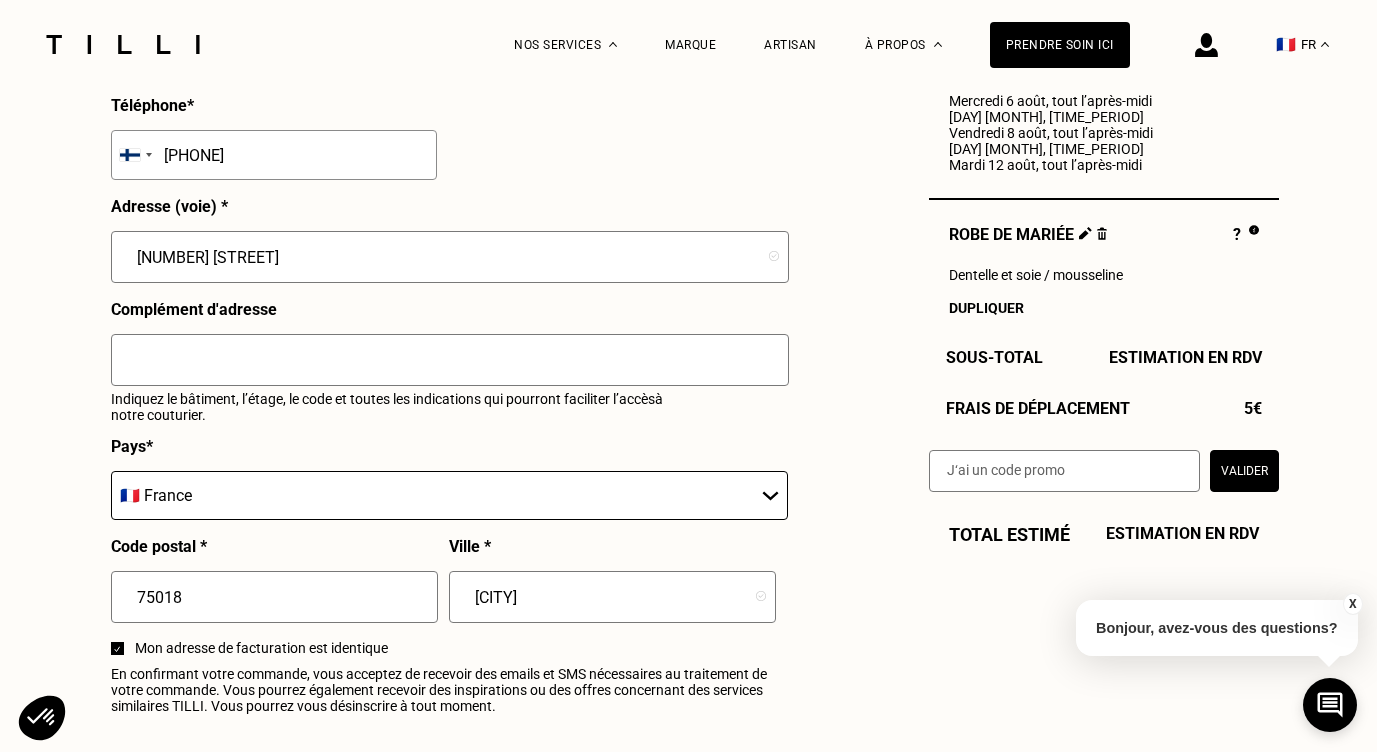 click on "Estimation Récapitulatif Qualité garantie par nos artisans Tilli Validation du devis lors du RDV avec votre artisan Délais de 3 à 5 jours après le RDV À domicile Mercredi [DATE], [TIME_PERIOD] Jeudi [DATE], [TIME_PERIOD] Vendredi [DATE], [TIME_PERIOD] Lundi [DATE], [TIME_PERIOD] Mardi [DATE], [TIME_PERIOD] Robe de mariée ? Dentelle et soie / mousseline Dupliquer Sous-Total Estimation en RDV Frais de déplacement 5€ Valider Total estimé Estimation en RDV À domicile J‘indique mes disponibilités [MONTH] [YEAR] Lun Mar Mer Jeu Ven Sam Dim 1 2 3 4 5 6 7 8 9 10 11 12 13 14 15 16 17 18 19 20 21 22 23 24 25 26 27 28 29 30 31 Sélectionnez plusieurs dates et plusieurs créneaux pour obtenir un rendez vous dans les plus brefs délais. Toute la journée Toute la matinée 7h - 7h30 7h30 - 8h 8h - 8h30 8h30 - 9h 9h - 9h30 9h30 - 10h 10h - 10h30 10h30 - 11h 11h - 11h30 11h30 - 12h 12h - 12h30 12h30 - 13h Tout l’après-midi 13h - -" at bounding box center [689, -519] 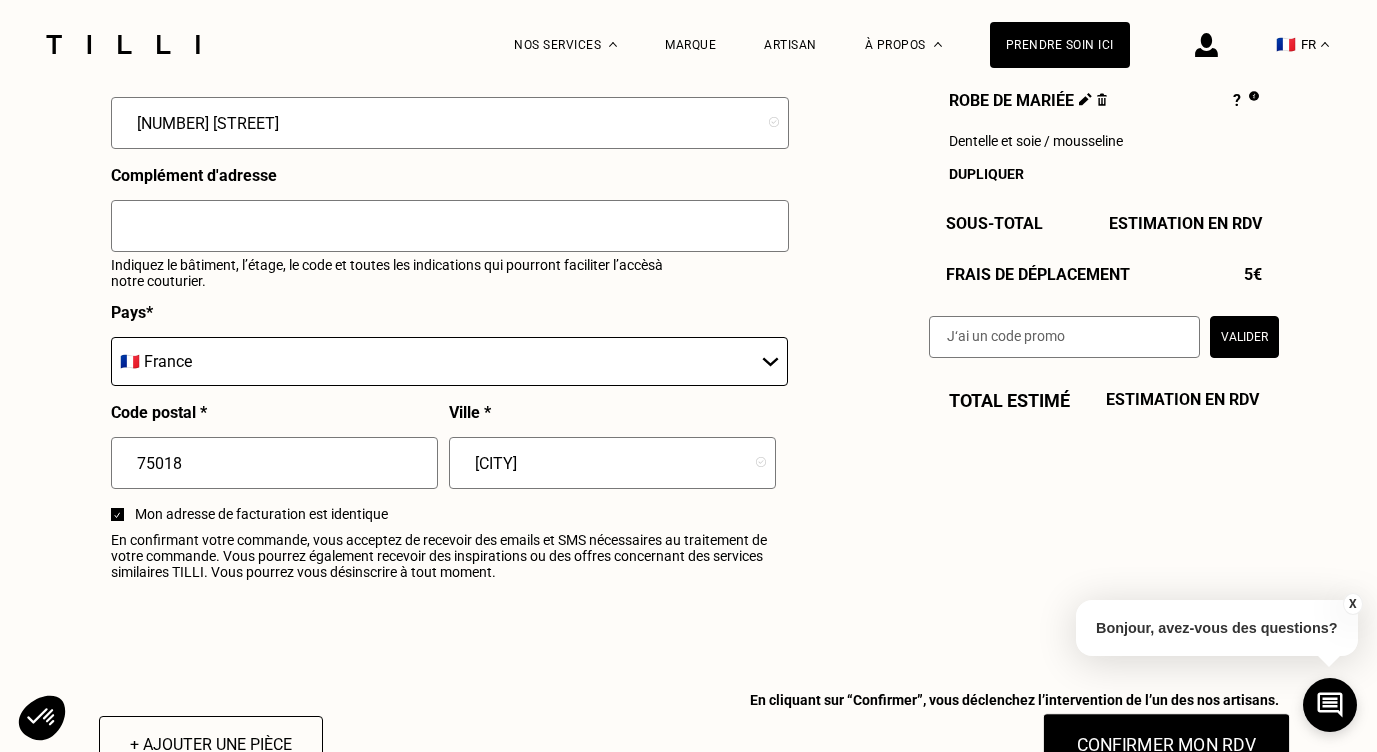scroll, scrollTop: 2256, scrollLeft: 0, axis: vertical 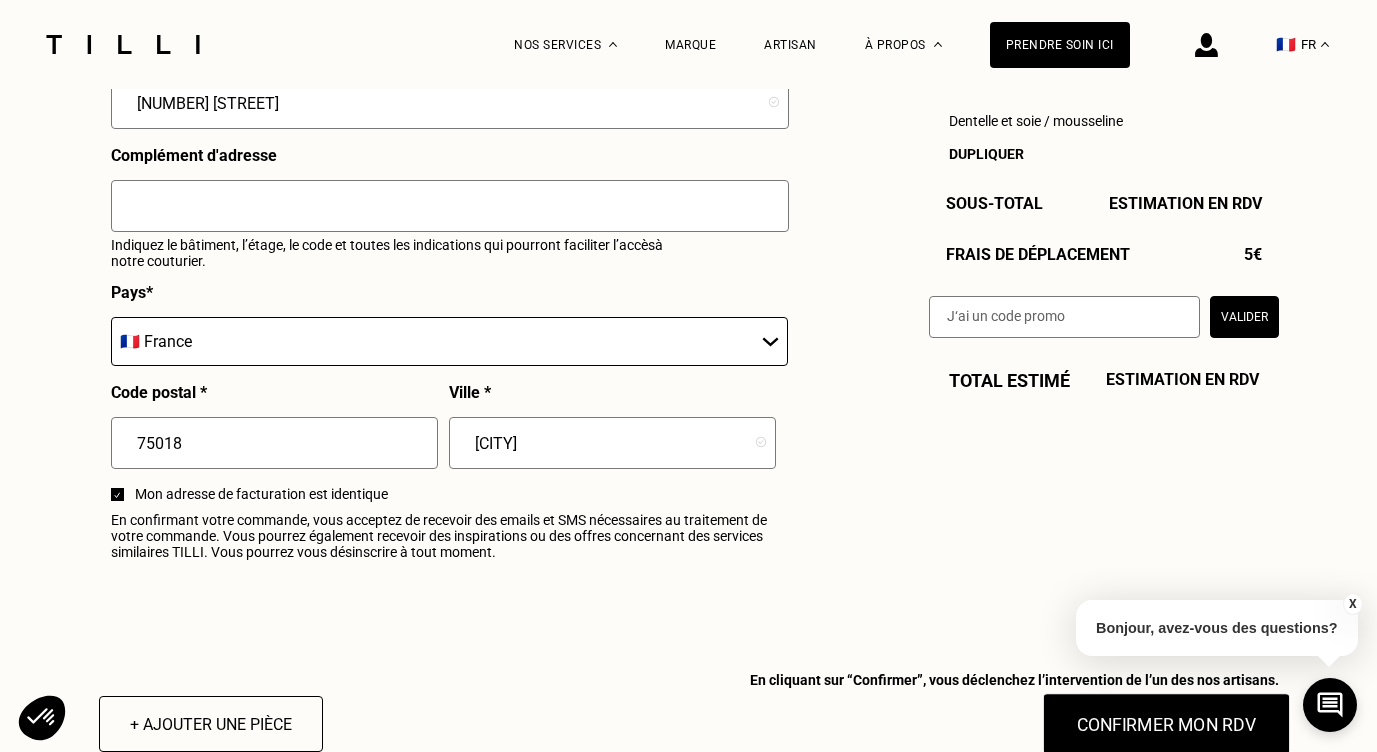 click on "Confirmer mon RDV" at bounding box center [1166, 724] 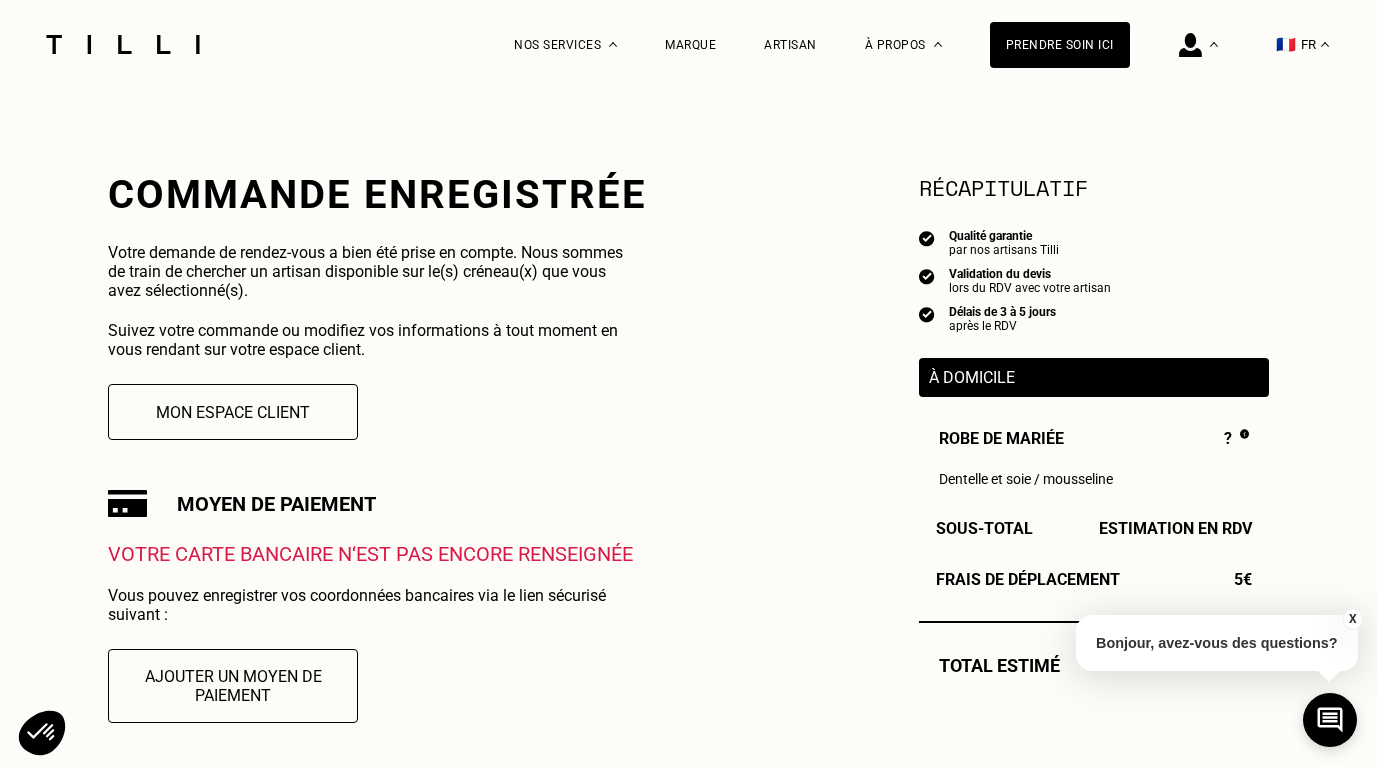 scroll, scrollTop: 339, scrollLeft: 0, axis: vertical 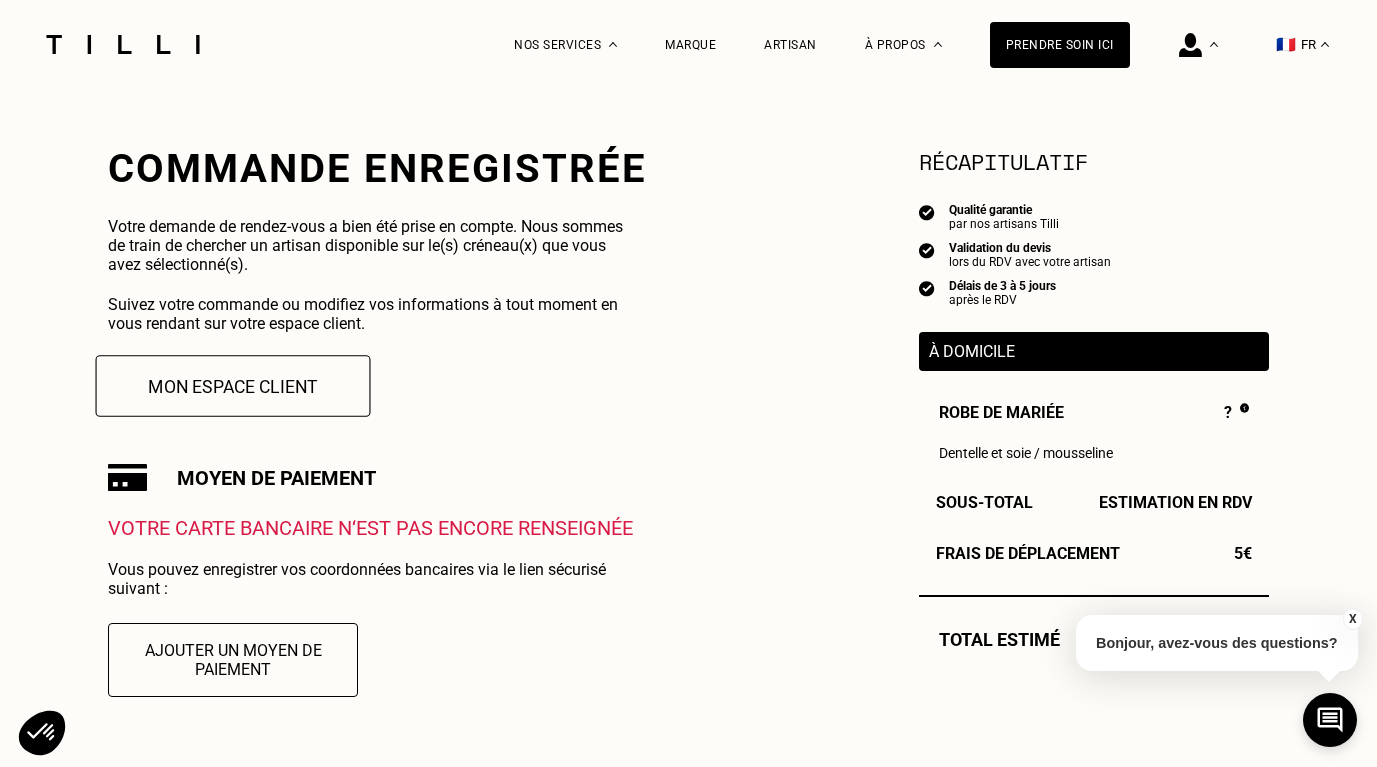 click on "Mon espace client" at bounding box center [233, 386] 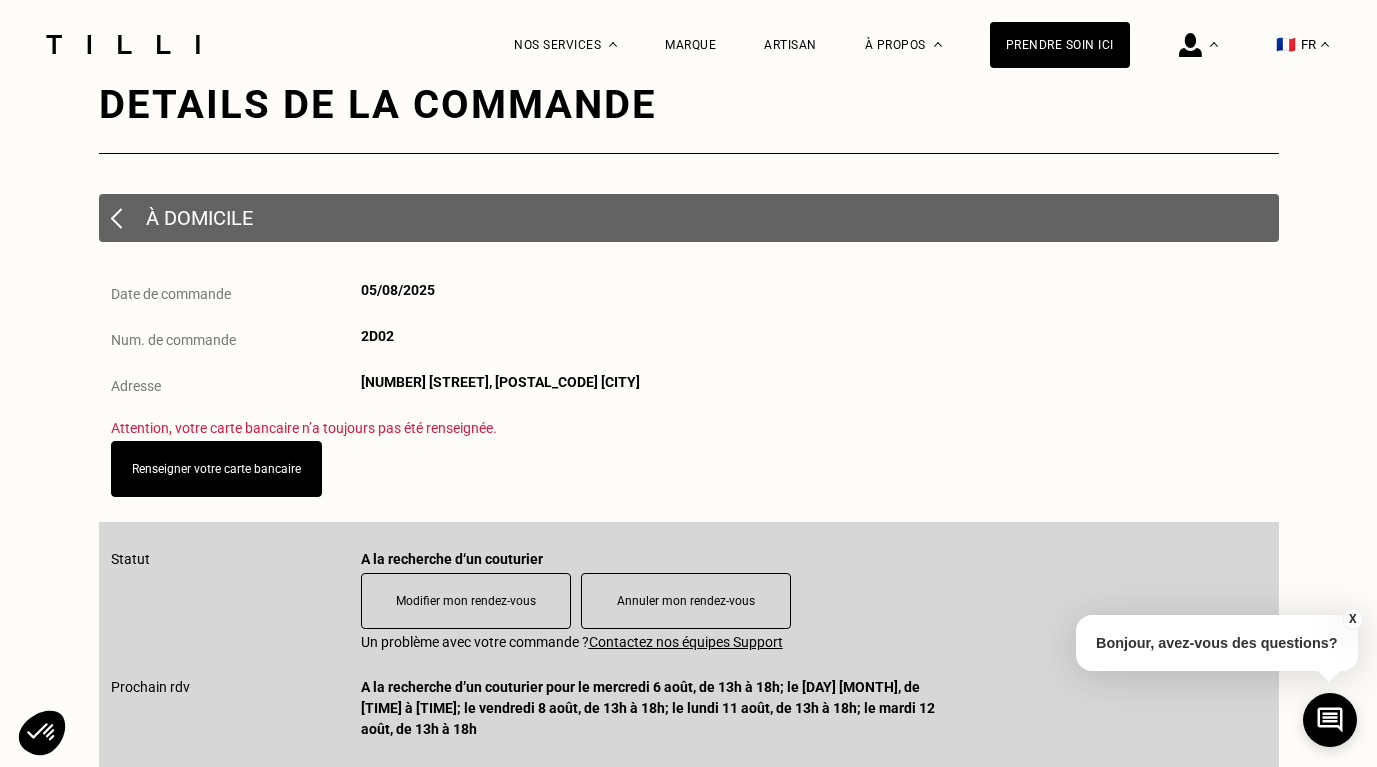 scroll, scrollTop: 112, scrollLeft: 0, axis: vertical 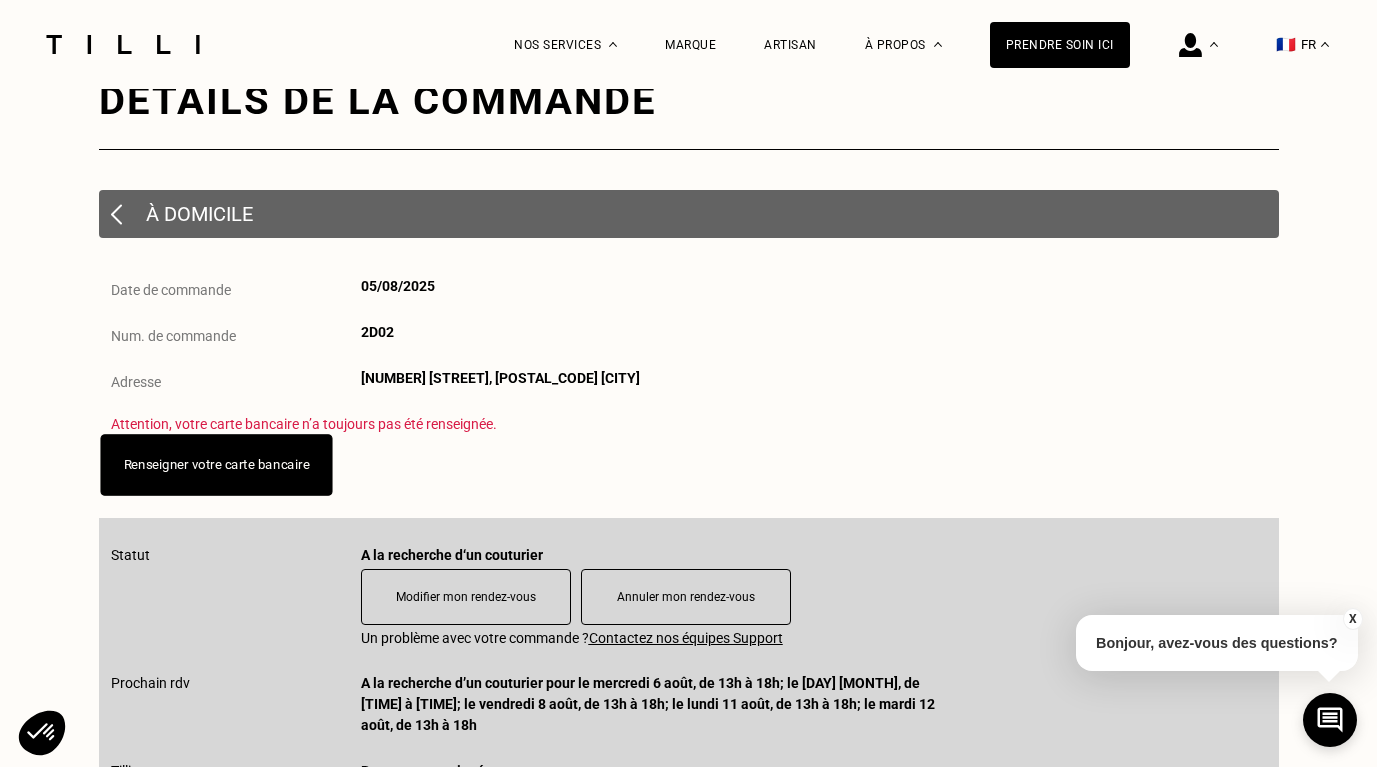 click on "Renseigner votre carte bancaire" at bounding box center [216, 465] 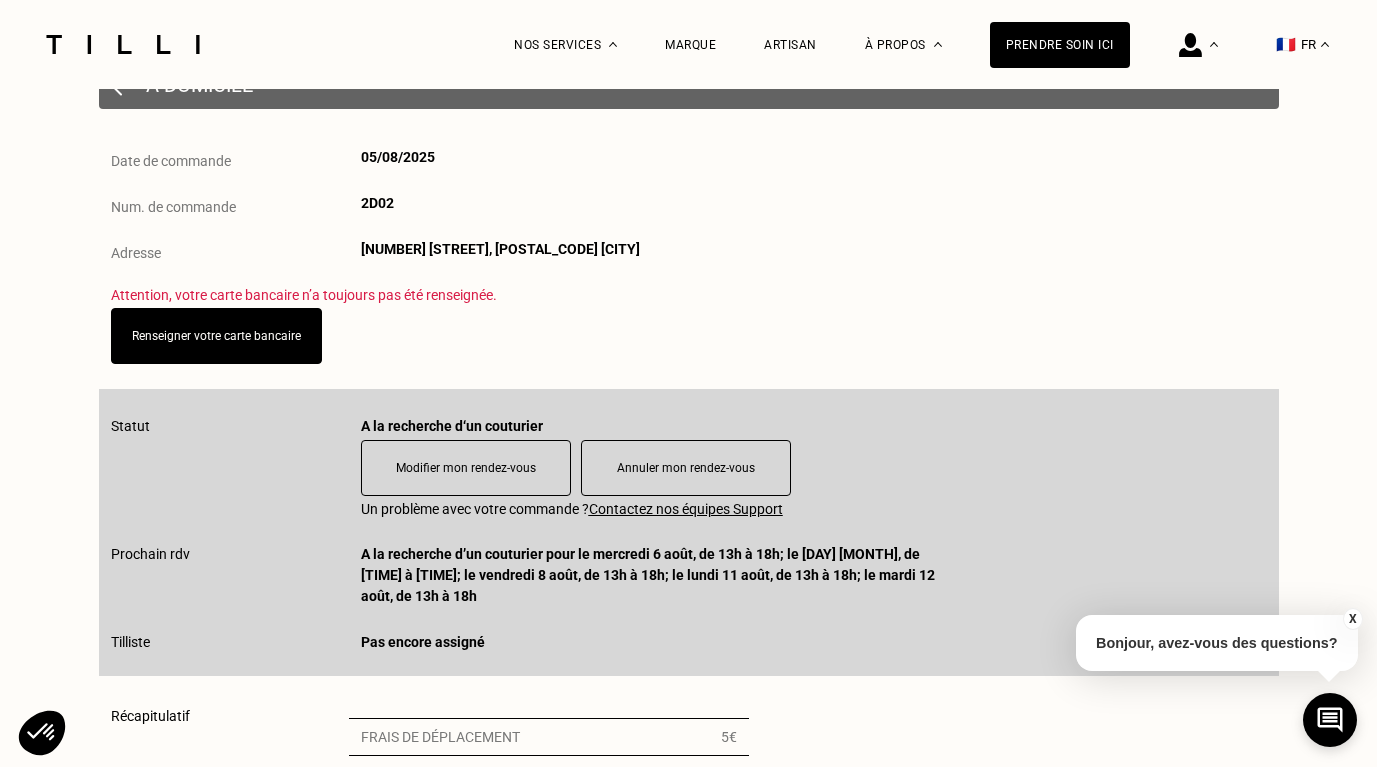 scroll, scrollTop: 80, scrollLeft: 0, axis: vertical 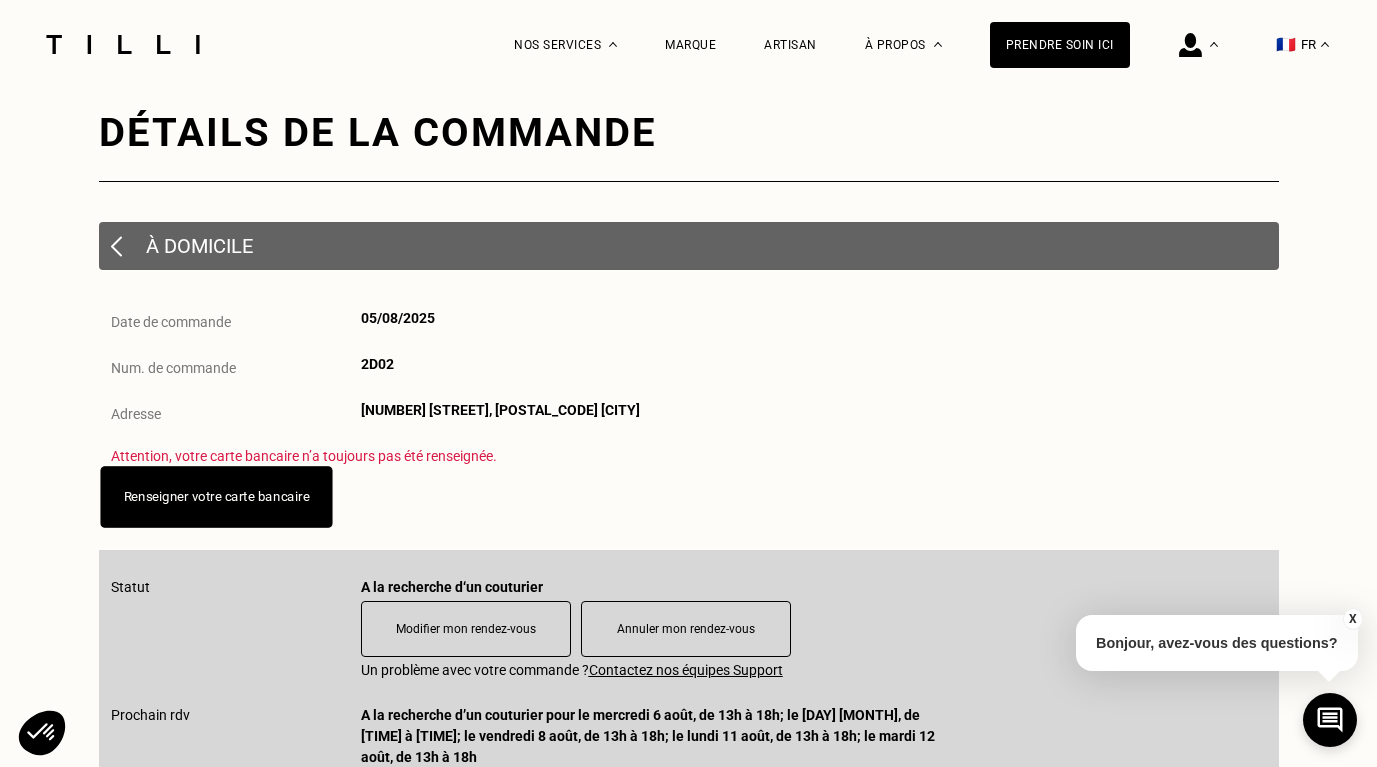 click on "Renseigner votre carte bancaire" at bounding box center (216, 496) 